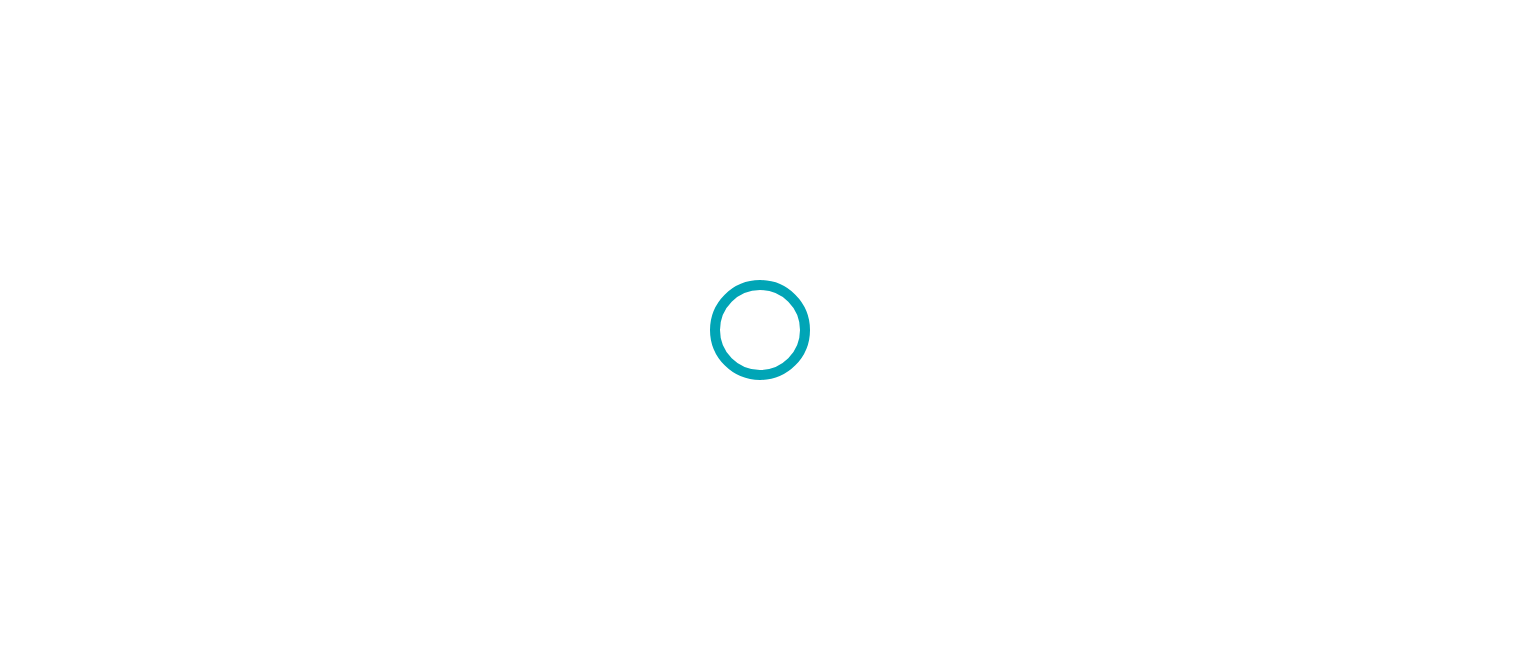 scroll, scrollTop: 0, scrollLeft: 0, axis: both 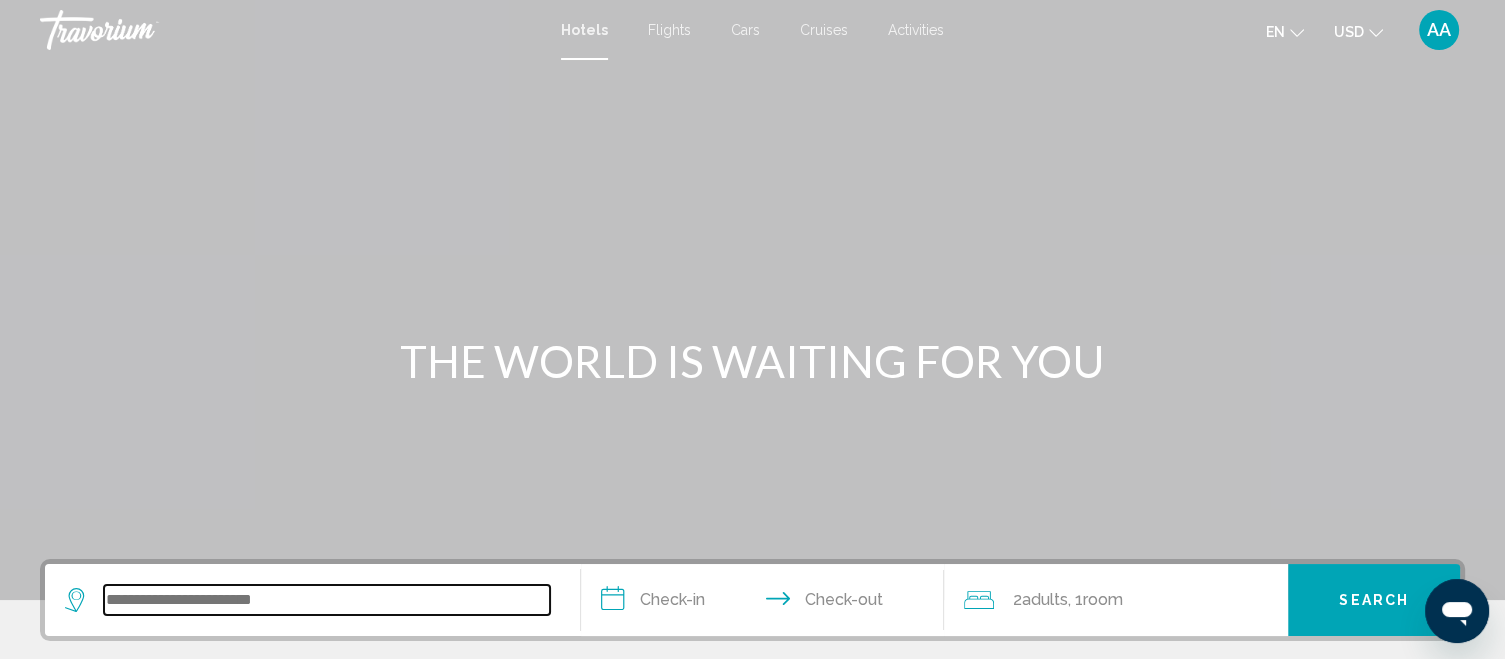 click at bounding box center (327, 600) 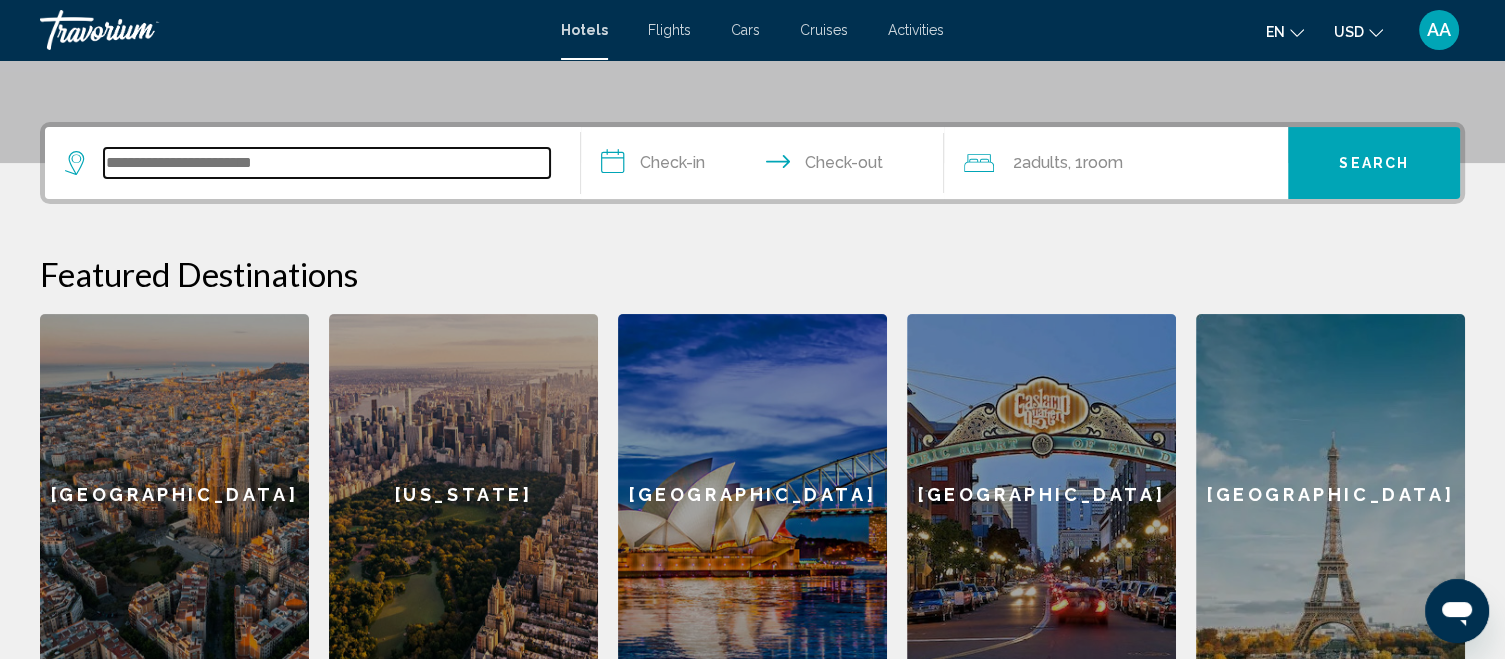 scroll, scrollTop: 493, scrollLeft: 0, axis: vertical 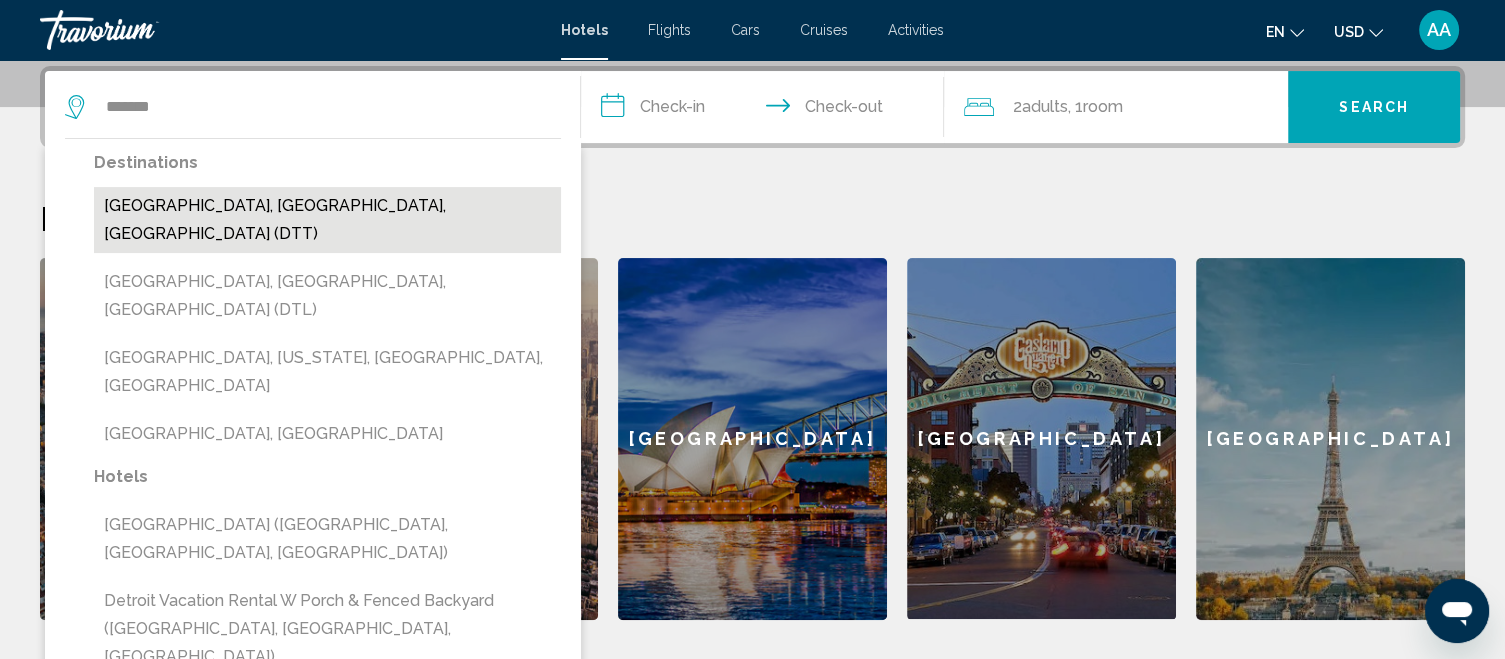 click on "Detroit, MI, United States (DTT)" at bounding box center [327, 220] 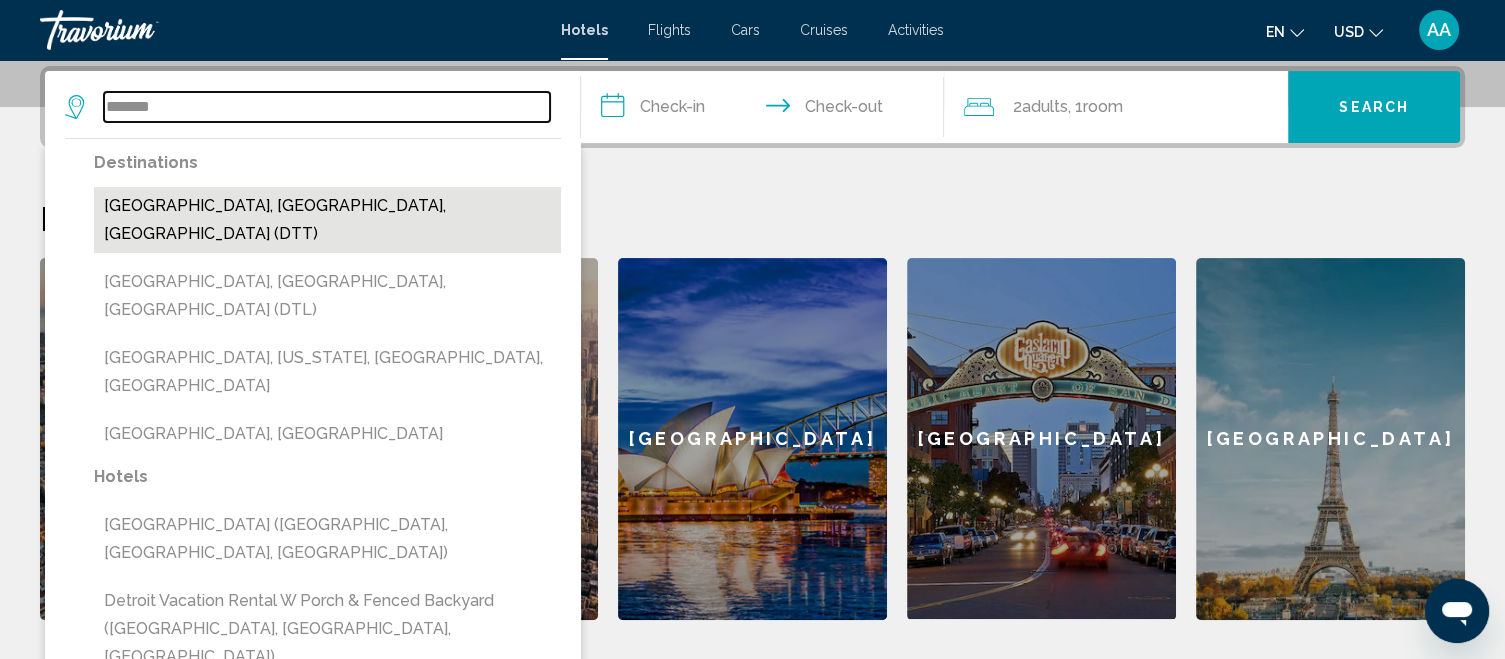 type on "**********" 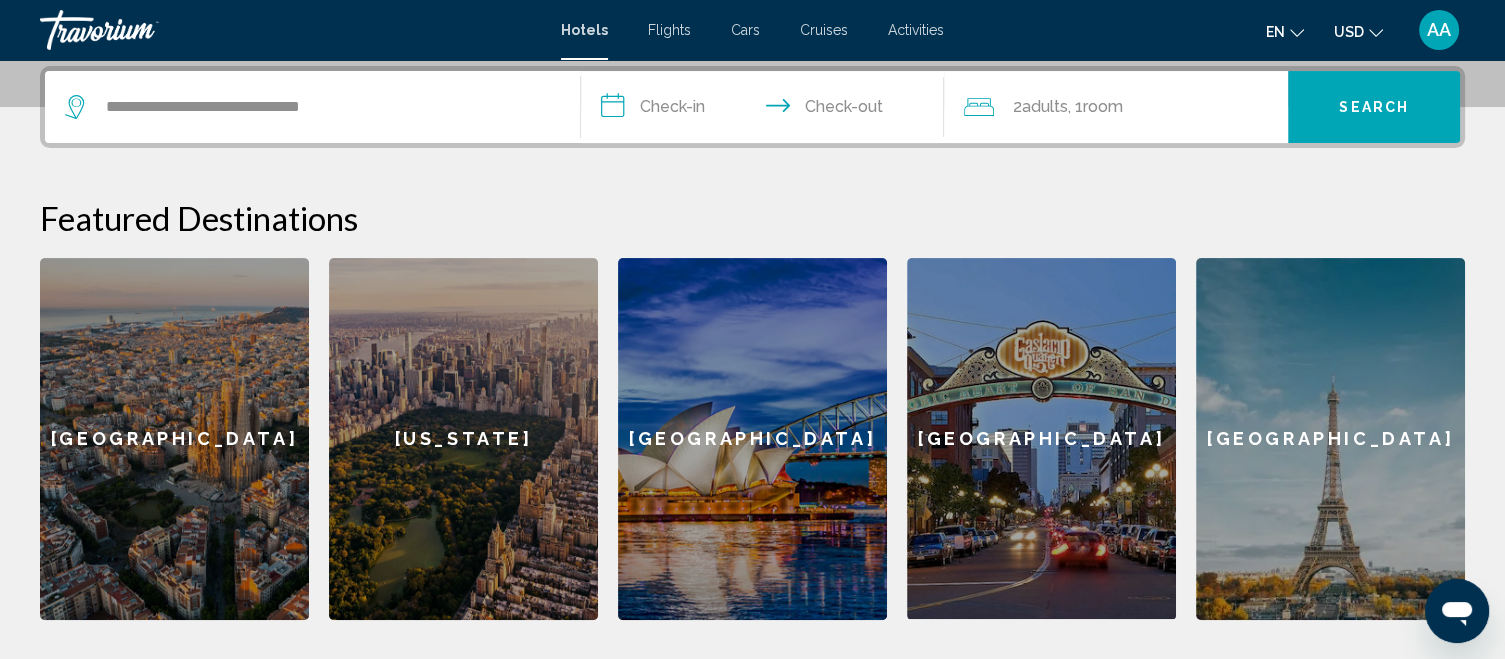 click on "Activities" at bounding box center (916, 30) 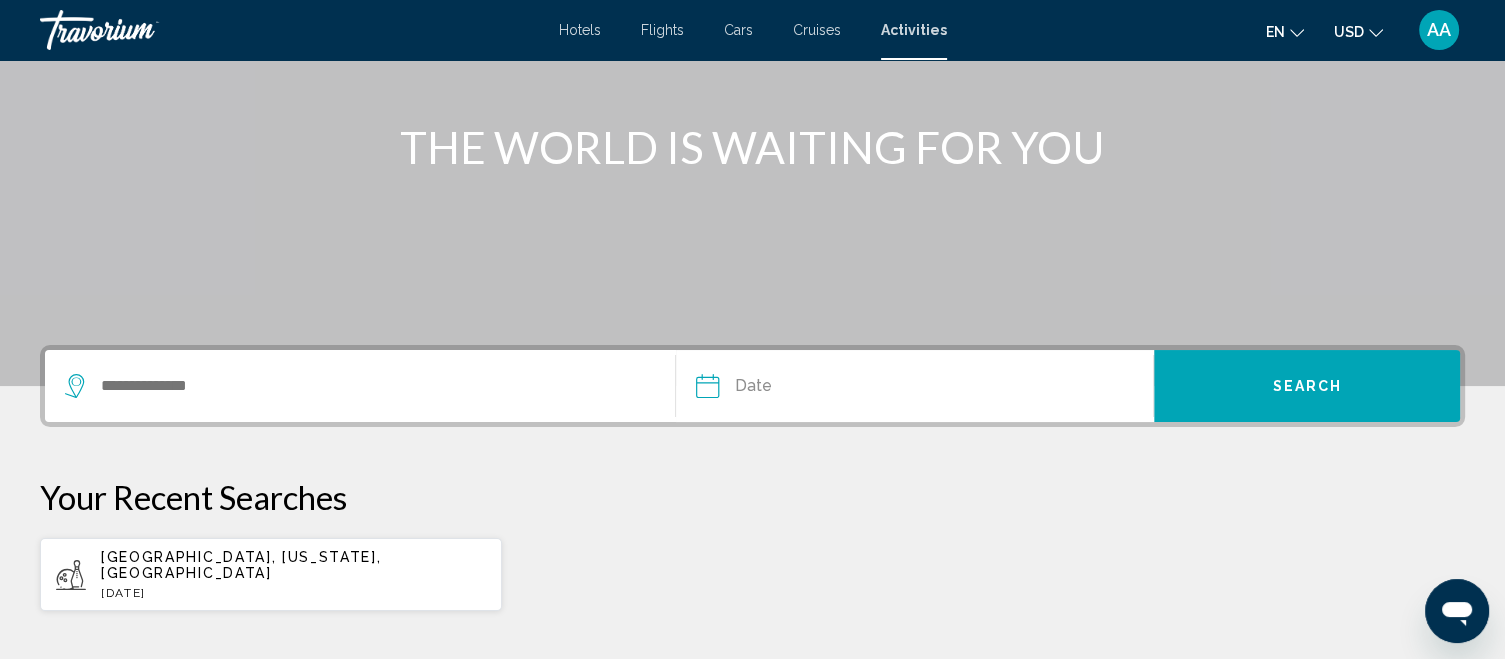 scroll, scrollTop: 215, scrollLeft: 0, axis: vertical 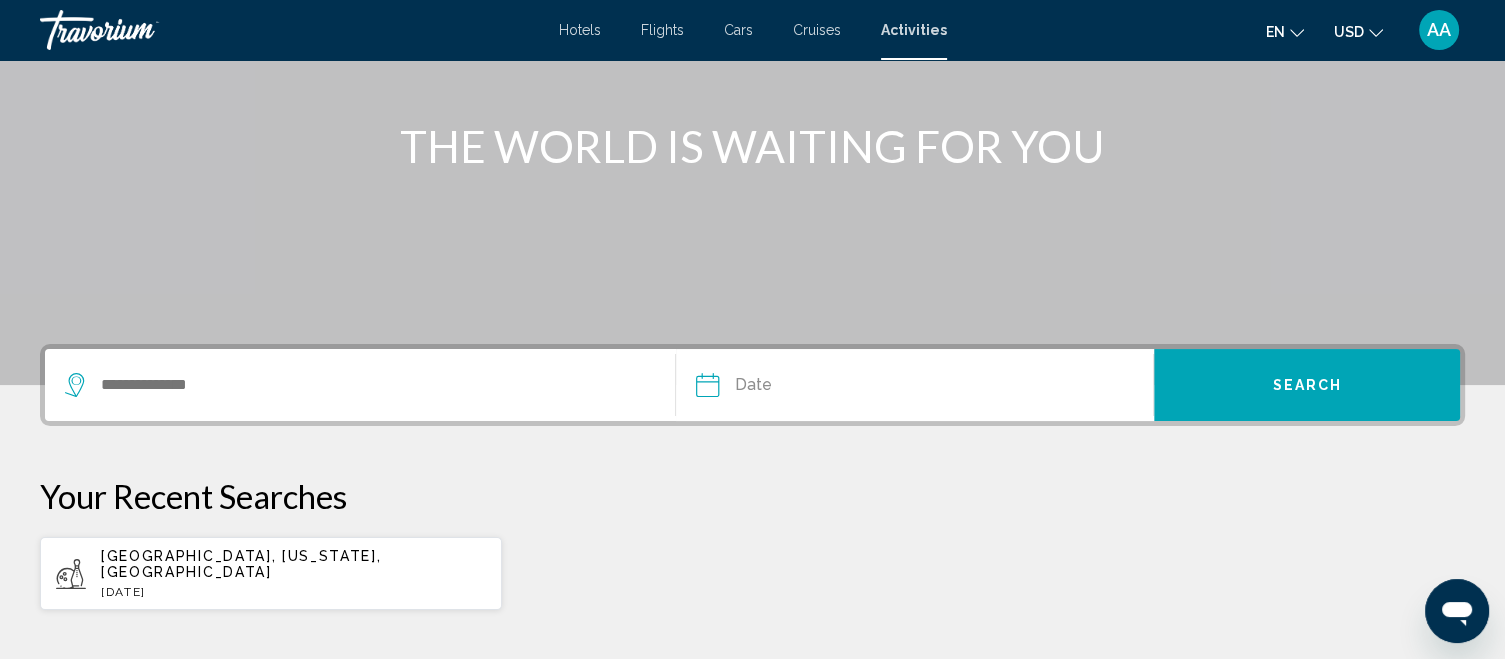 click at bounding box center [360, 385] 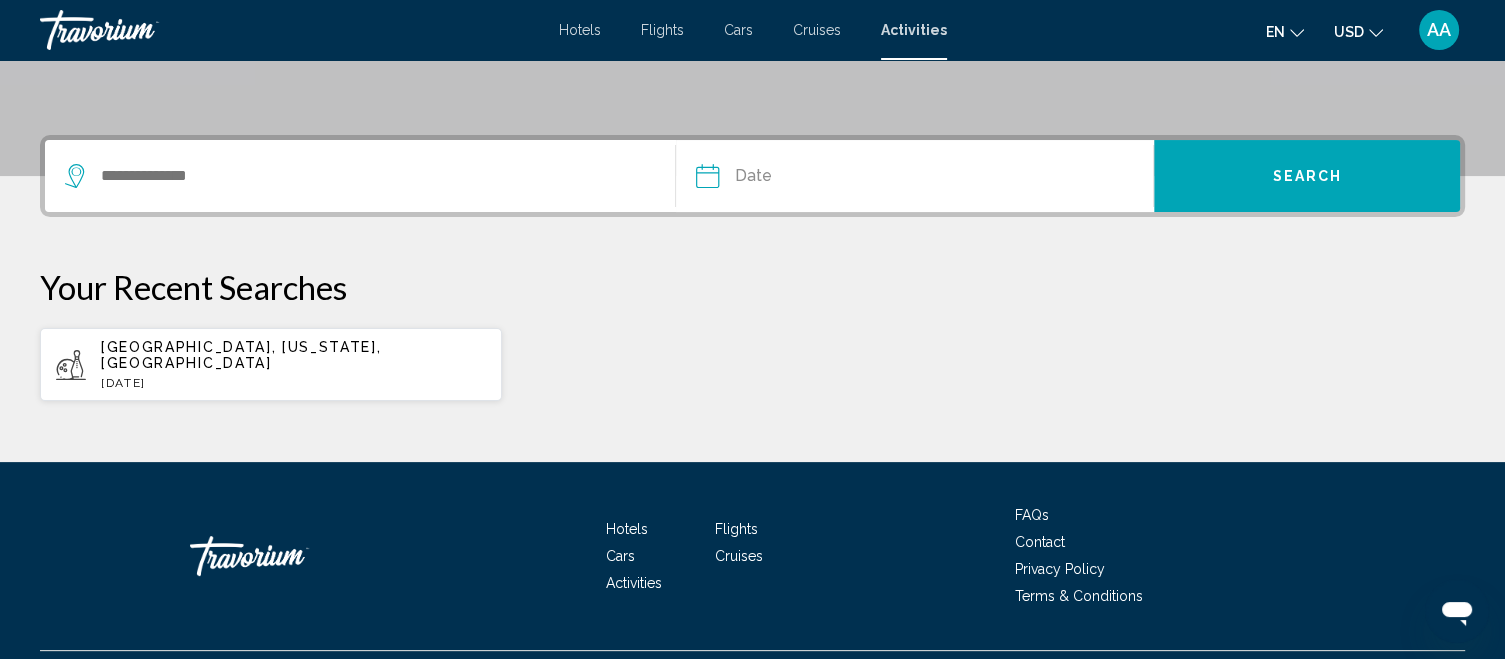 scroll, scrollTop: 455, scrollLeft: 0, axis: vertical 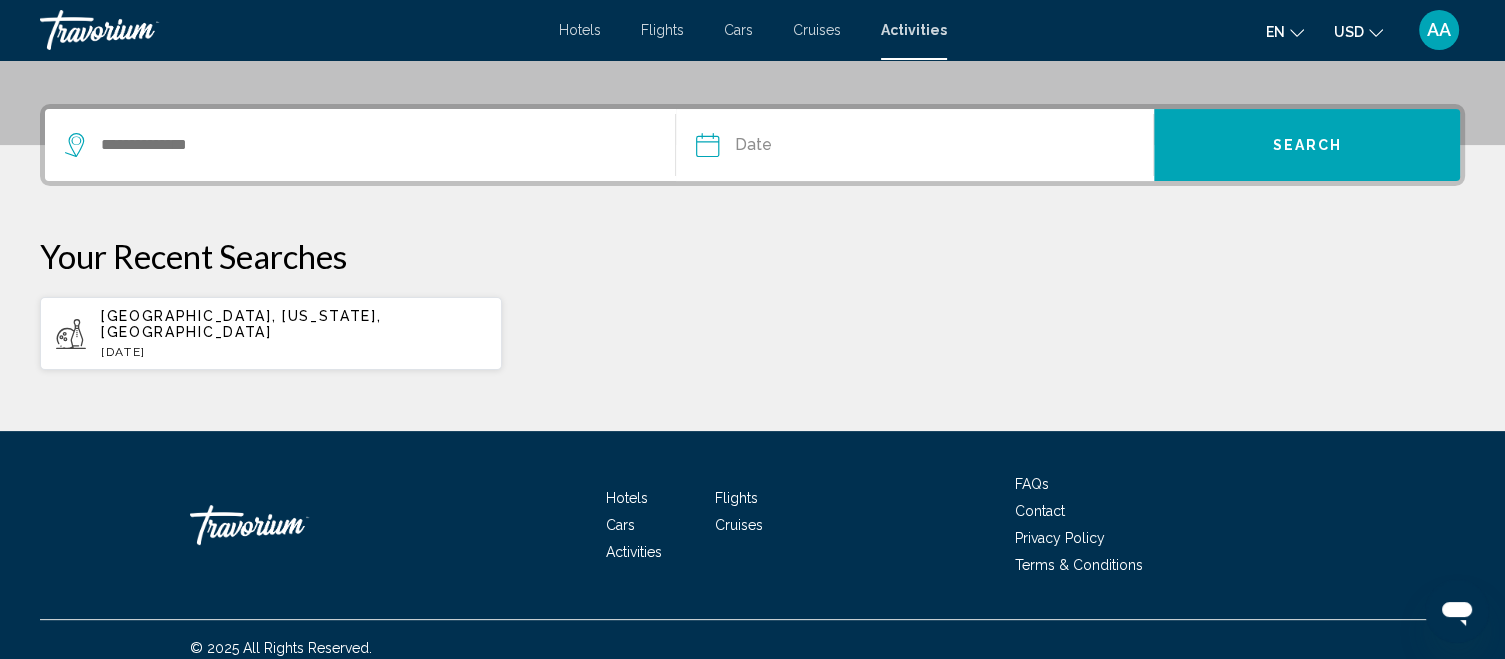 click at bounding box center (360, 145) 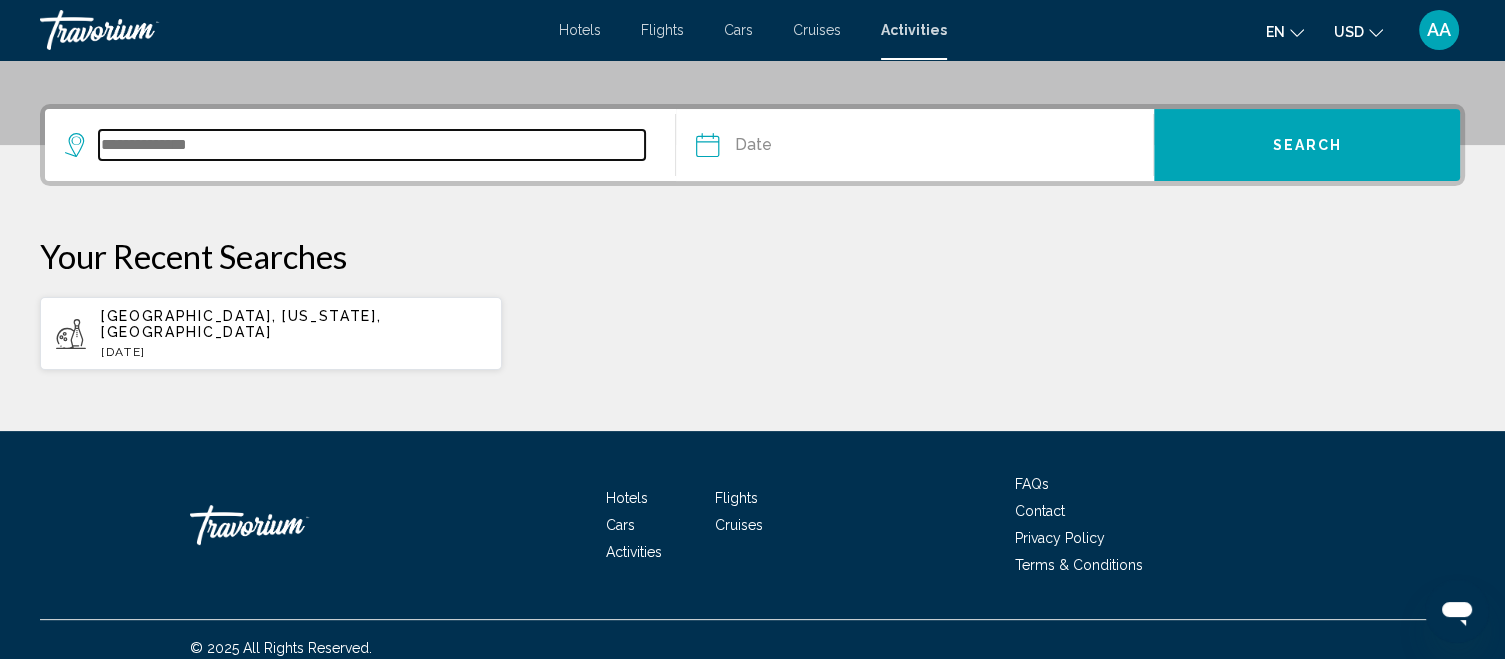 click at bounding box center [372, 145] 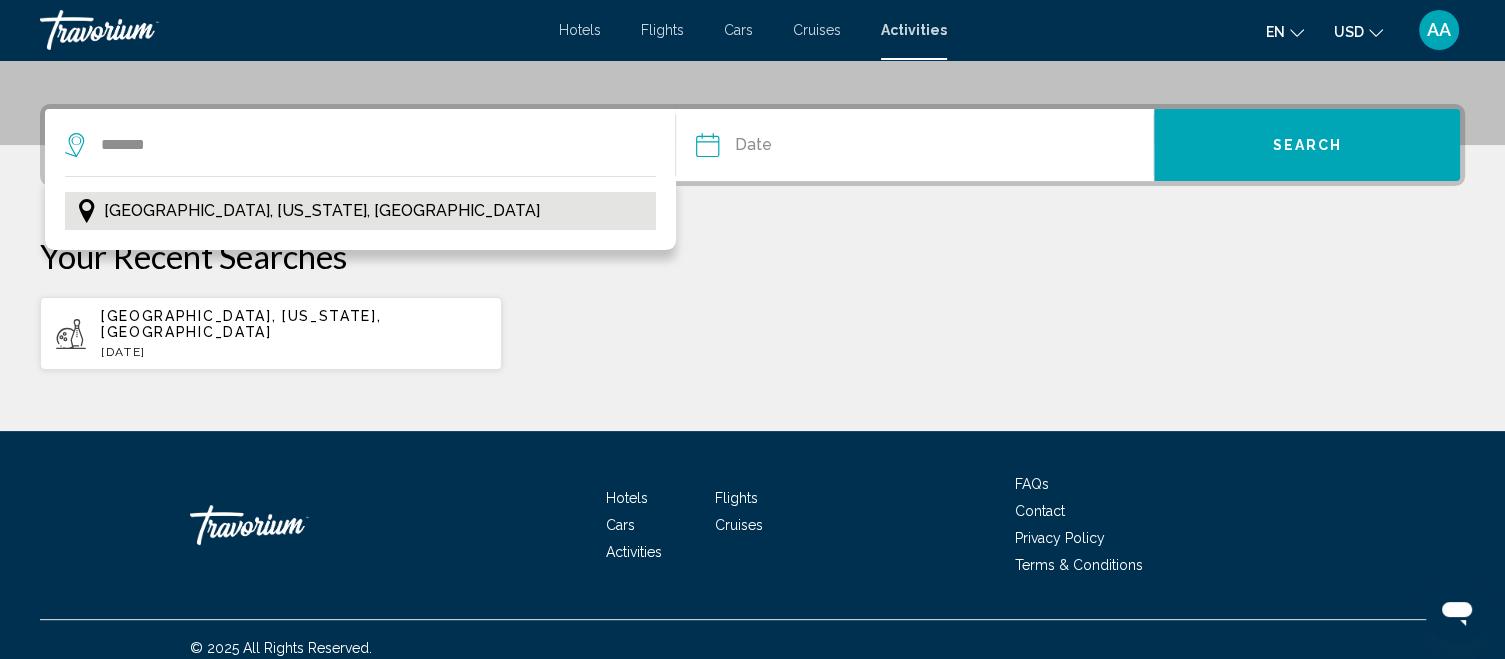 click on "Detroit, Michigan, USA" at bounding box center [322, 211] 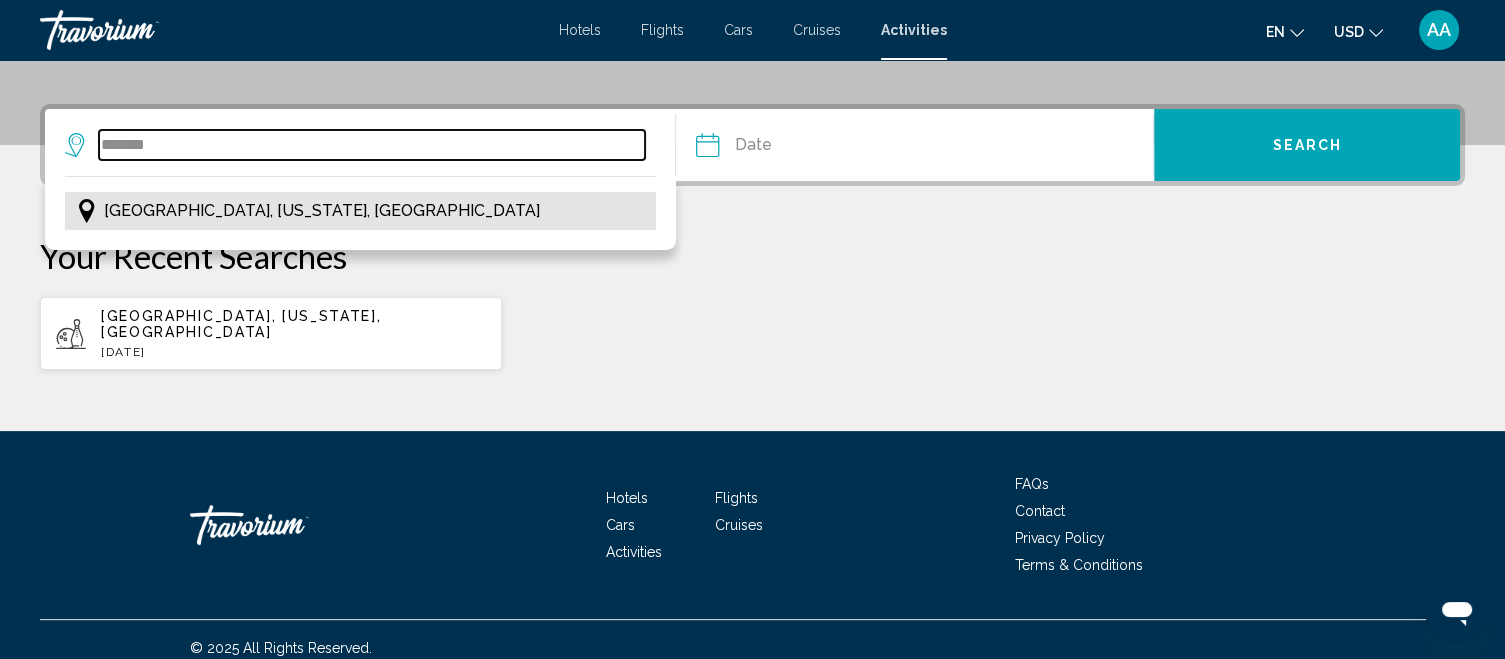 type on "**********" 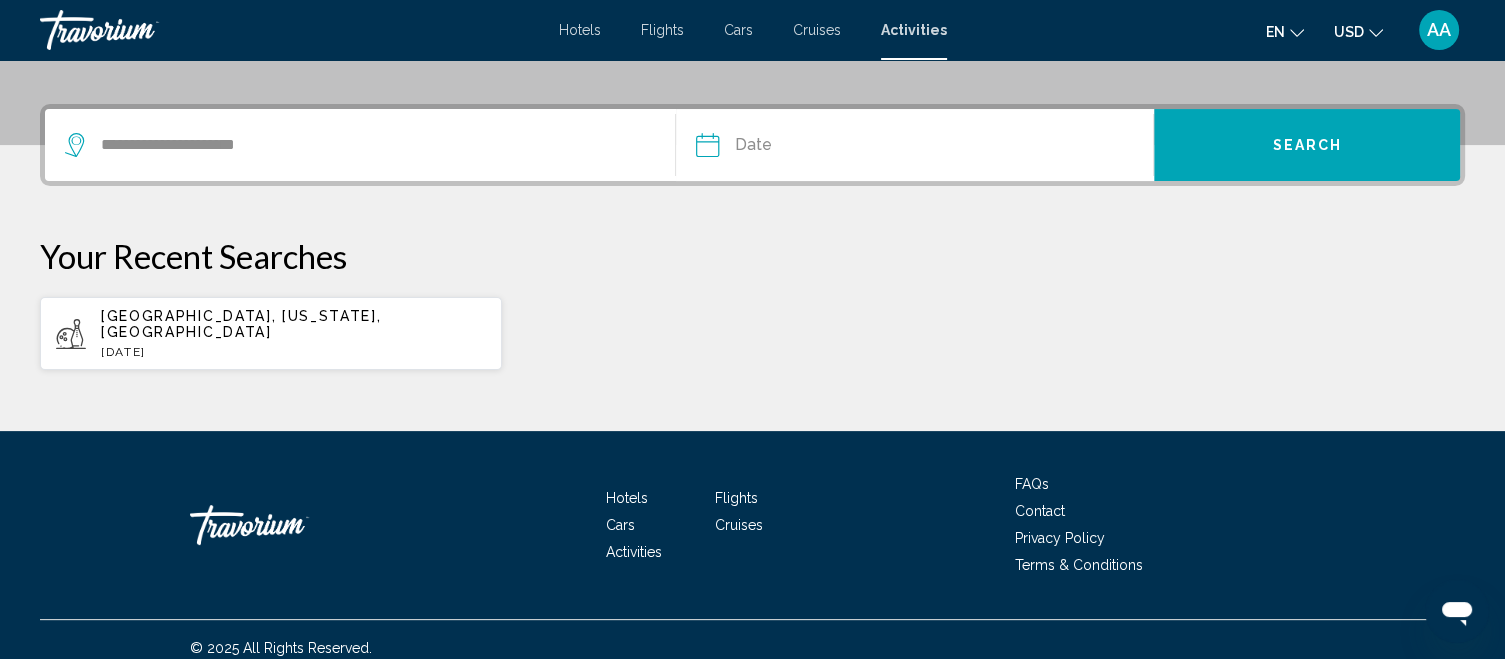 click at bounding box center (809, 148) 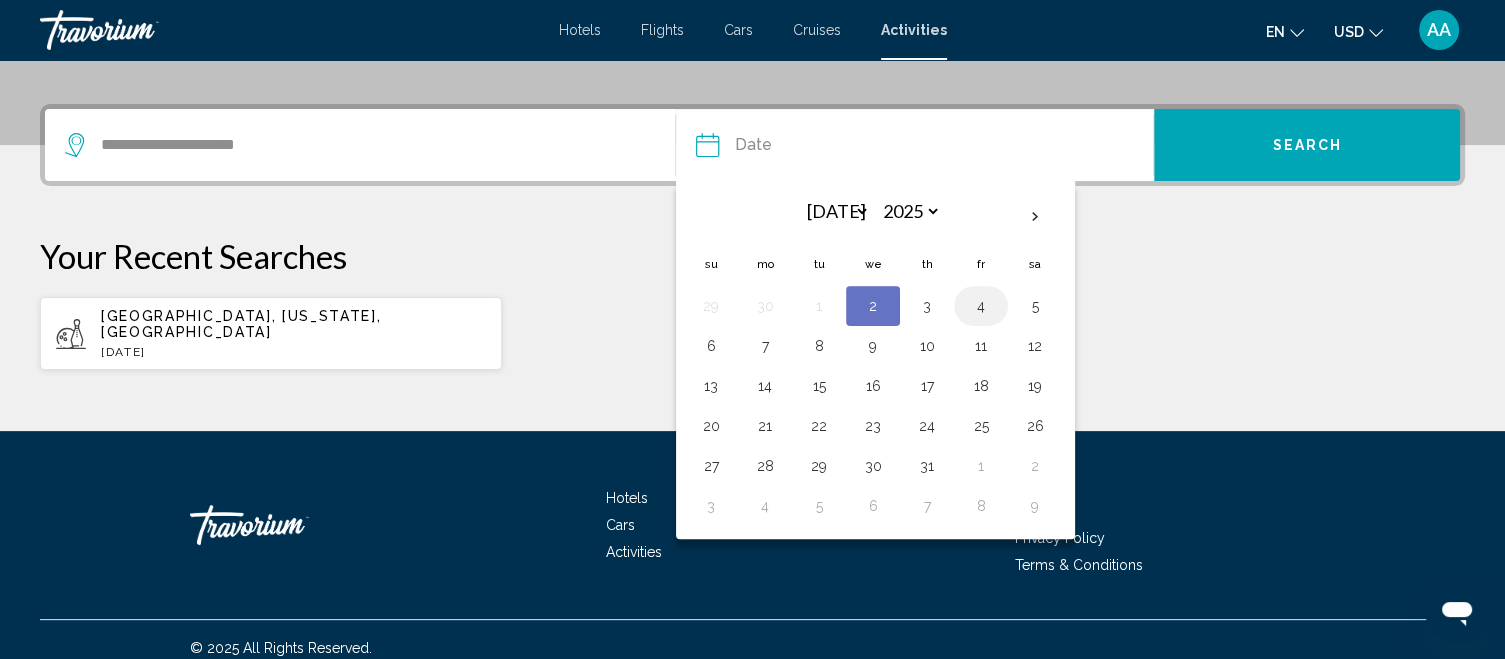 click on "4" at bounding box center [981, 306] 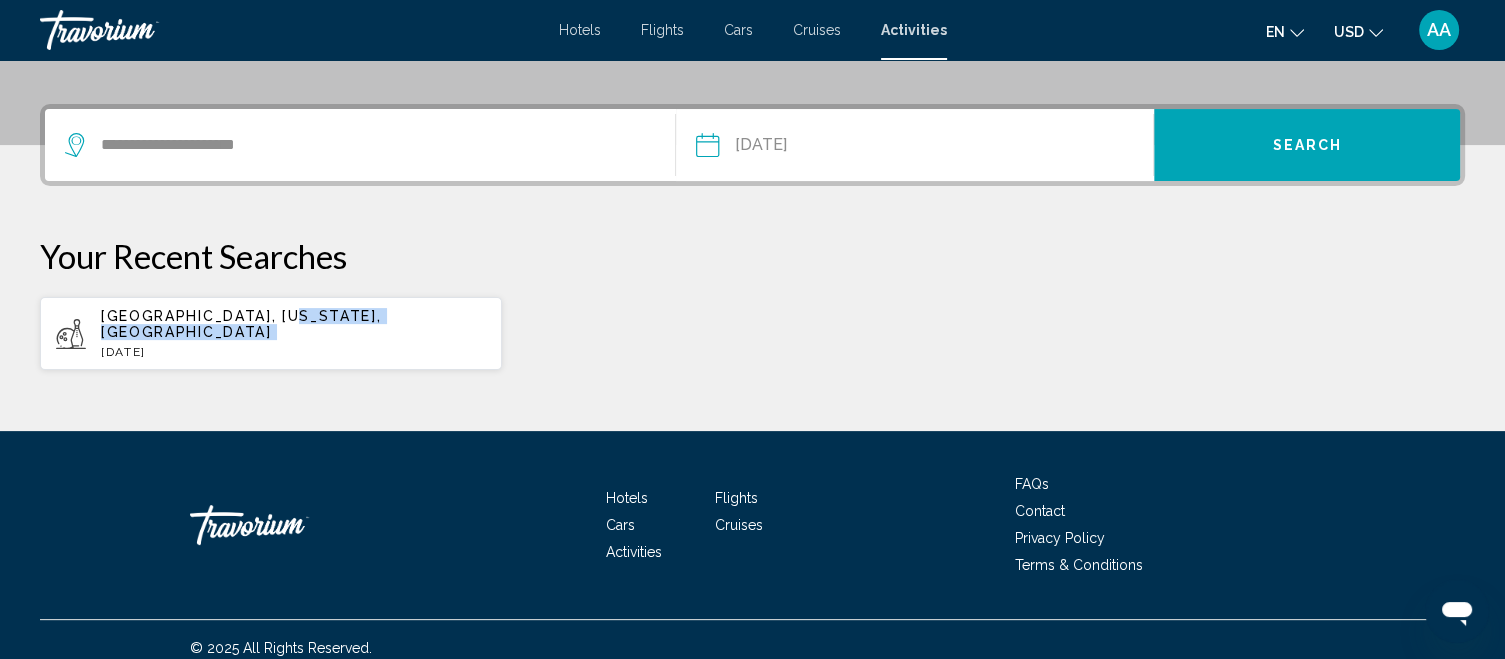 click on "Orlando, Florida, USA  Sun, 10 Aug" at bounding box center [752, 333] 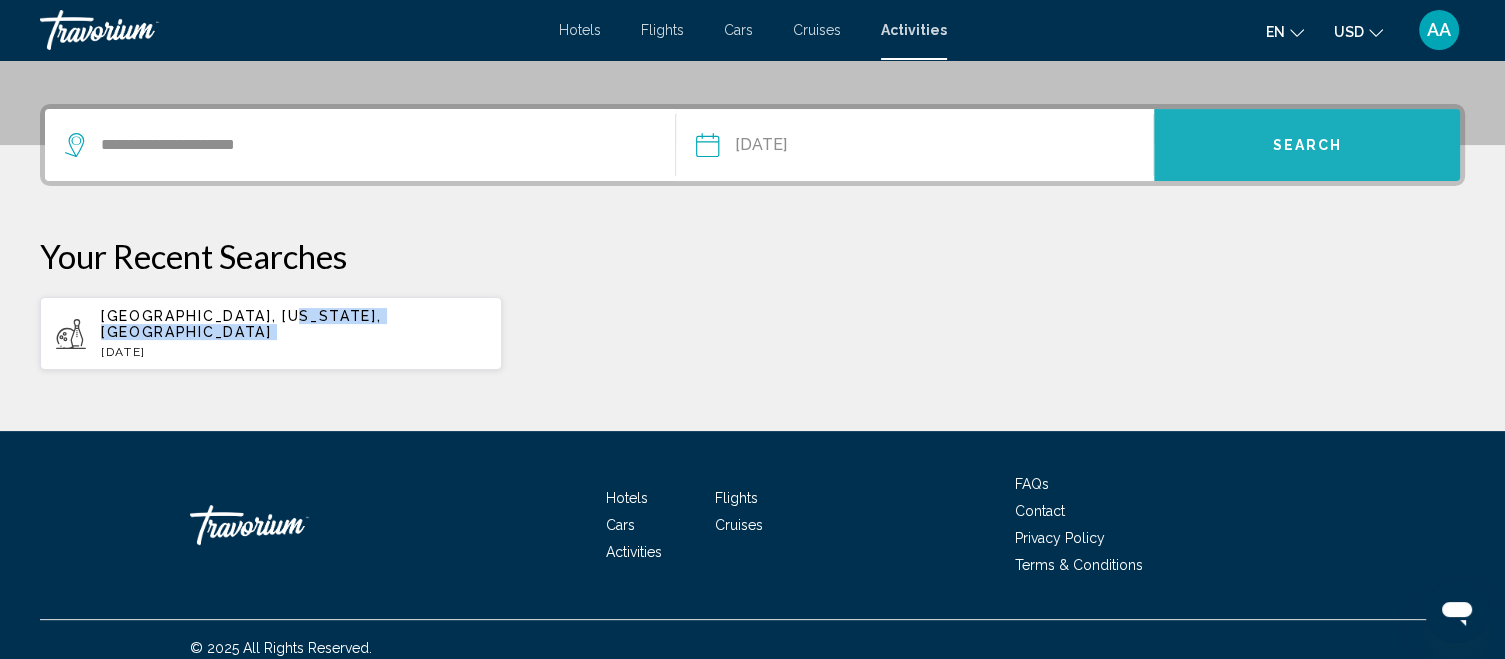 click on "Search" at bounding box center [1307, 145] 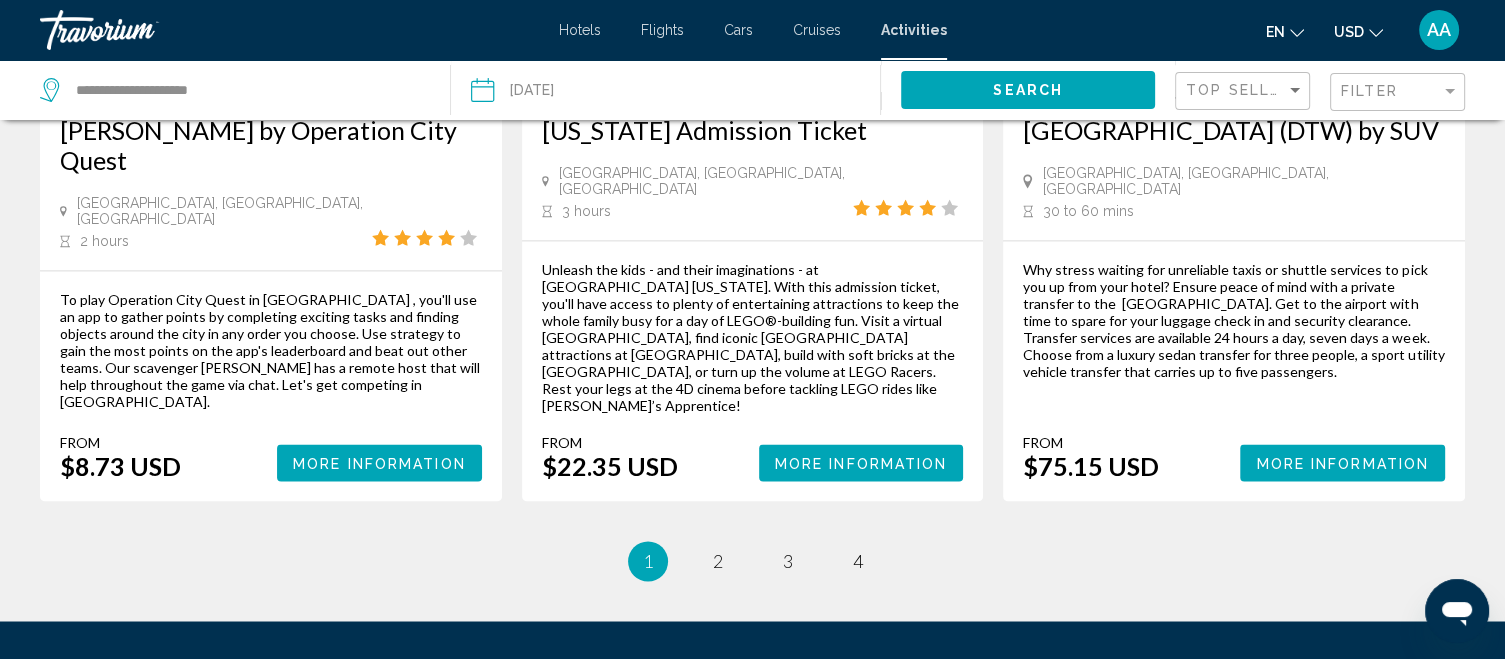scroll, scrollTop: 3156, scrollLeft: 0, axis: vertical 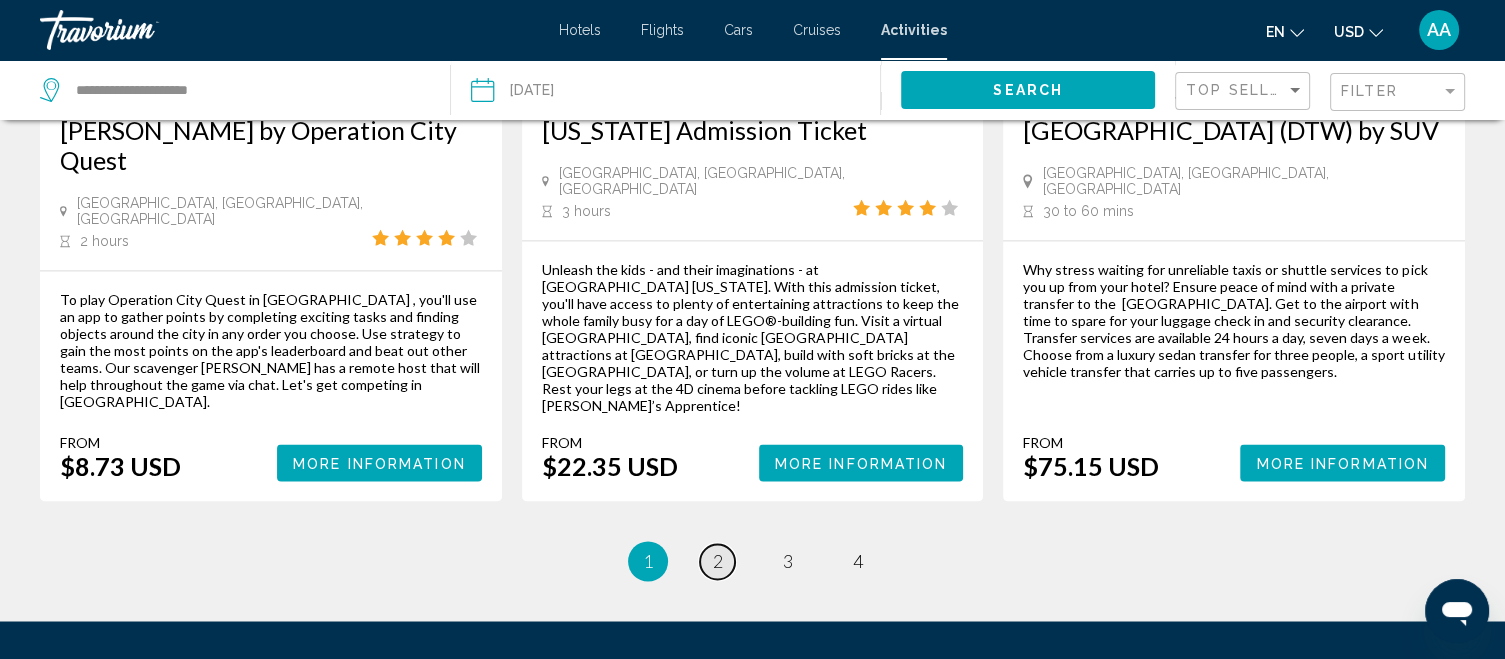 click on "2" at bounding box center (718, 561) 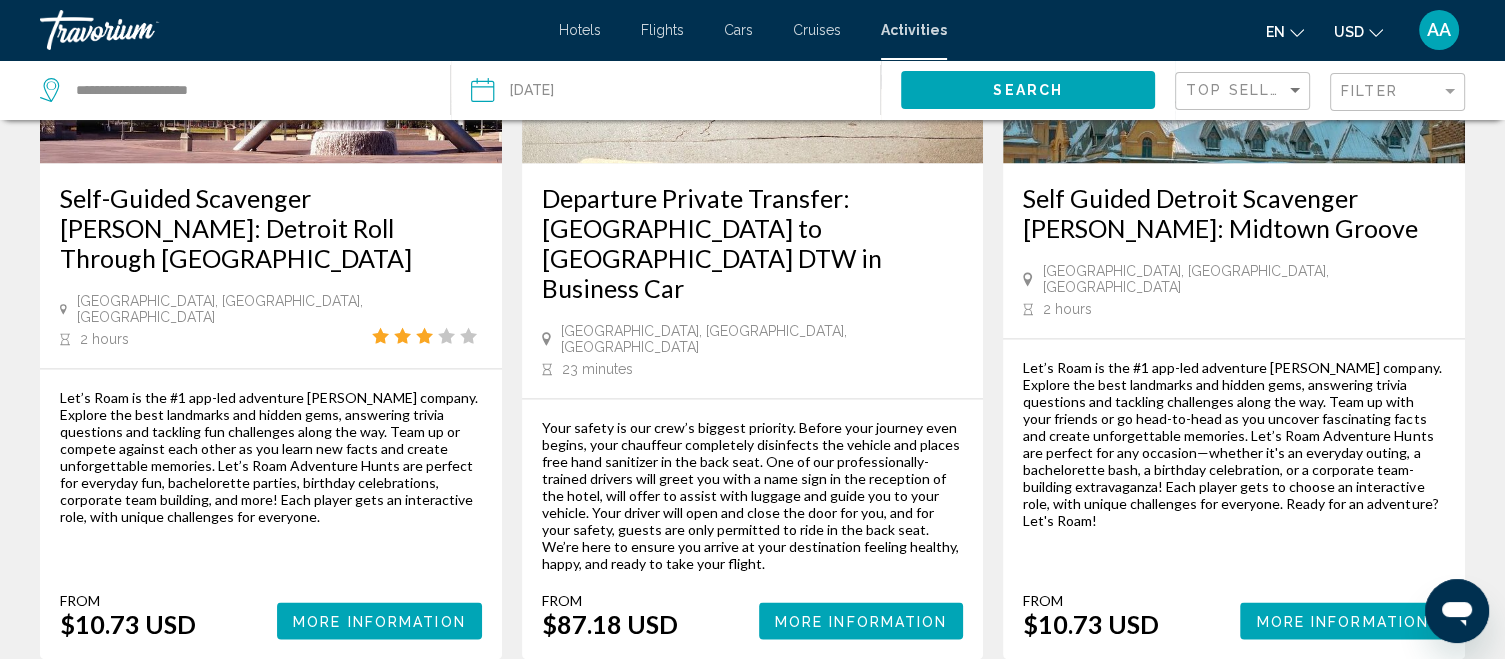 scroll, scrollTop: 3084, scrollLeft: 0, axis: vertical 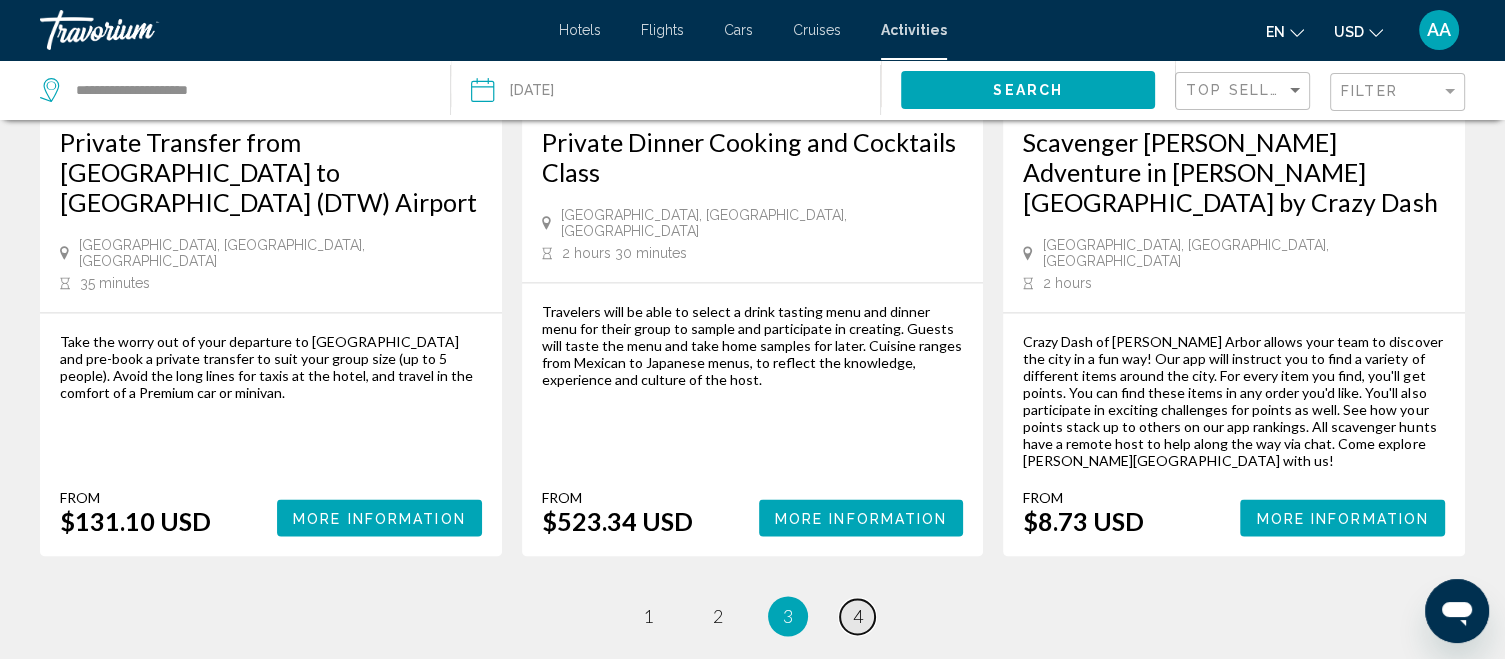 click on "4" at bounding box center (858, 616) 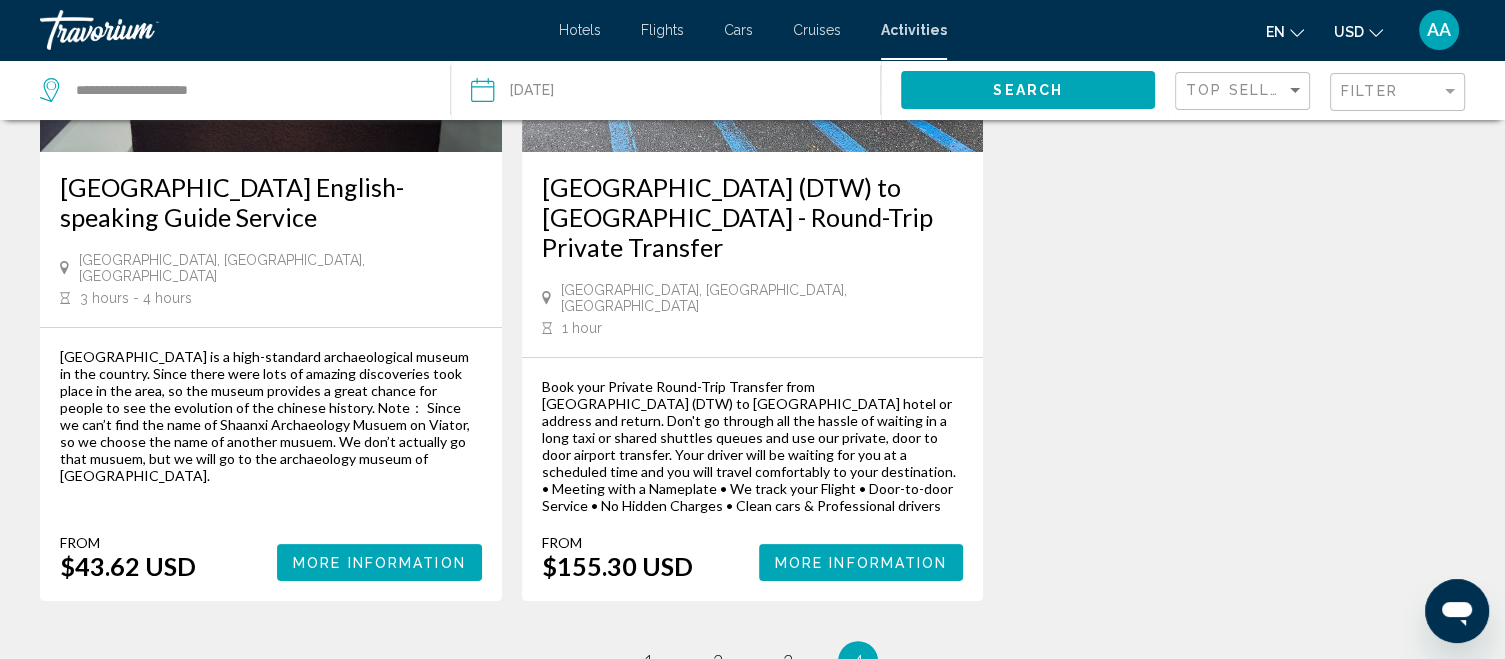 scroll, scrollTop: 360, scrollLeft: 0, axis: vertical 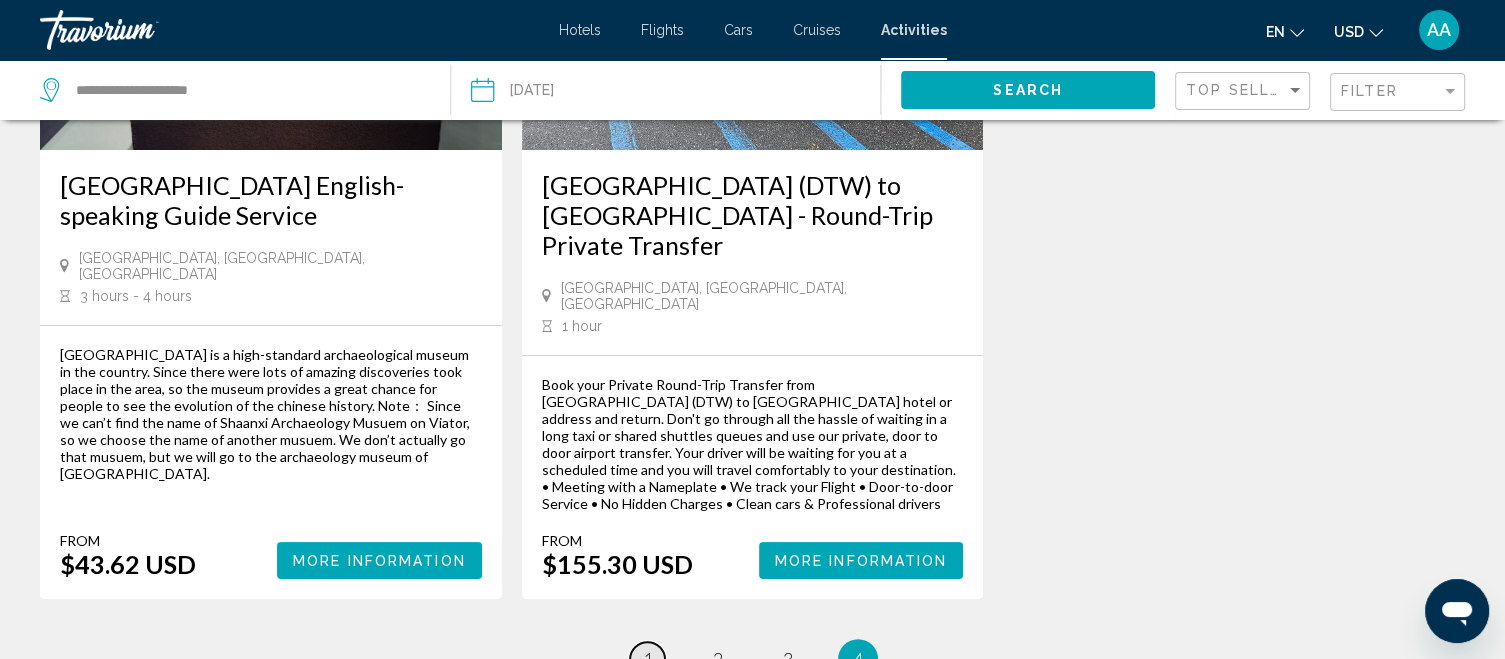 click on "page  1" at bounding box center [647, 659] 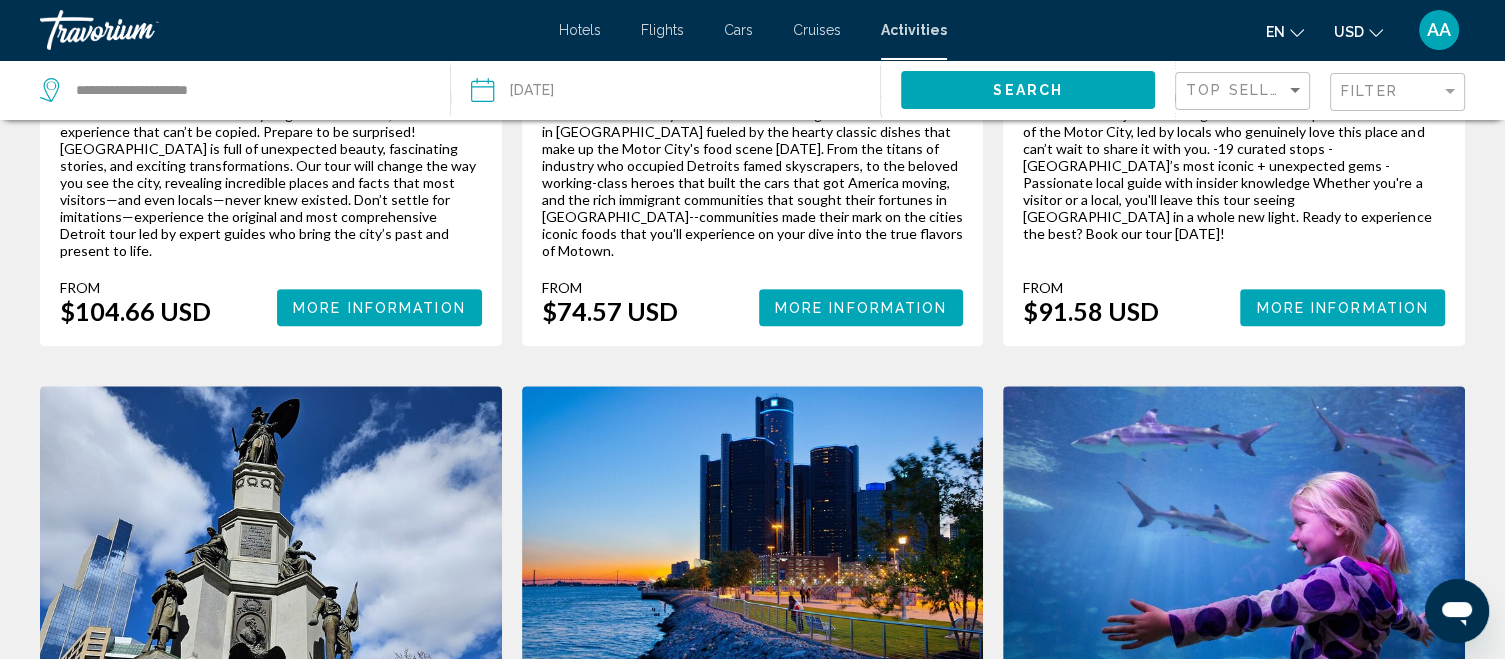 scroll, scrollTop: 0, scrollLeft: 0, axis: both 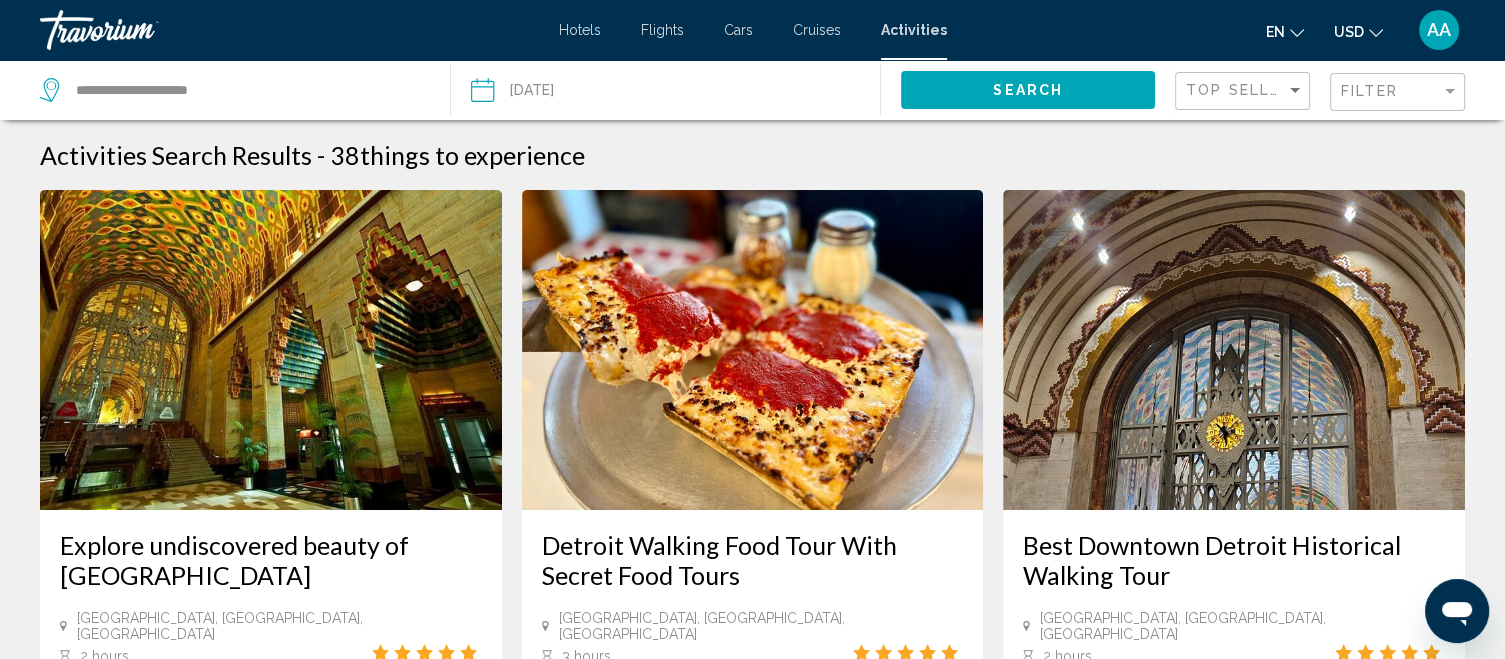 click at bounding box center (572, 93) 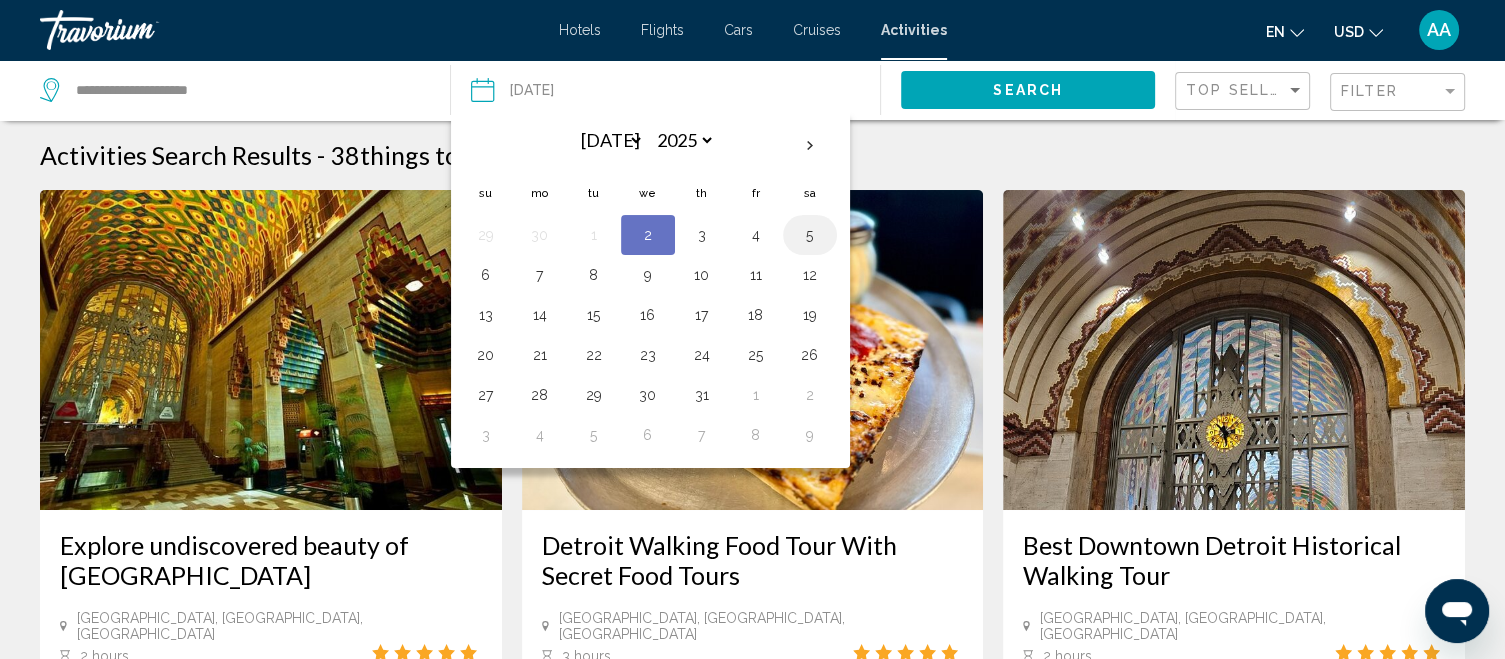 click on "5" at bounding box center [810, 235] 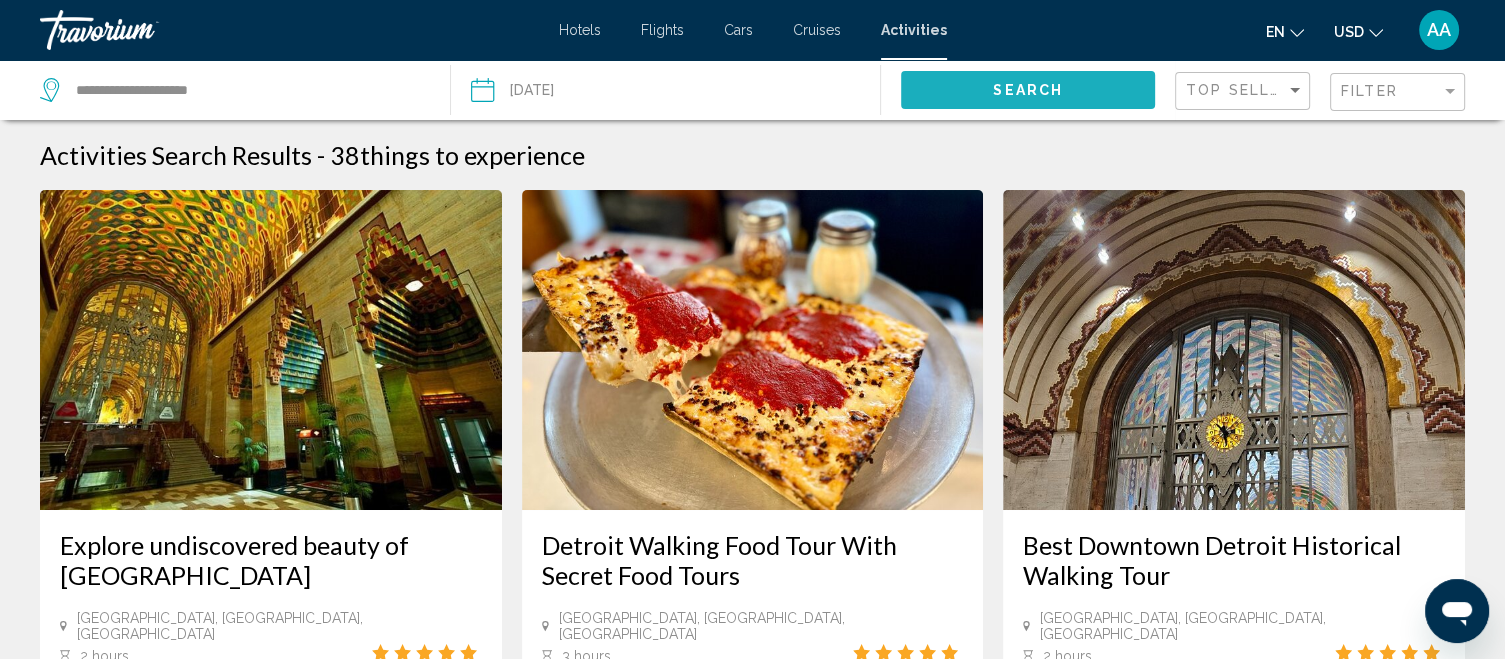 click on "Search" 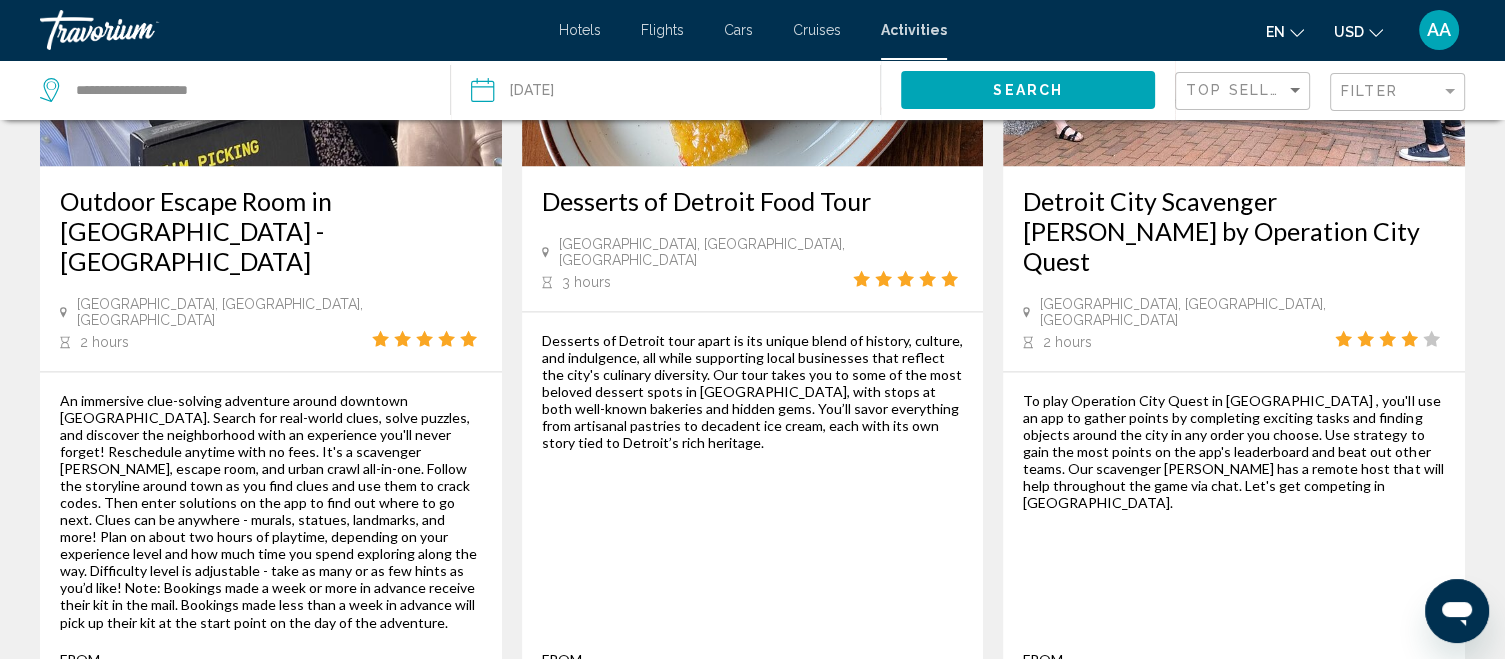 scroll, scrollTop: 3340, scrollLeft: 0, axis: vertical 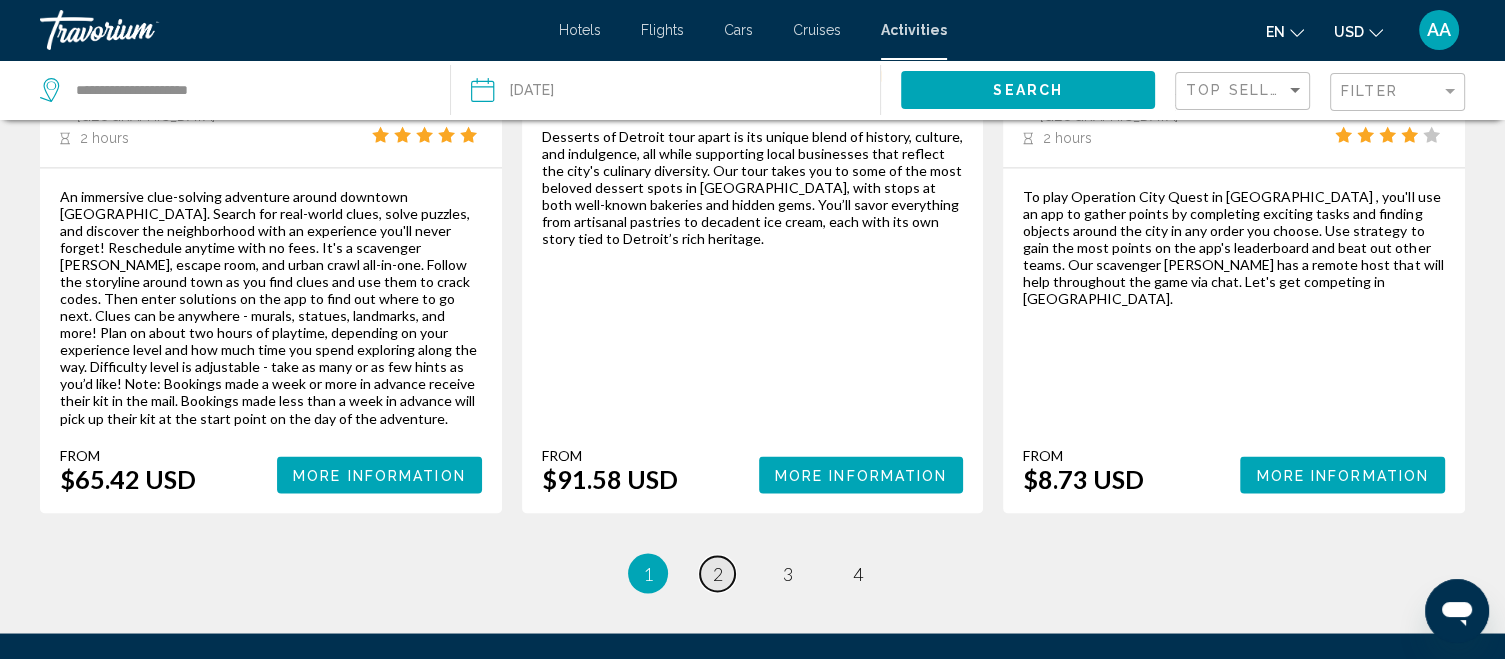 click on "page  2" at bounding box center (717, 573) 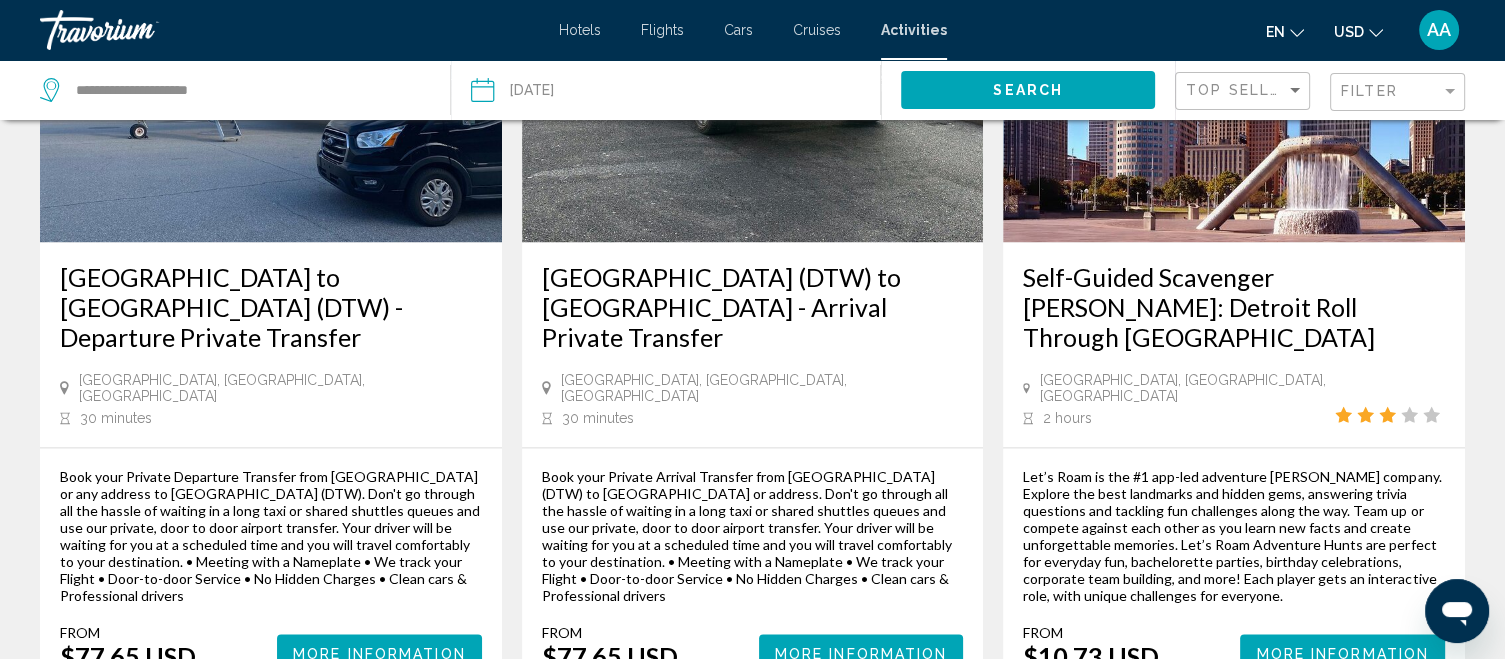 scroll, scrollTop: 2955, scrollLeft: 0, axis: vertical 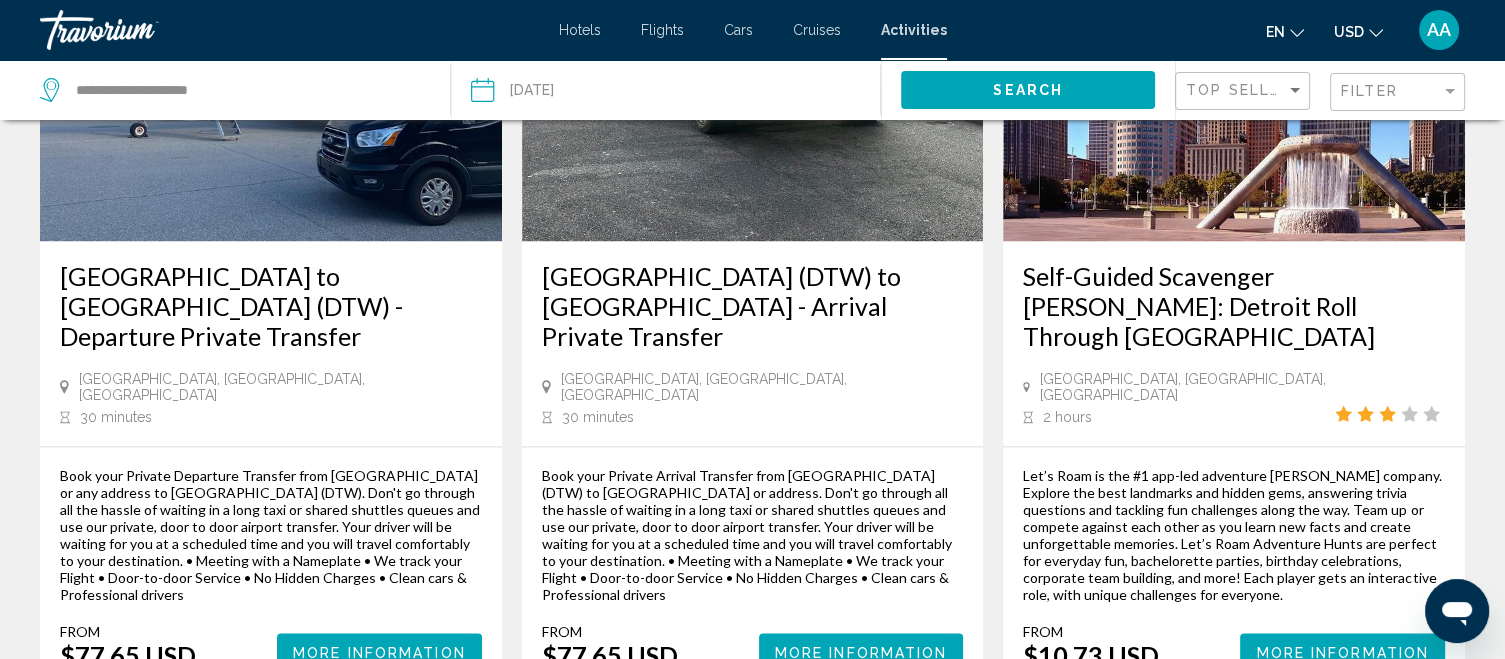 click on "3" at bounding box center [788, 750] 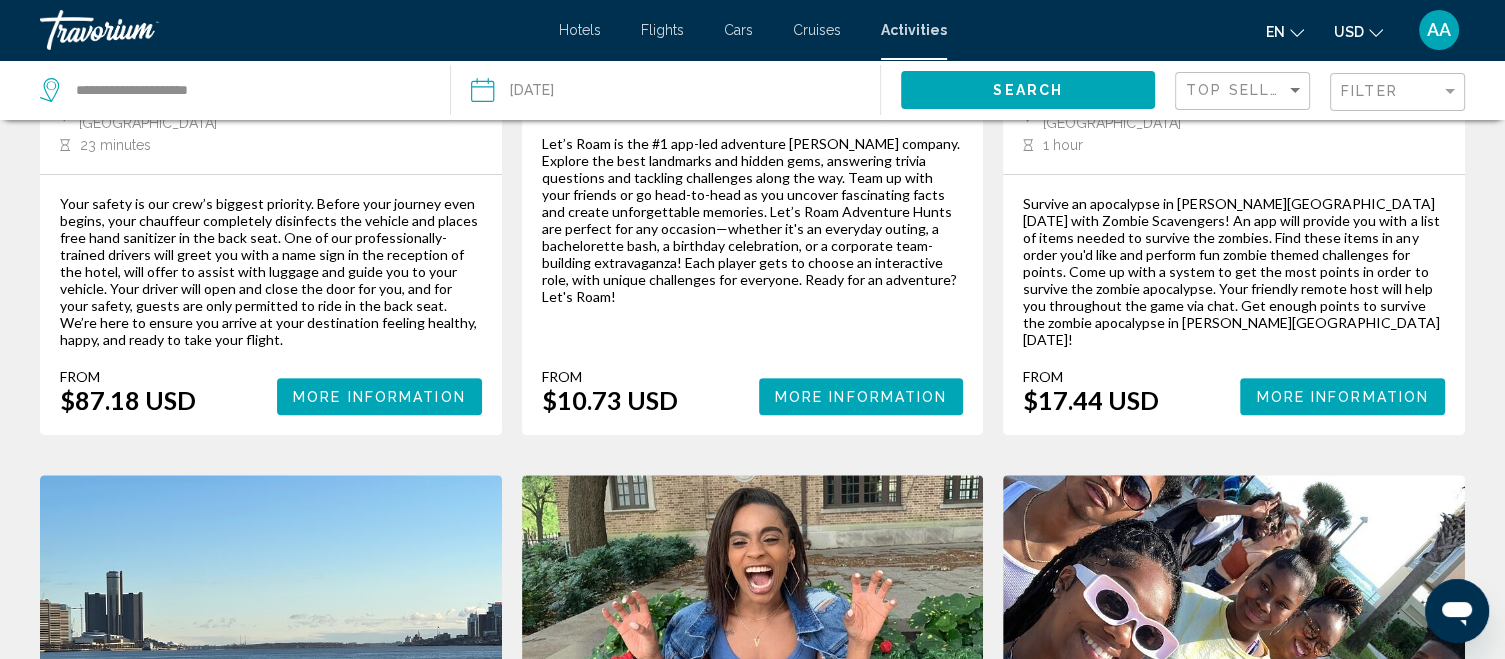 scroll, scrollTop: 572, scrollLeft: 0, axis: vertical 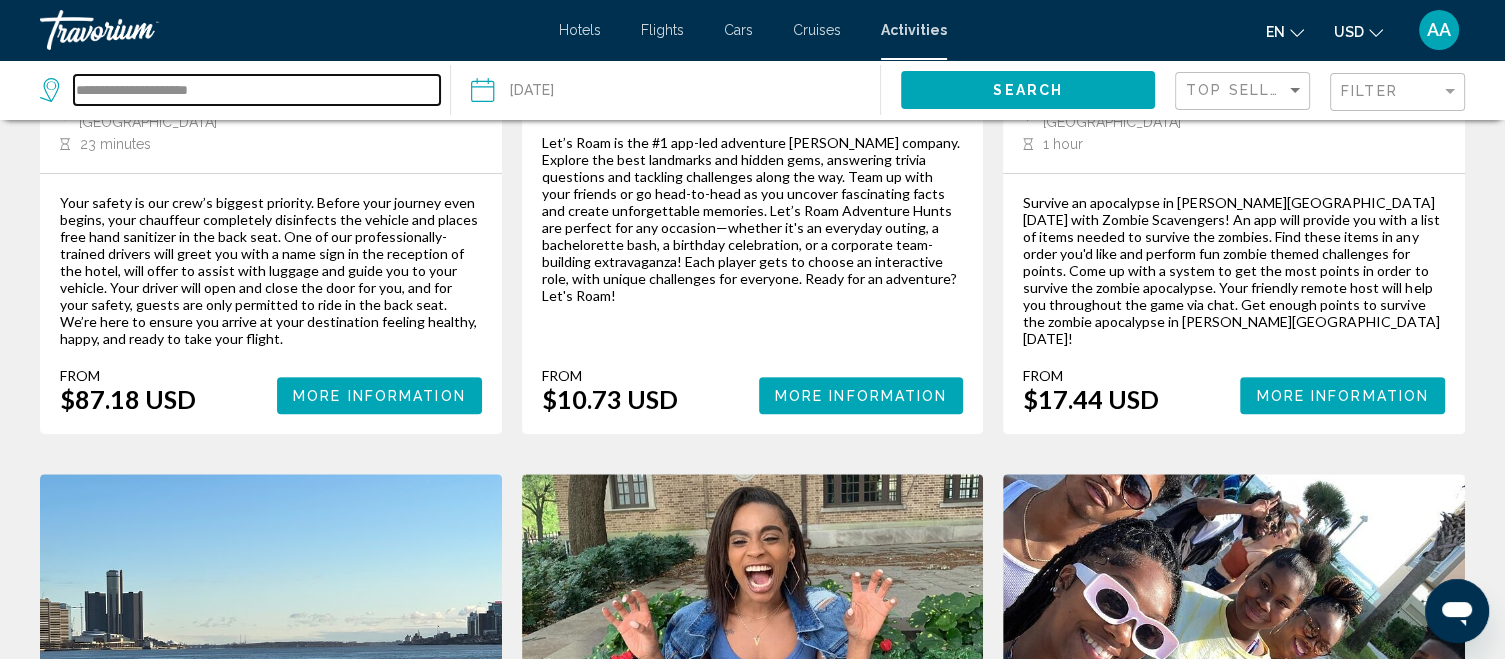 click on "**********" at bounding box center [257, 90] 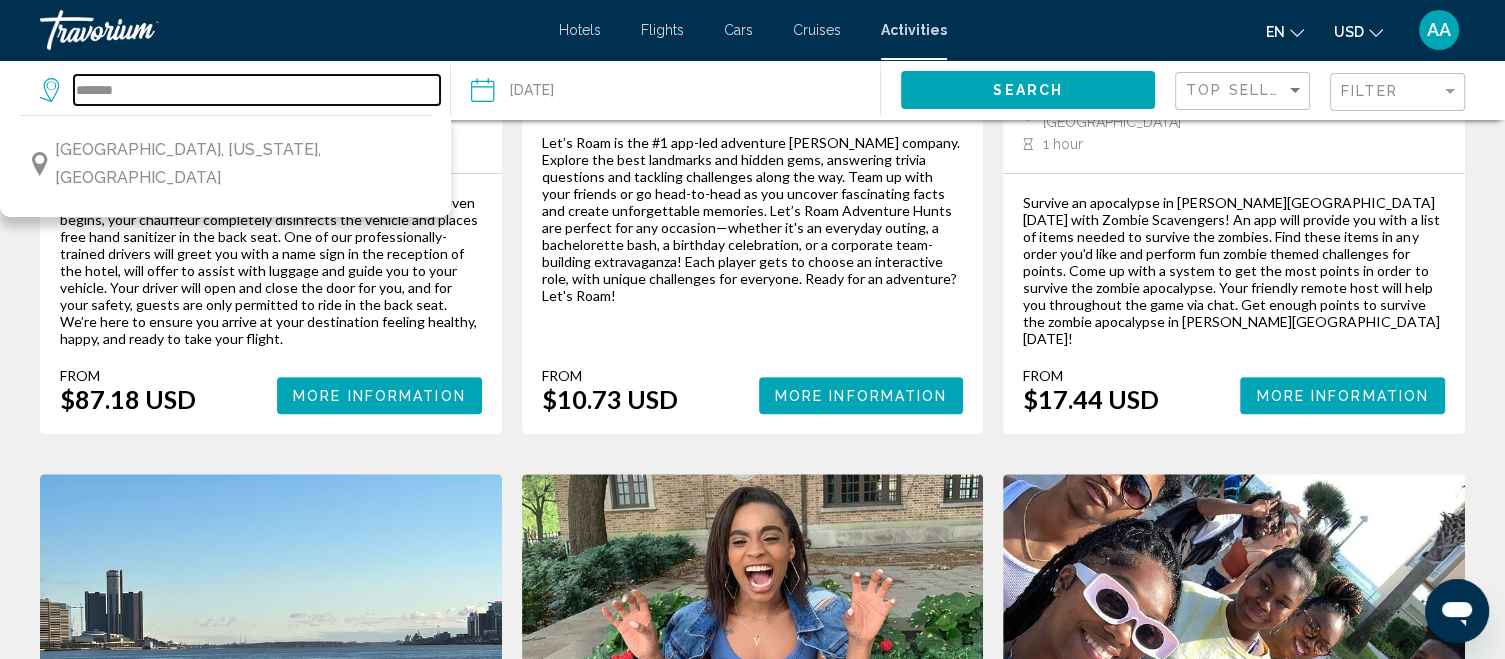 type on "*******" 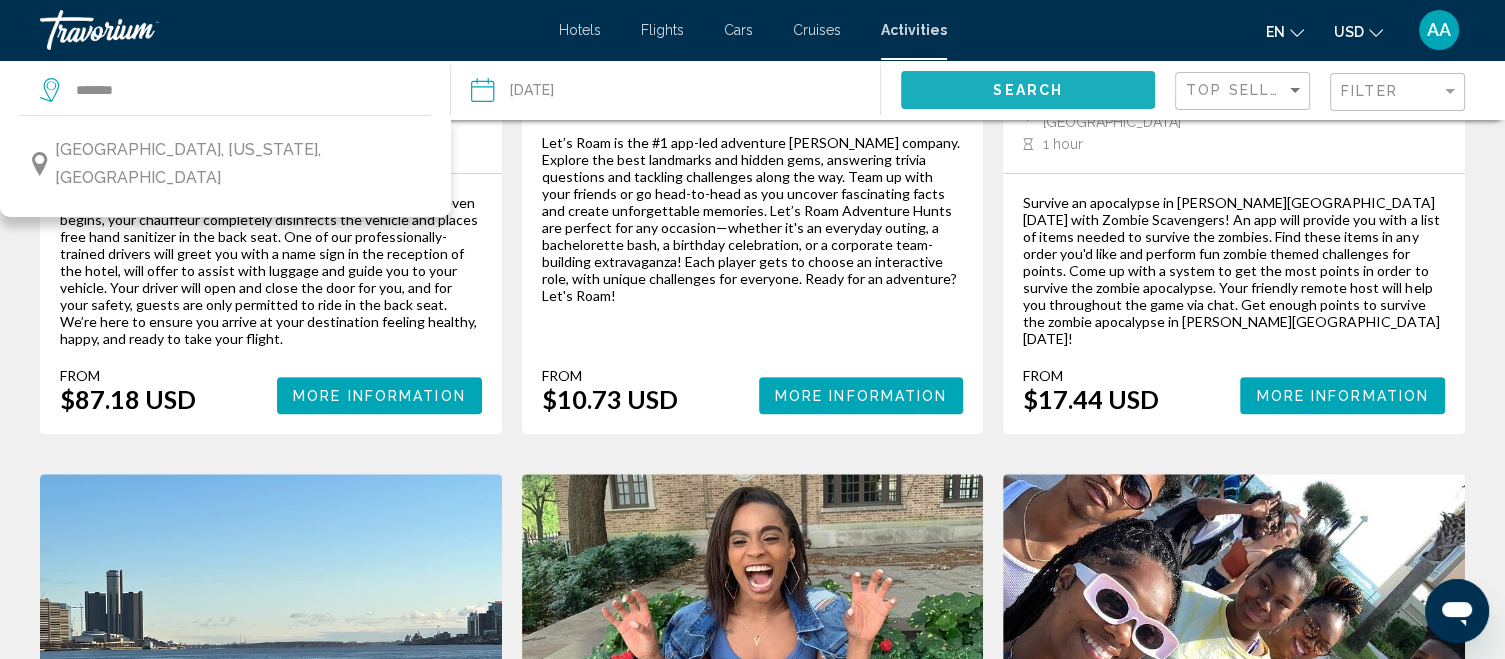 click on "Search" 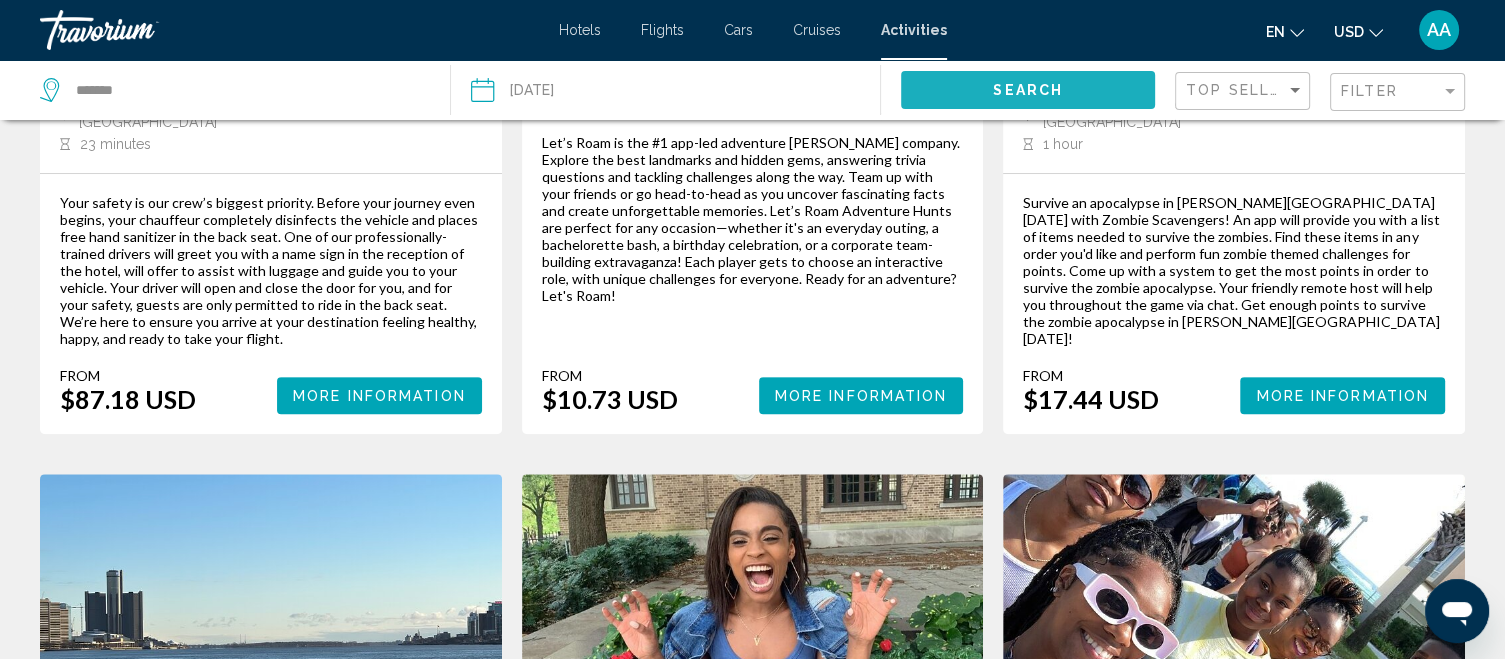 click on "Search" 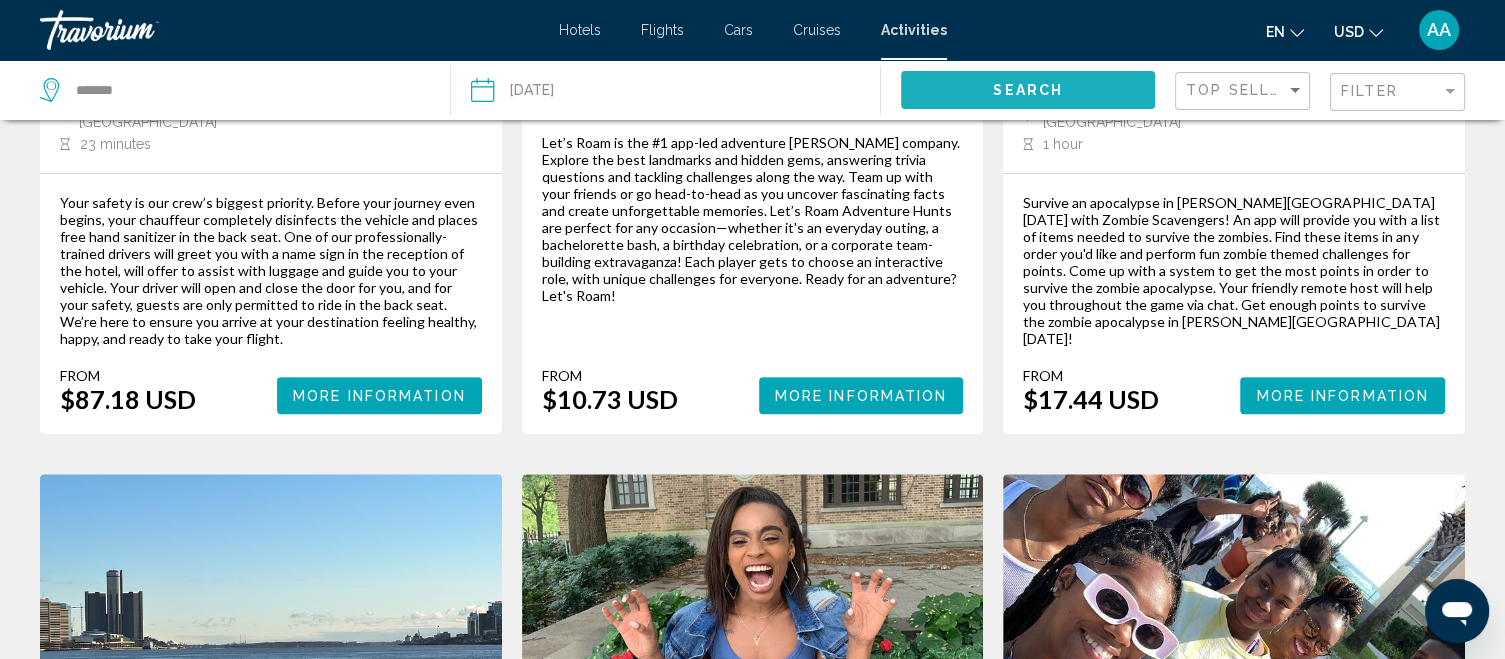 click on "Search" 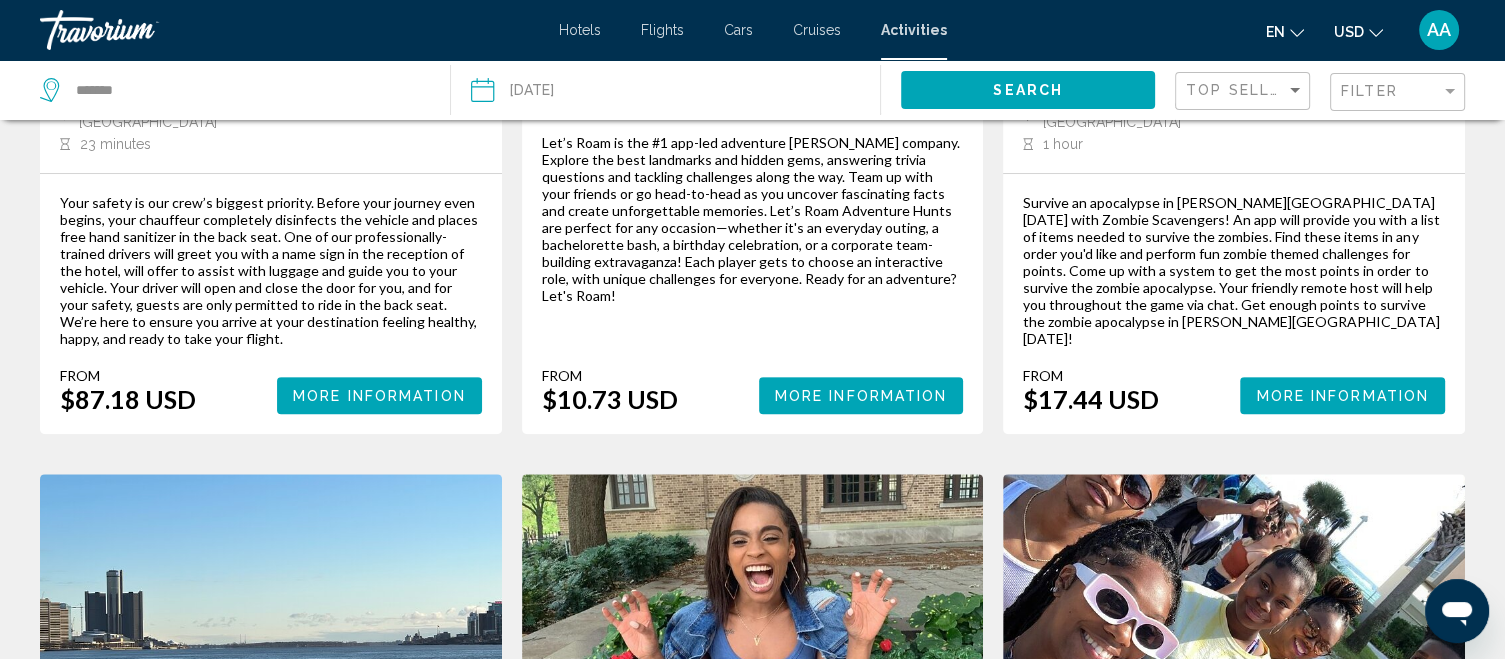 click on "**********" at bounding box center (676, 90) 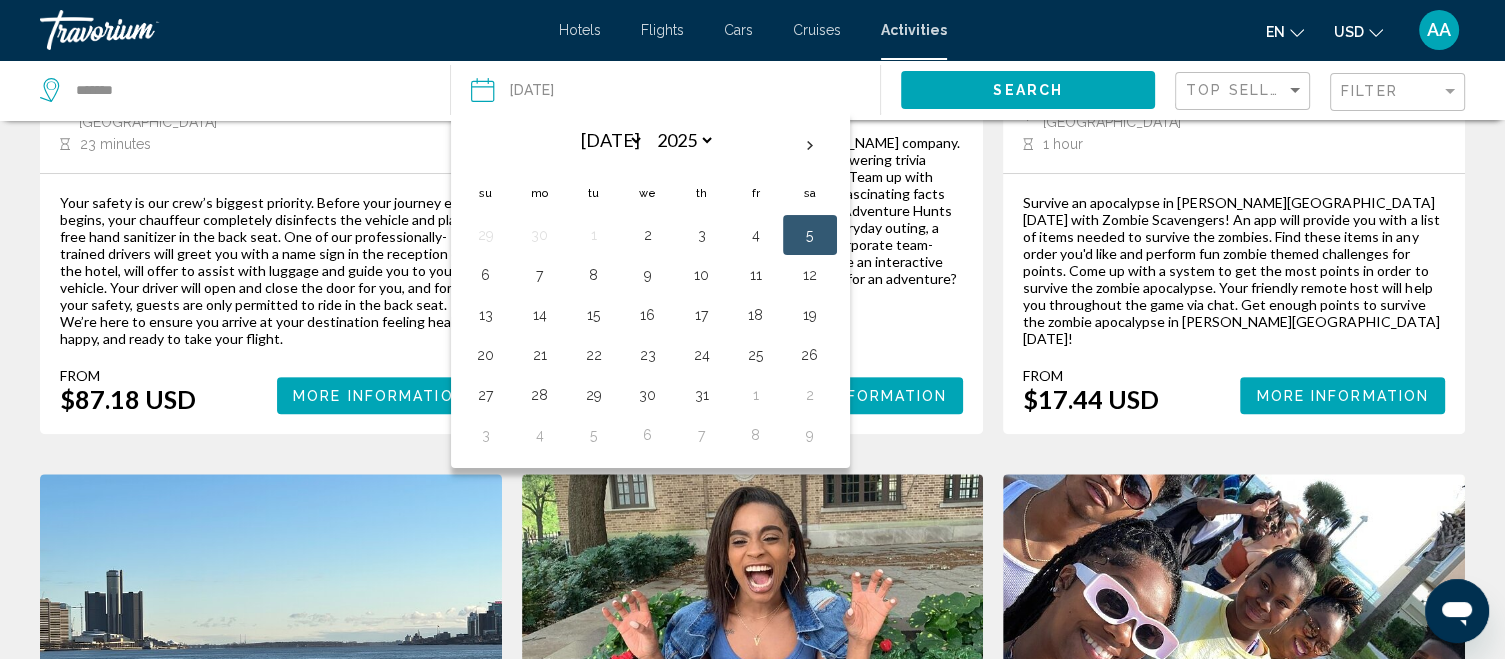 click on "5" at bounding box center [810, 235] 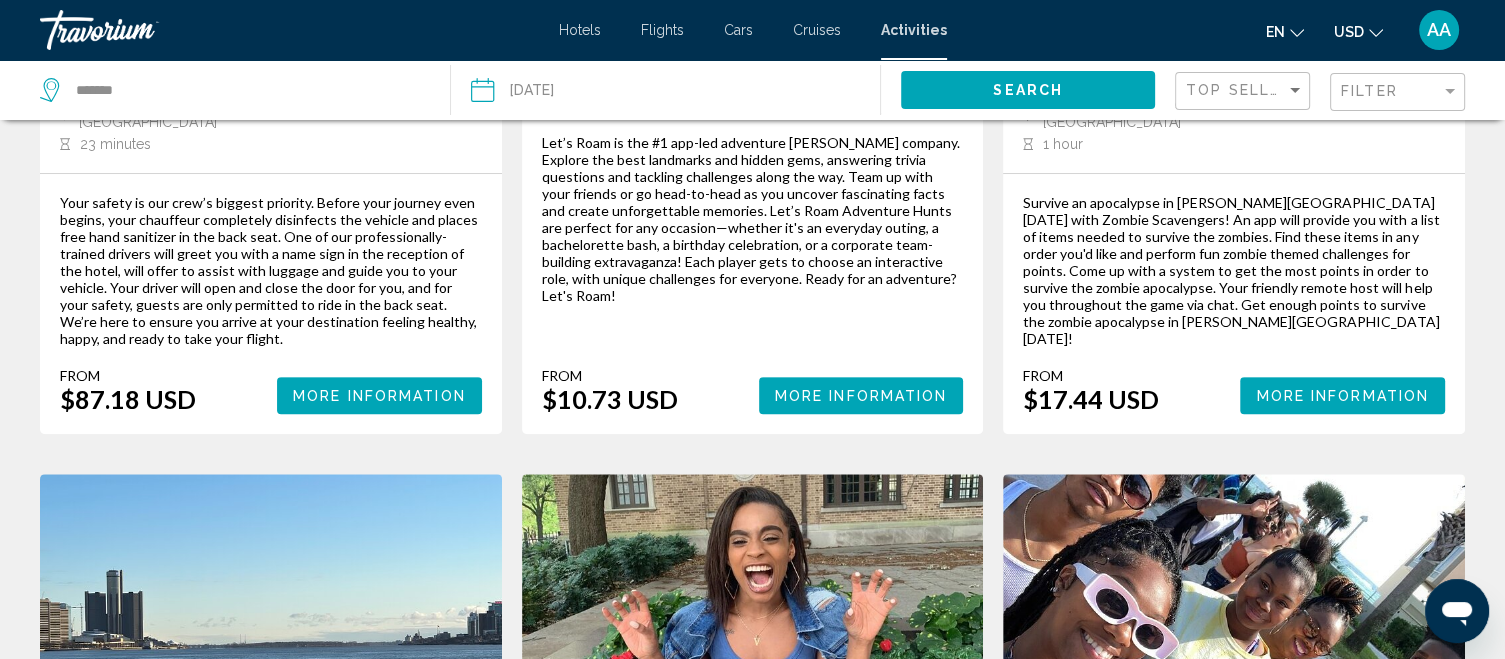 click on "Search" 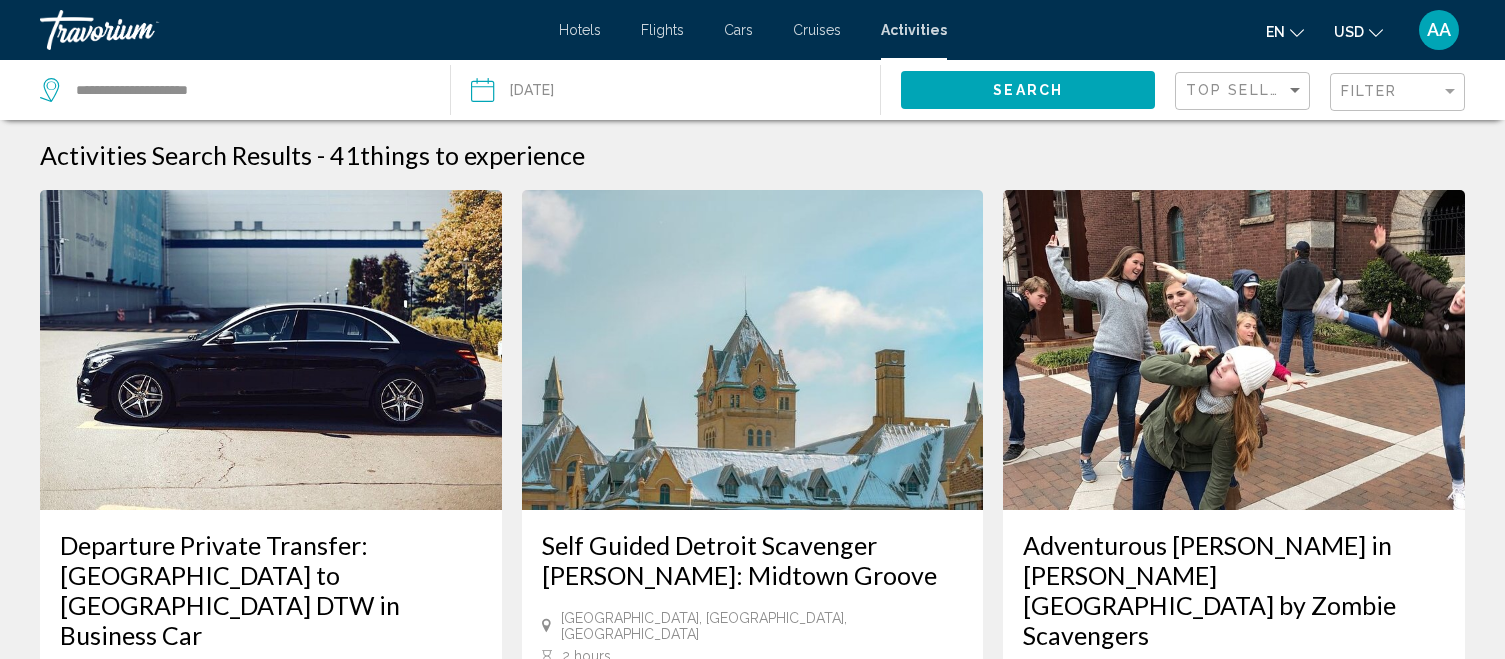 scroll, scrollTop: 0, scrollLeft: 0, axis: both 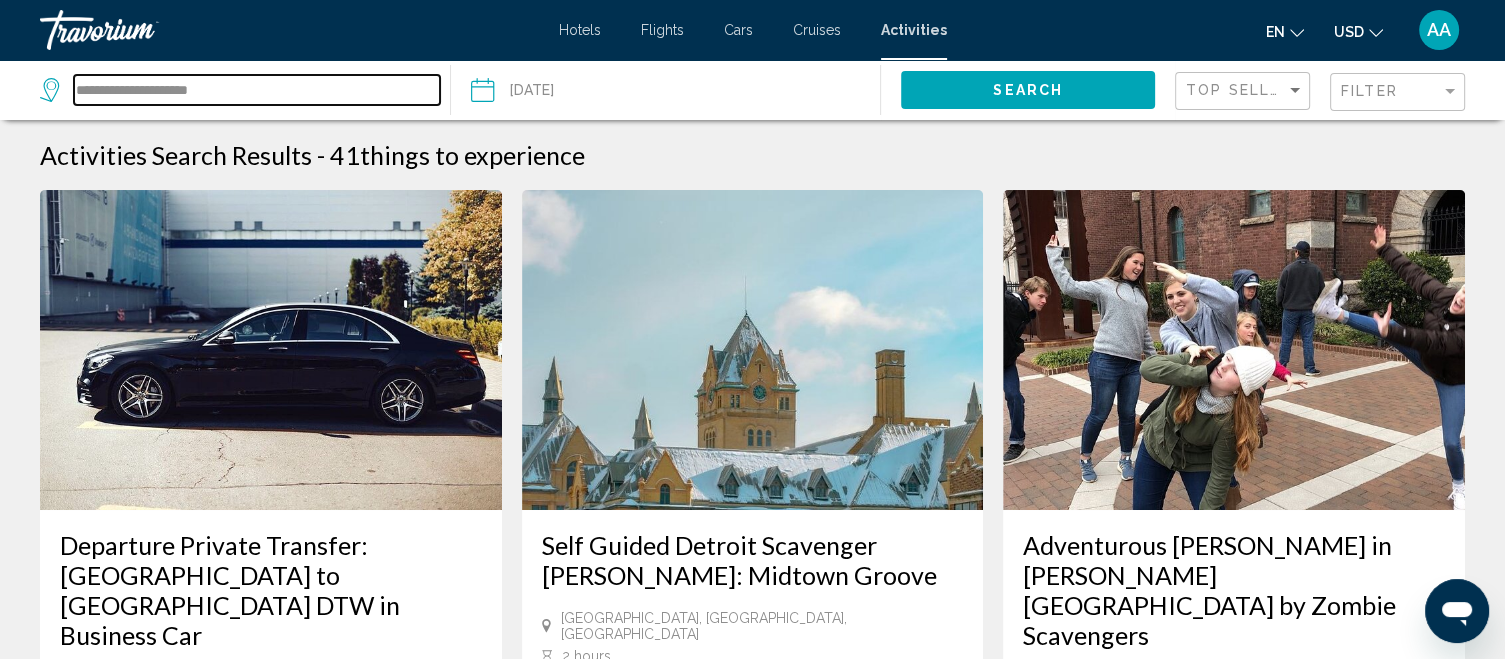 click on "**********" at bounding box center (257, 90) 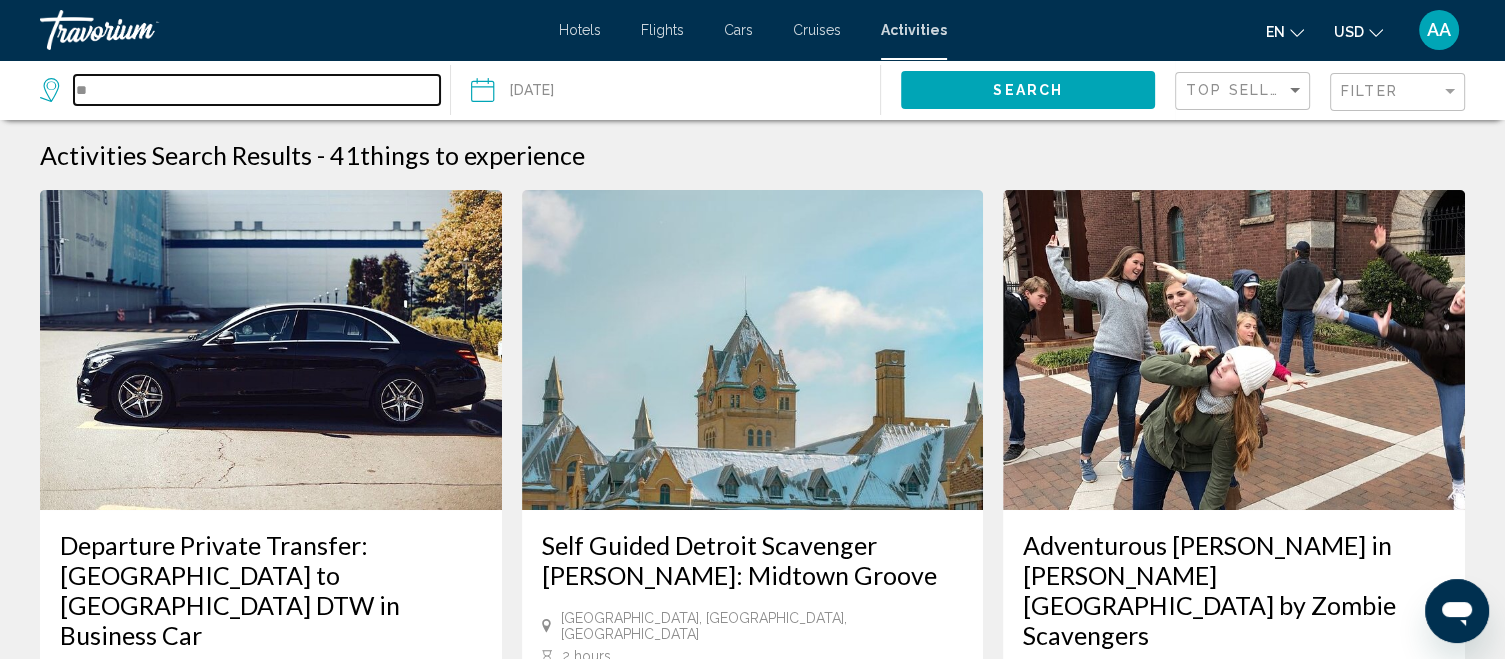 type on "*" 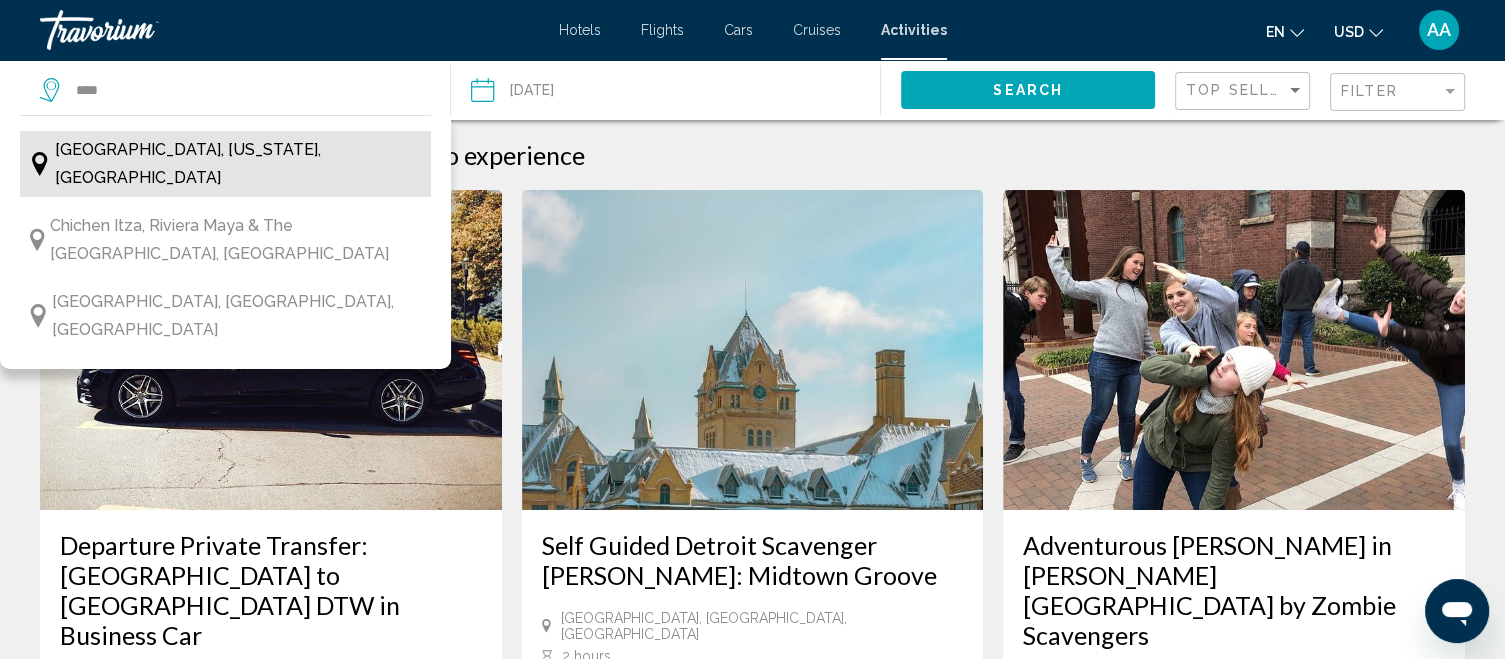 click on "Chicago, Illinois, USA" at bounding box center [225, 164] 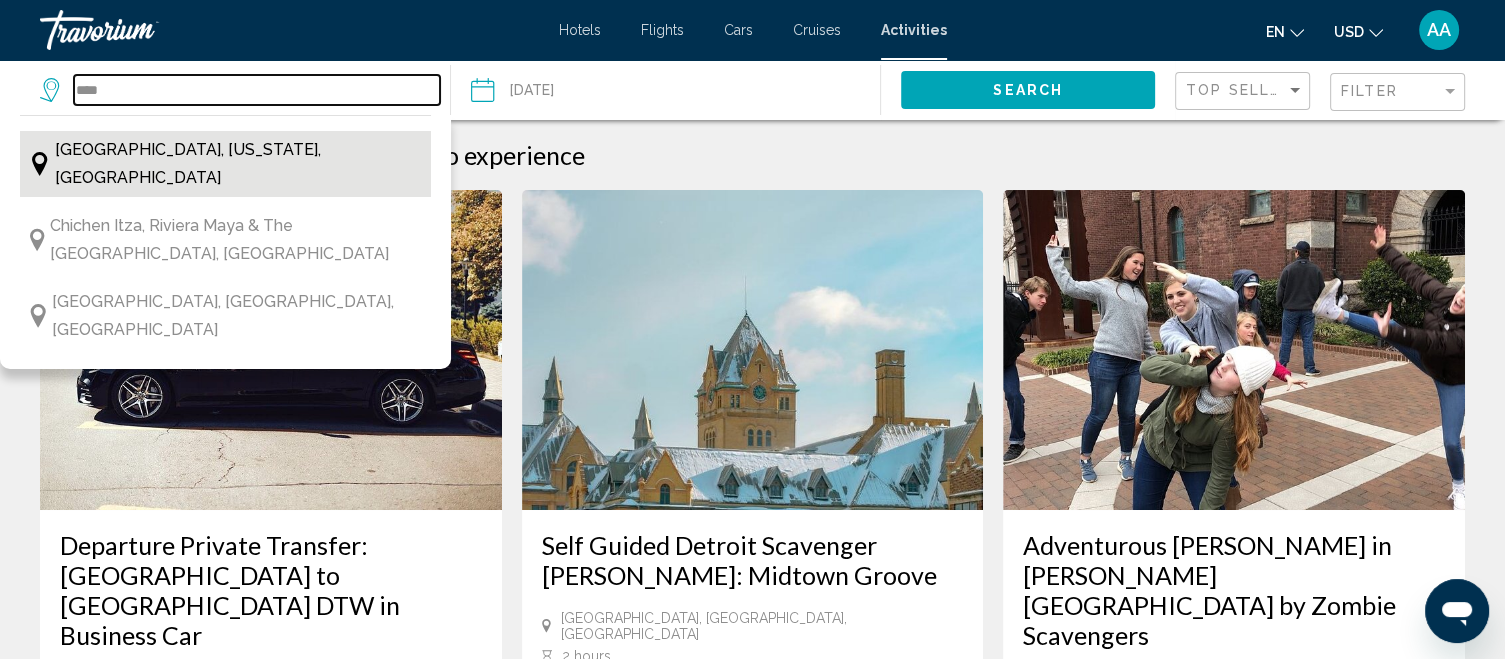 type on "**********" 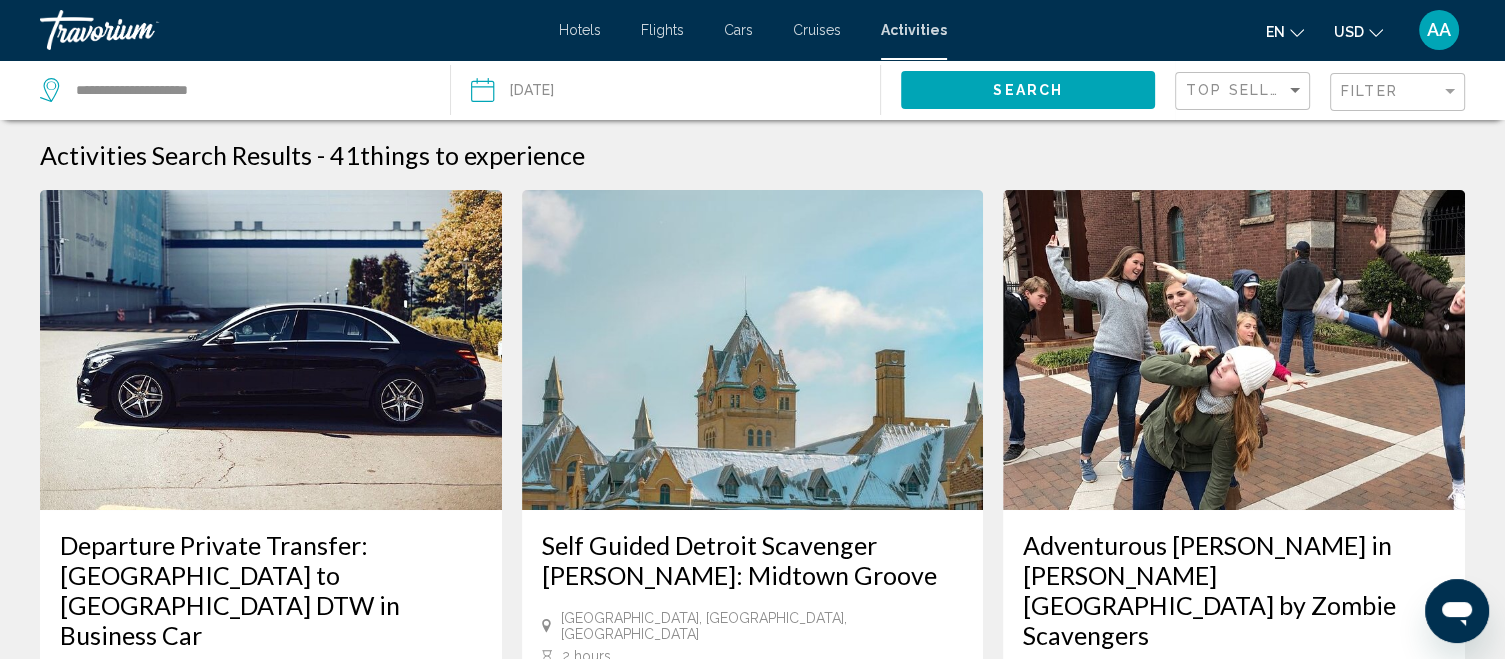 click on "Search" 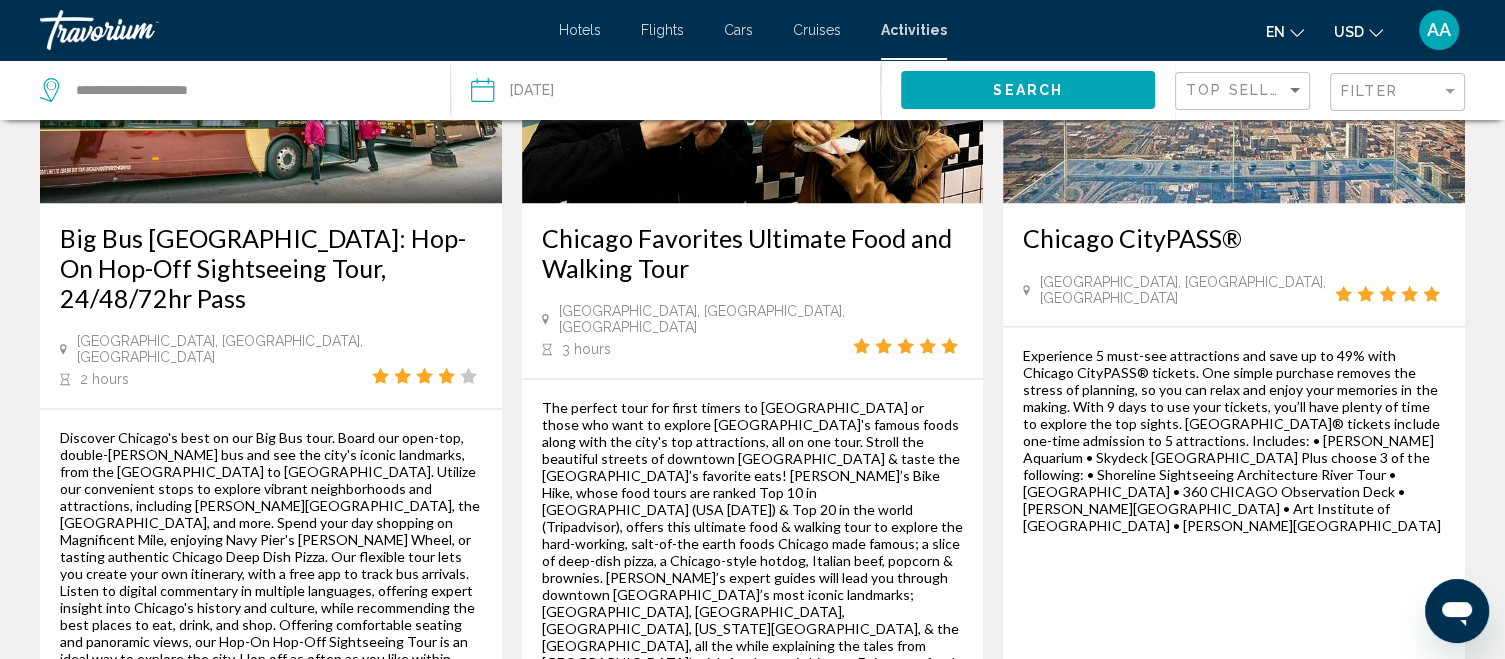 scroll, scrollTop: 3095, scrollLeft: 0, axis: vertical 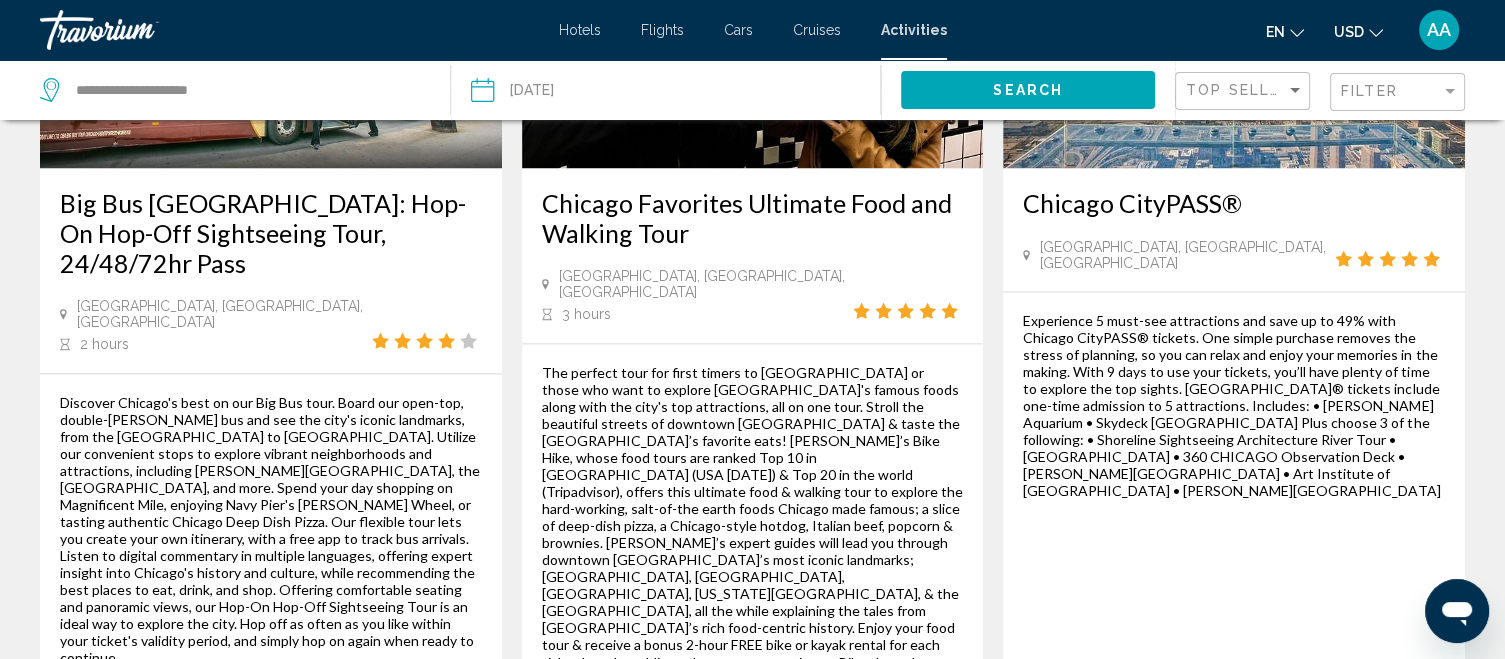 click on "page  2" at bounding box center (612, 834) 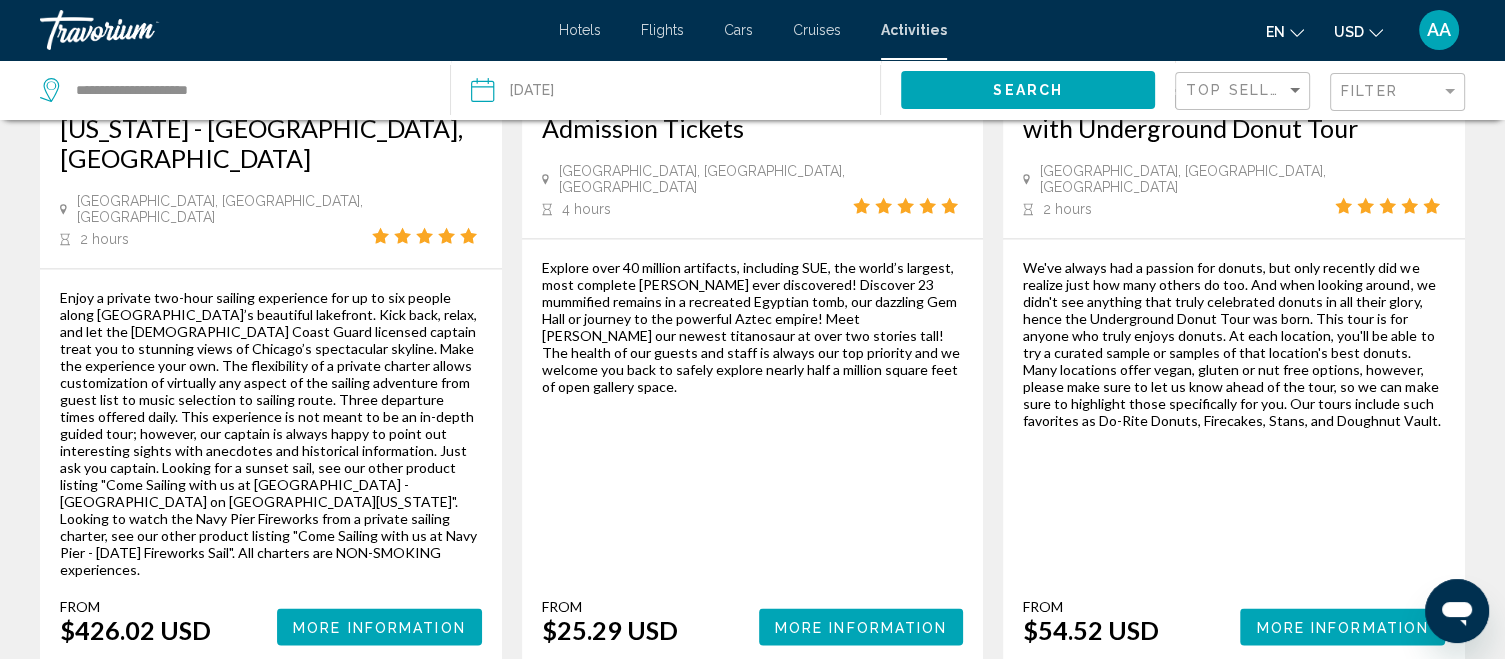 scroll, scrollTop: 3191, scrollLeft: 0, axis: vertical 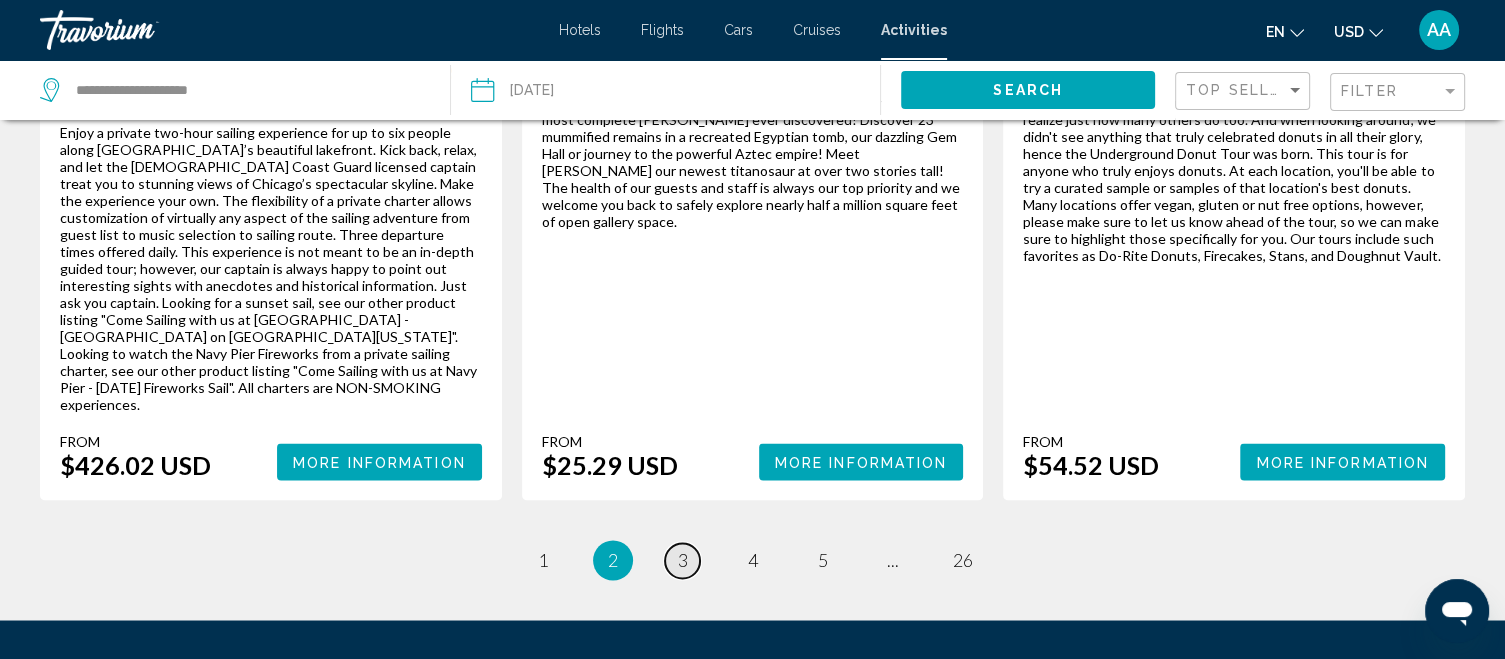 click on "3" at bounding box center [683, 560] 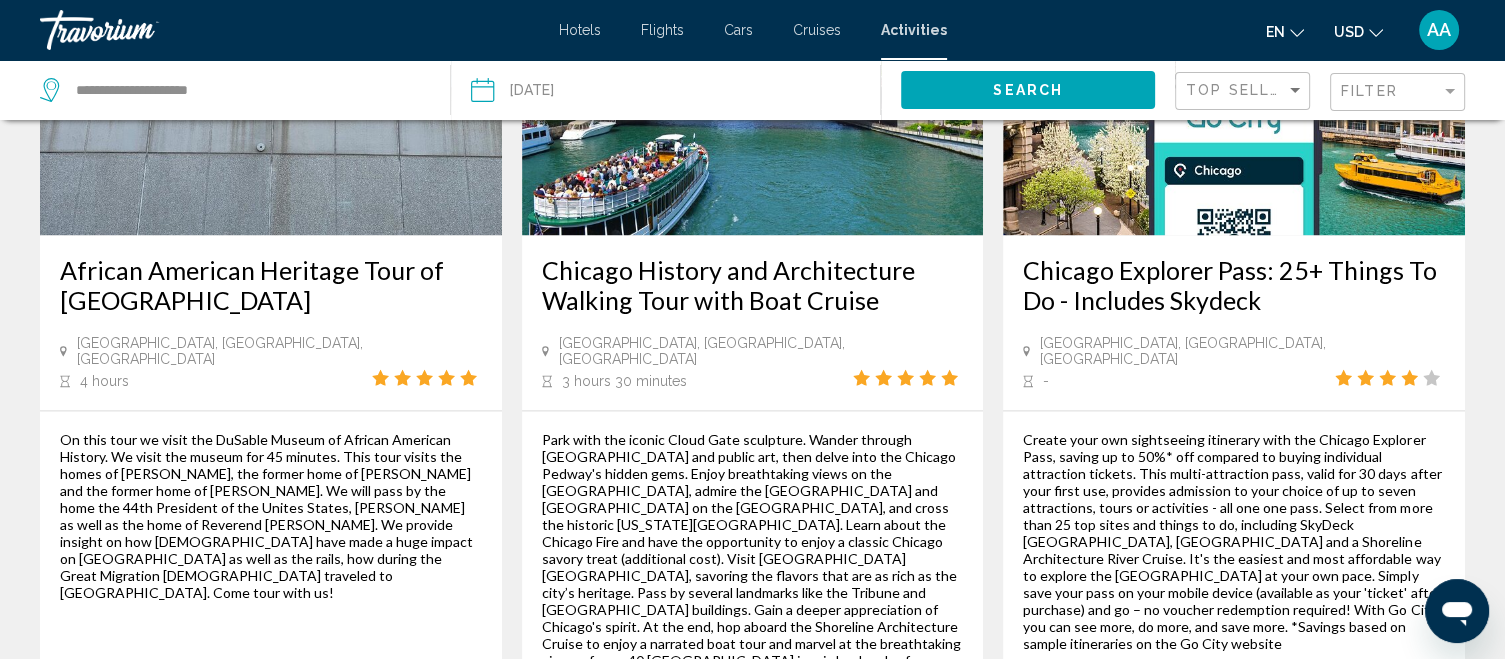 scroll, scrollTop: 3305, scrollLeft: 0, axis: vertical 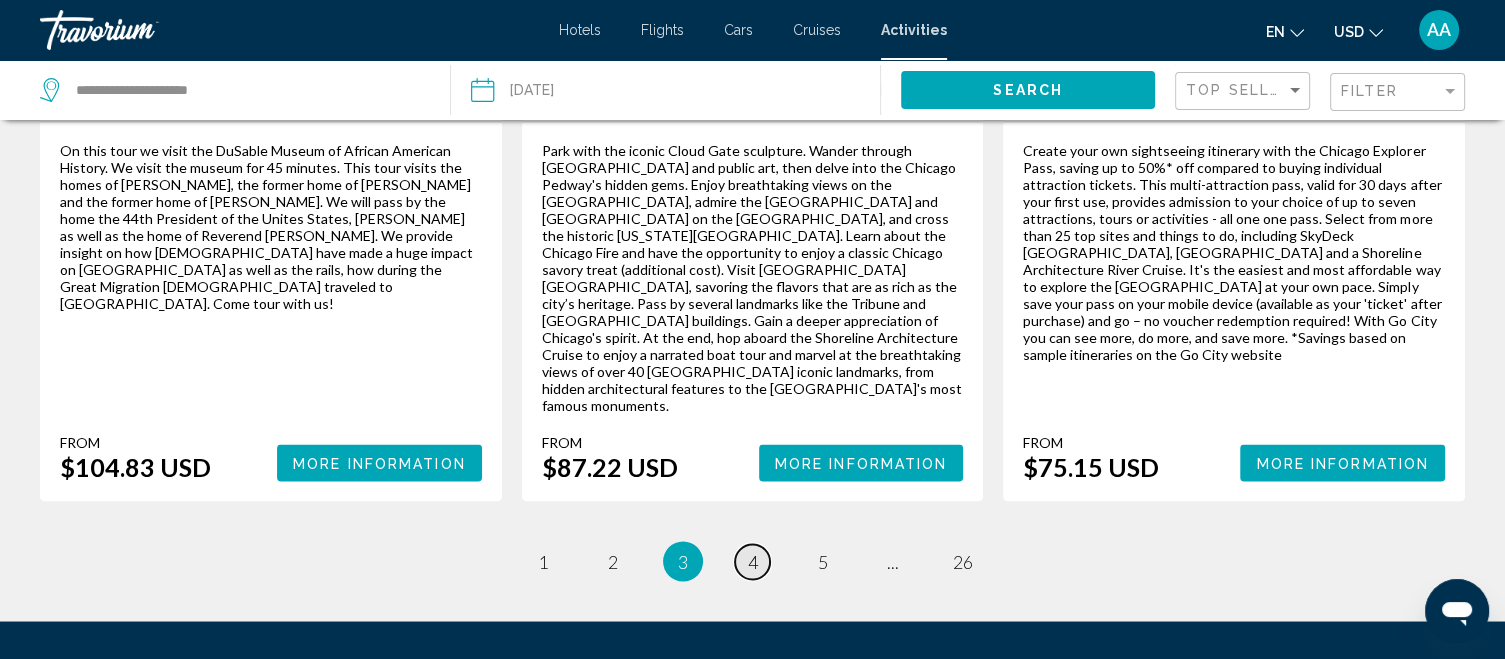 click on "4" at bounding box center [753, 561] 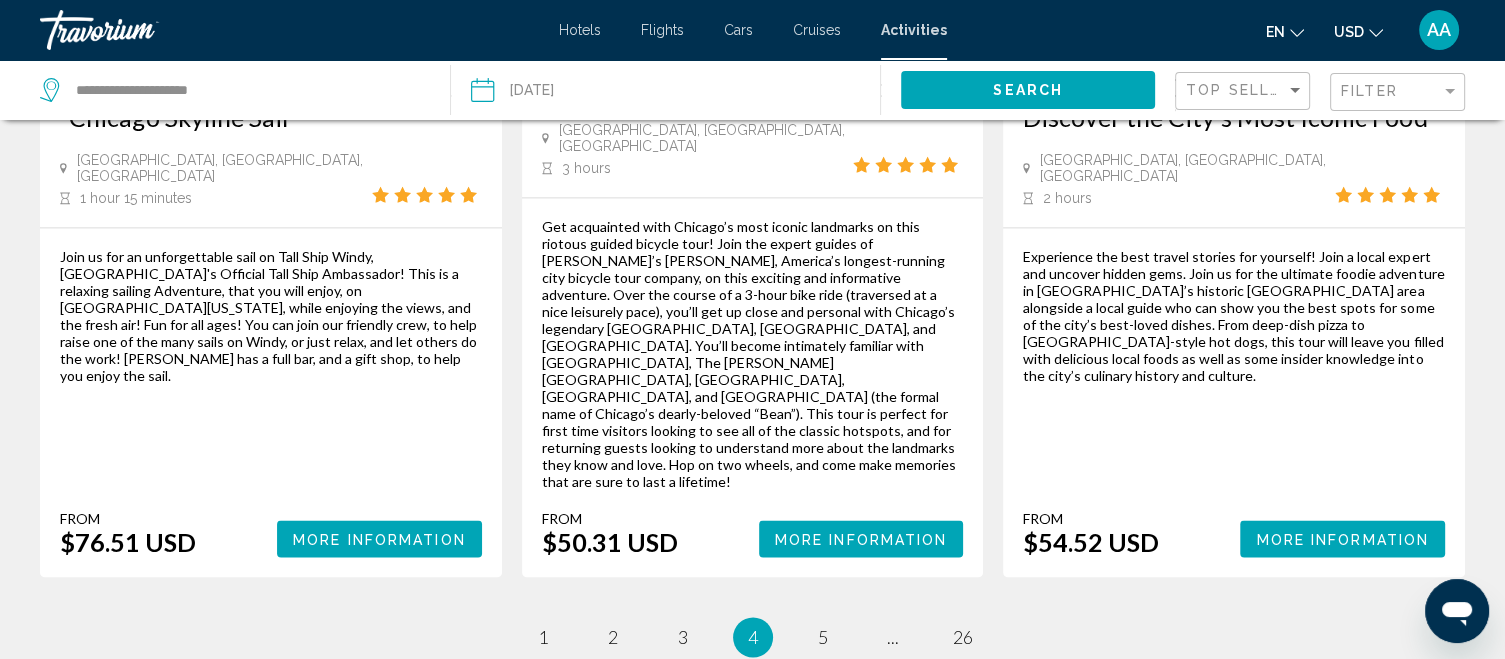 scroll, scrollTop: 3088, scrollLeft: 0, axis: vertical 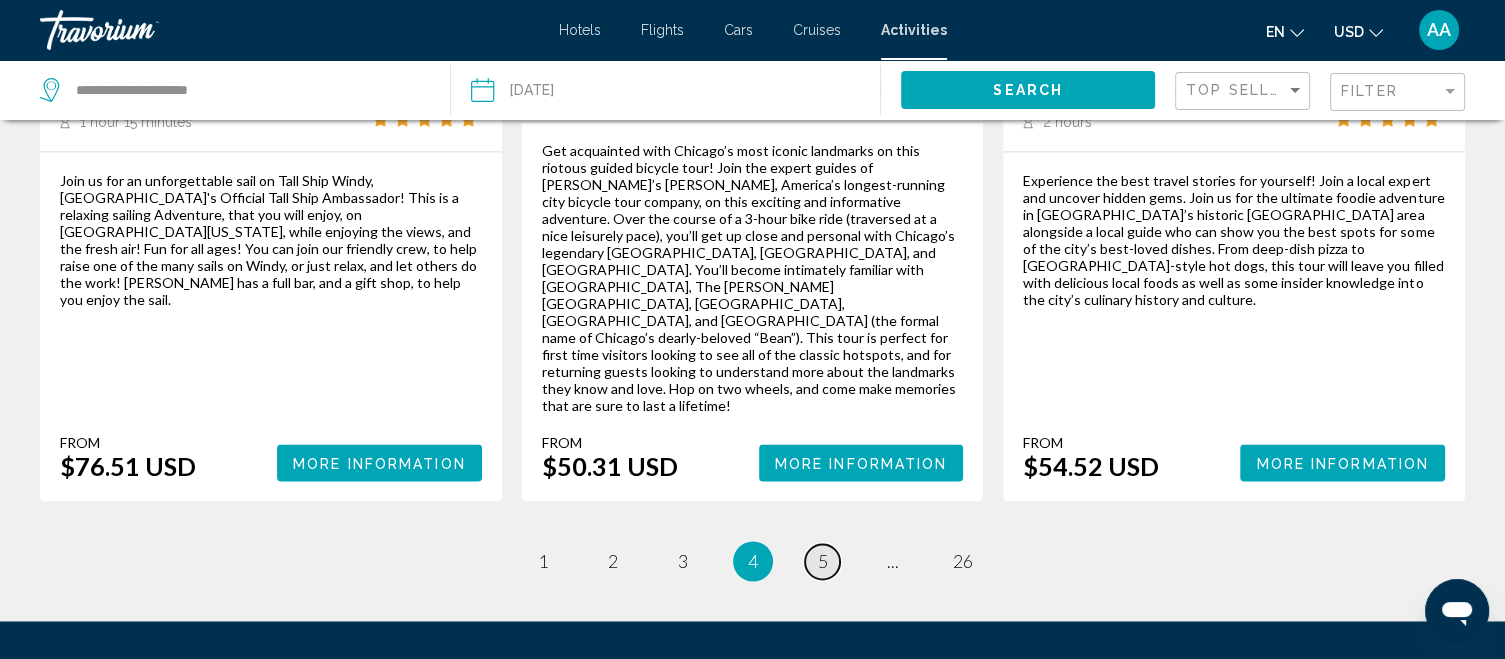 click on "5" at bounding box center (823, 561) 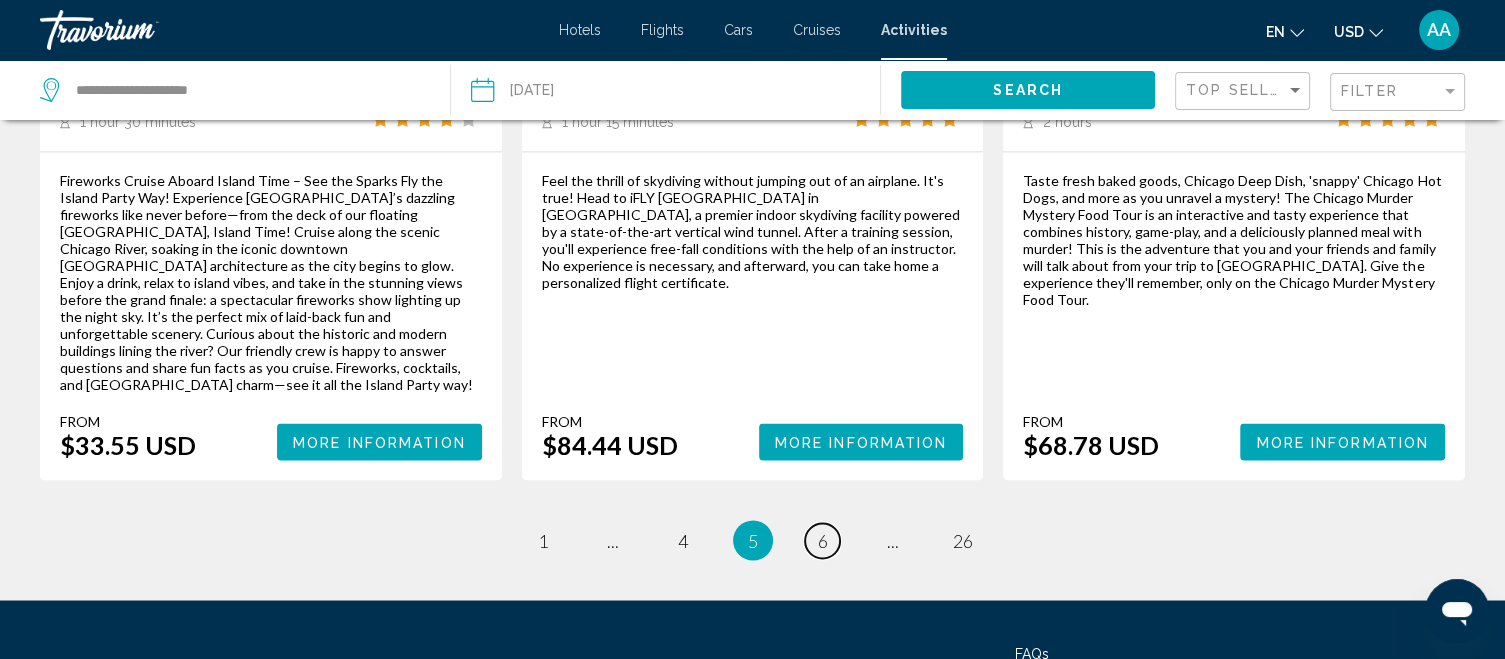 scroll, scrollTop: 3232, scrollLeft: 0, axis: vertical 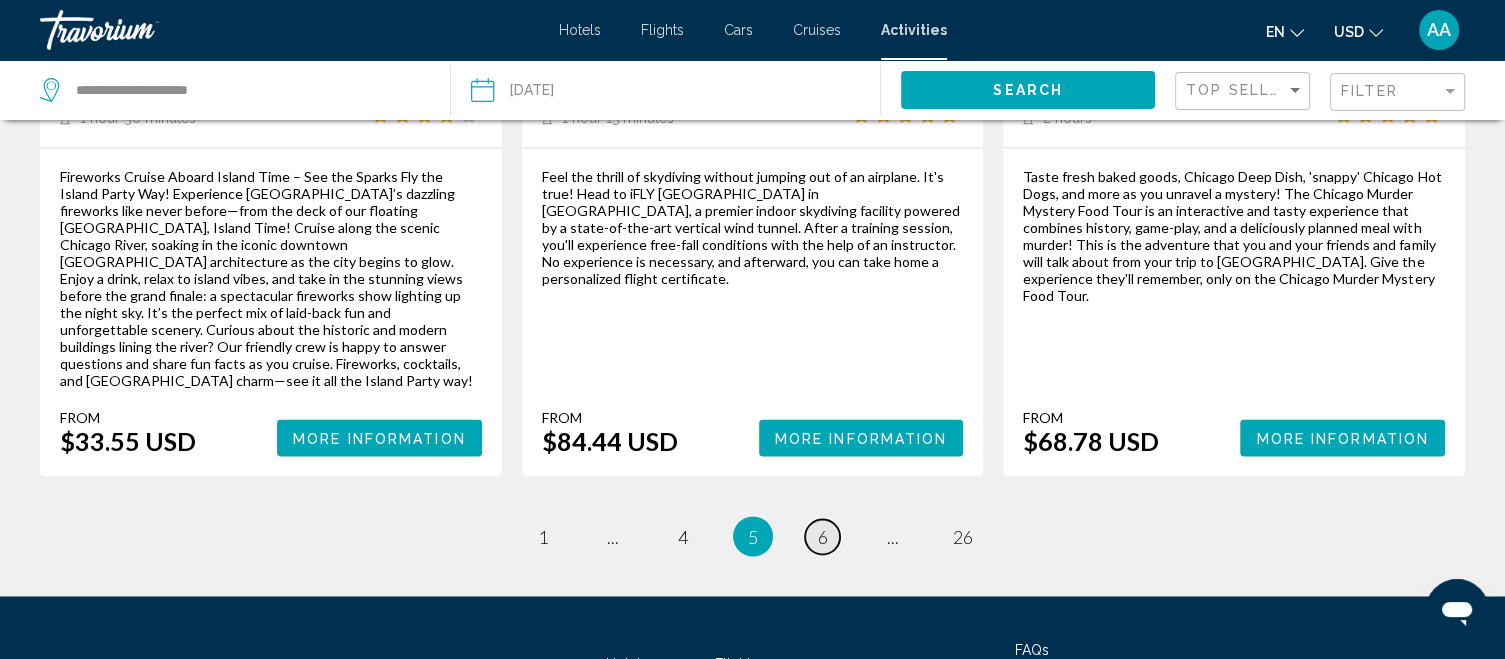 click on "page  6" at bounding box center (822, 536) 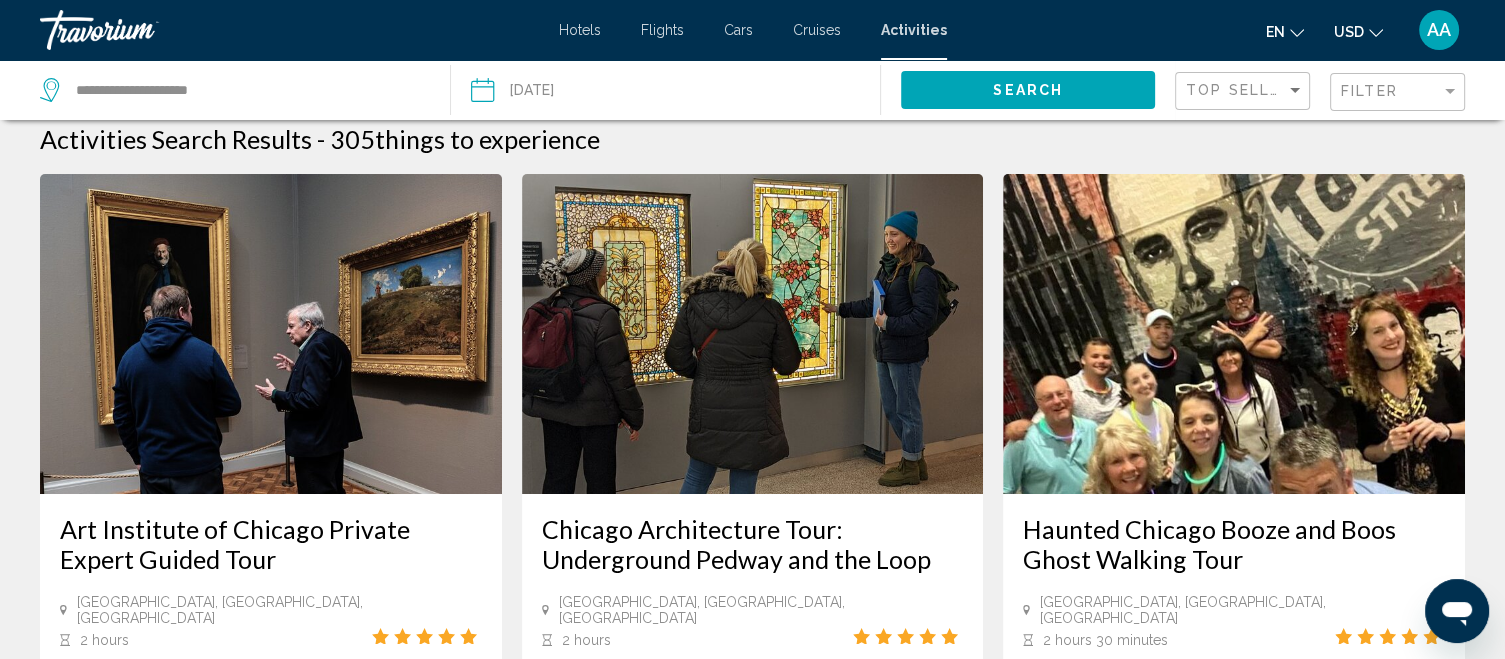 scroll, scrollTop: 0, scrollLeft: 0, axis: both 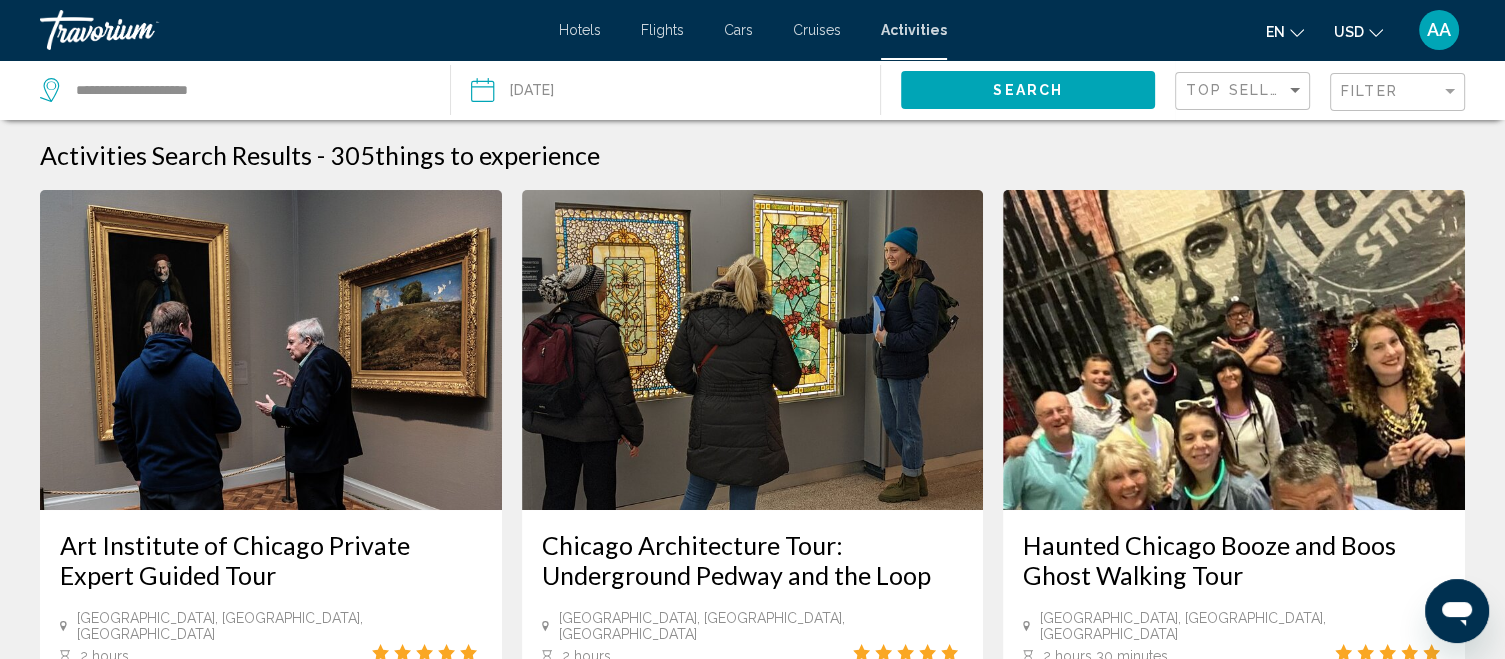 click on "Flights" at bounding box center (662, 30) 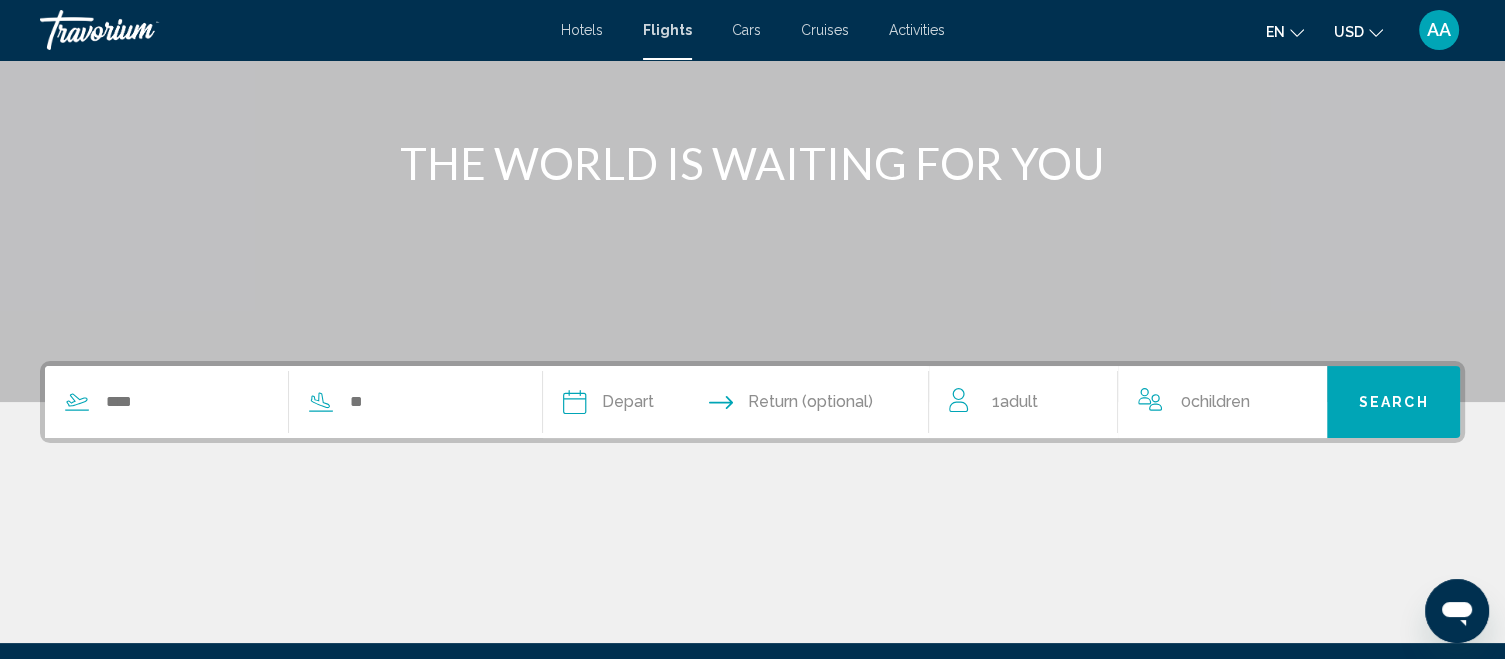 scroll, scrollTop: 199, scrollLeft: 0, axis: vertical 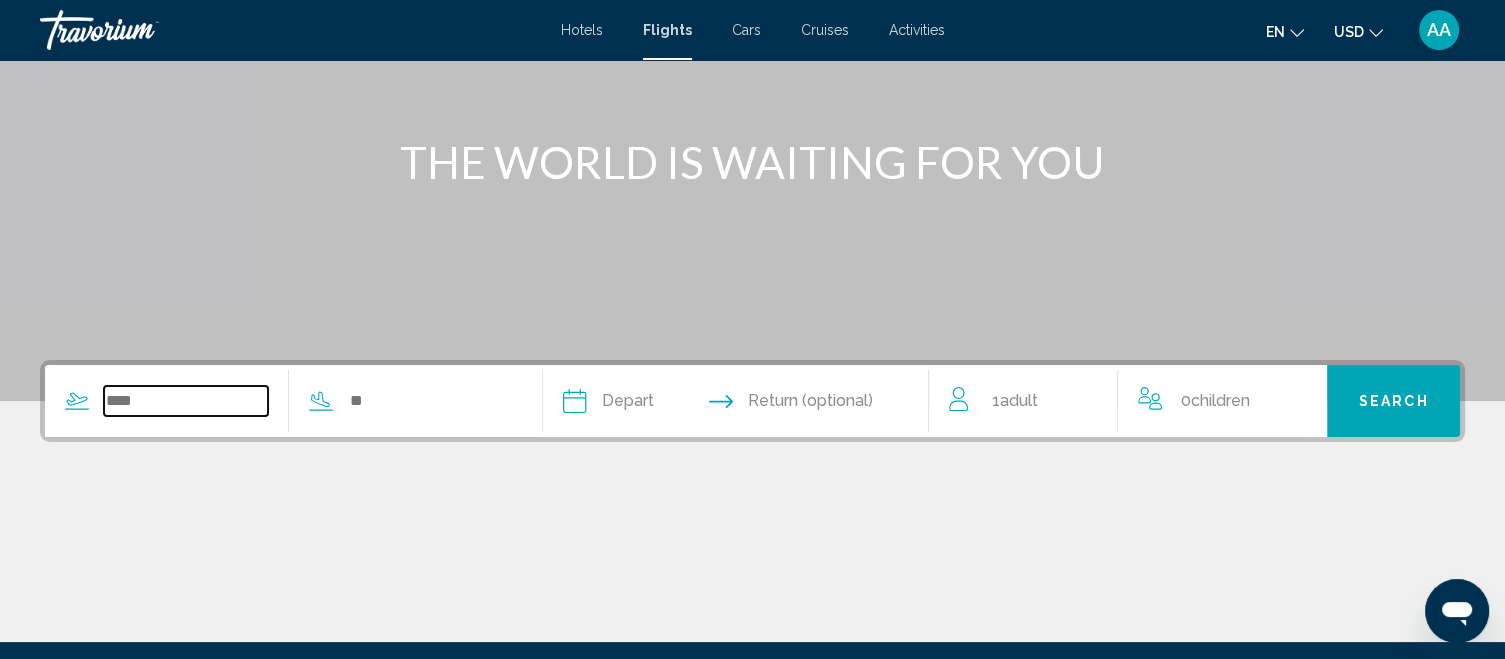 click at bounding box center [186, 401] 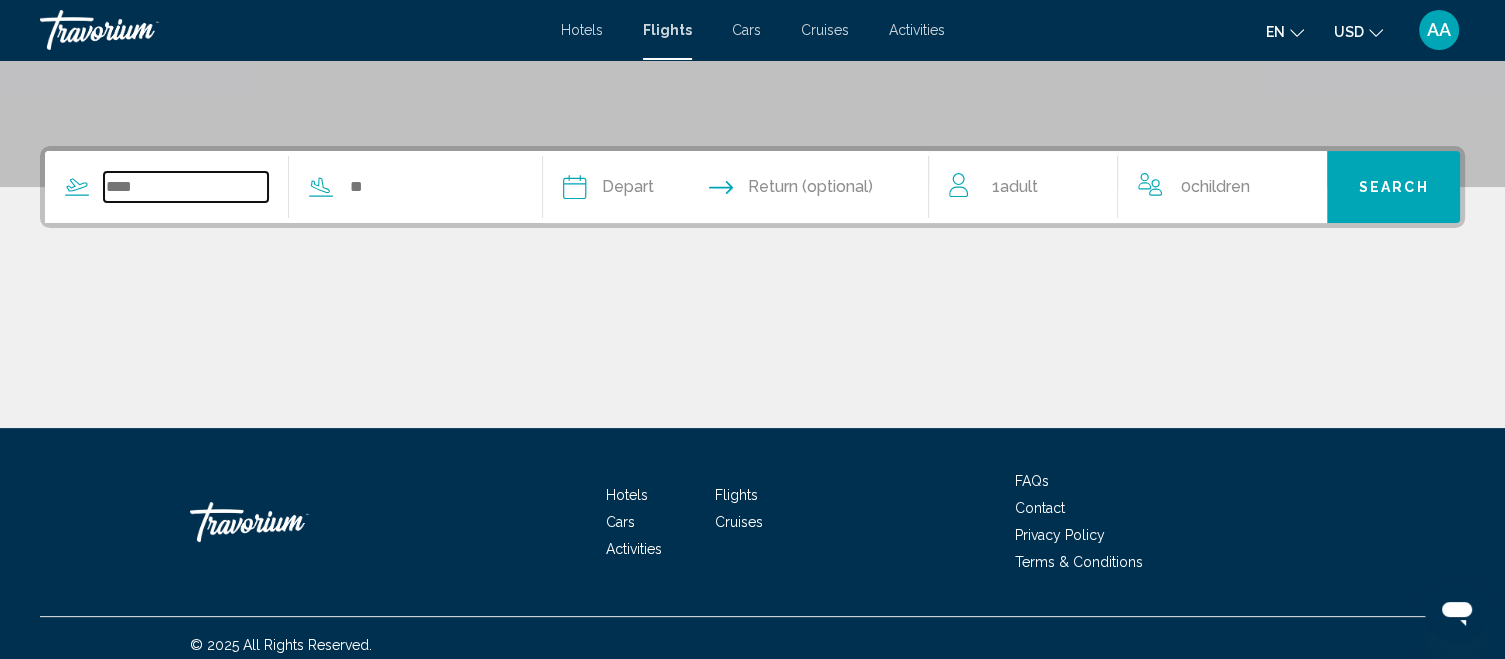 scroll, scrollTop: 426, scrollLeft: 0, axis: vertical 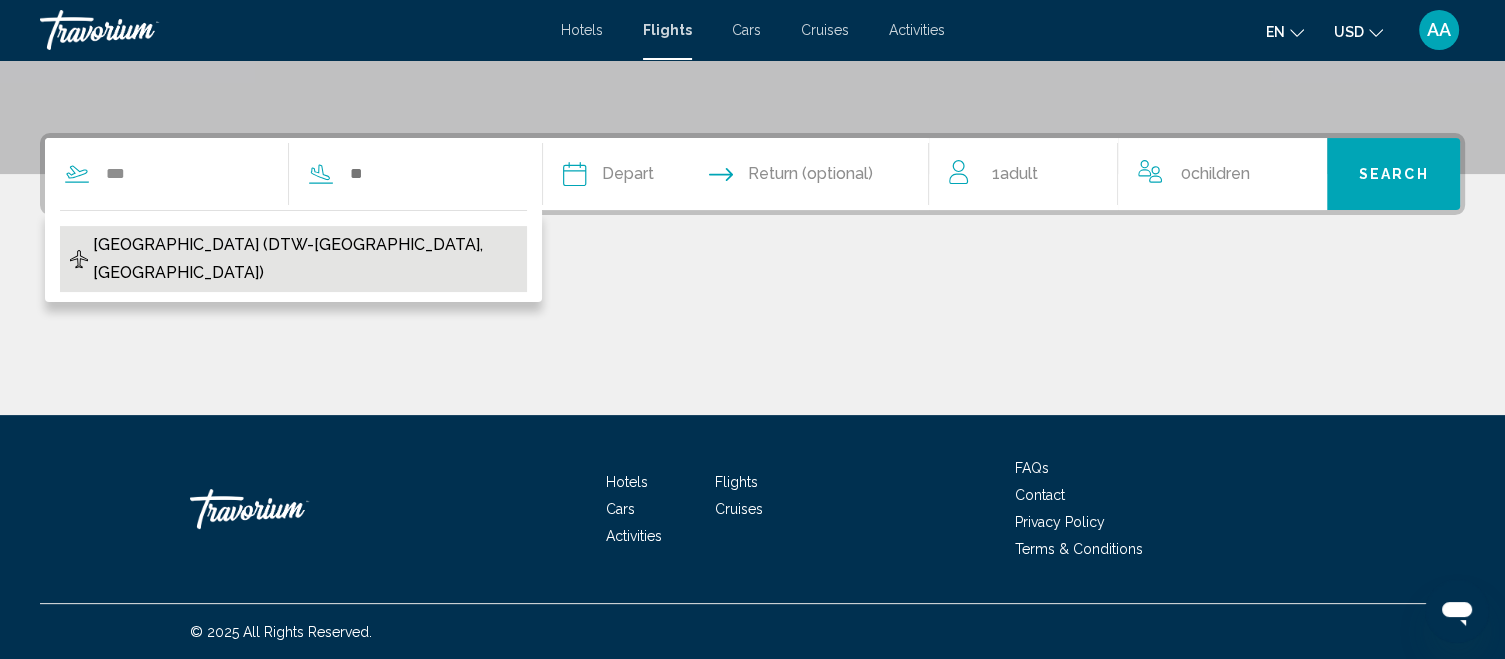 click on "Detroit Metro Wayne County Airport (DTW-Detroit, US)" at bounding box center (305, 259) 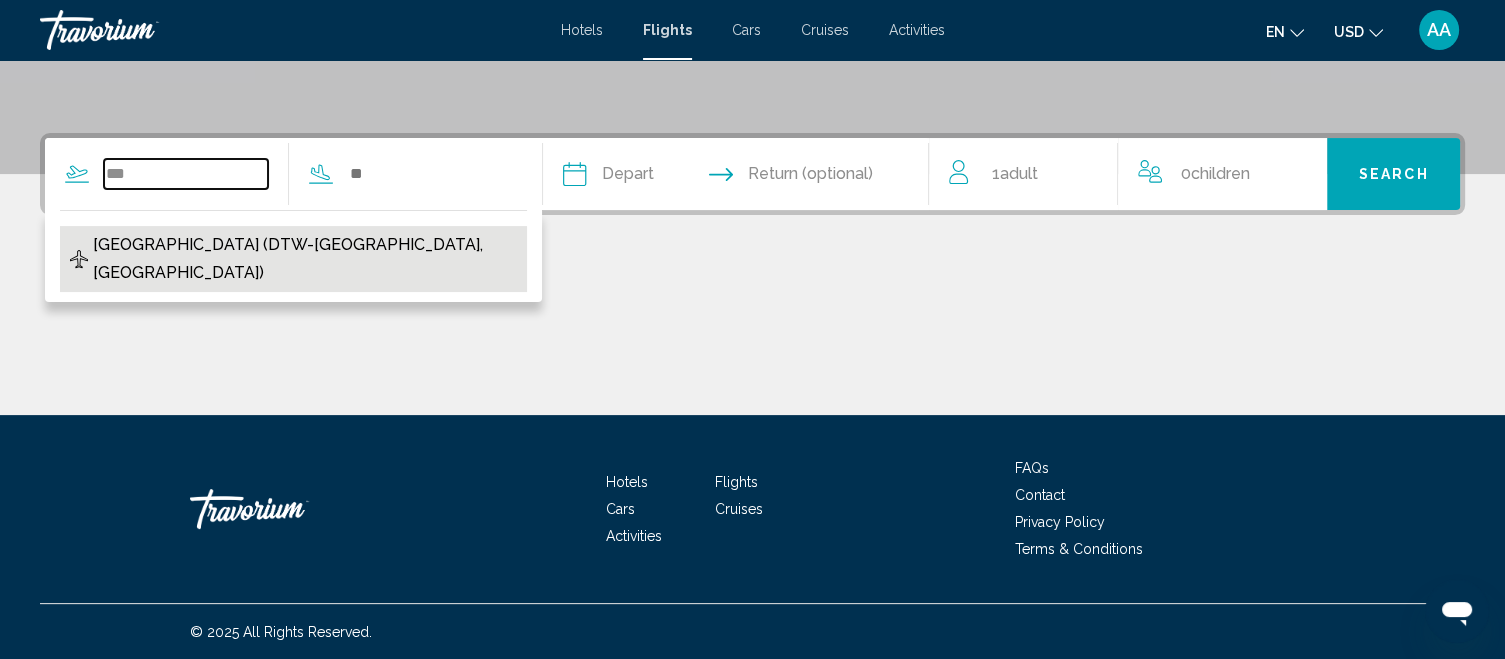 type on "**********" 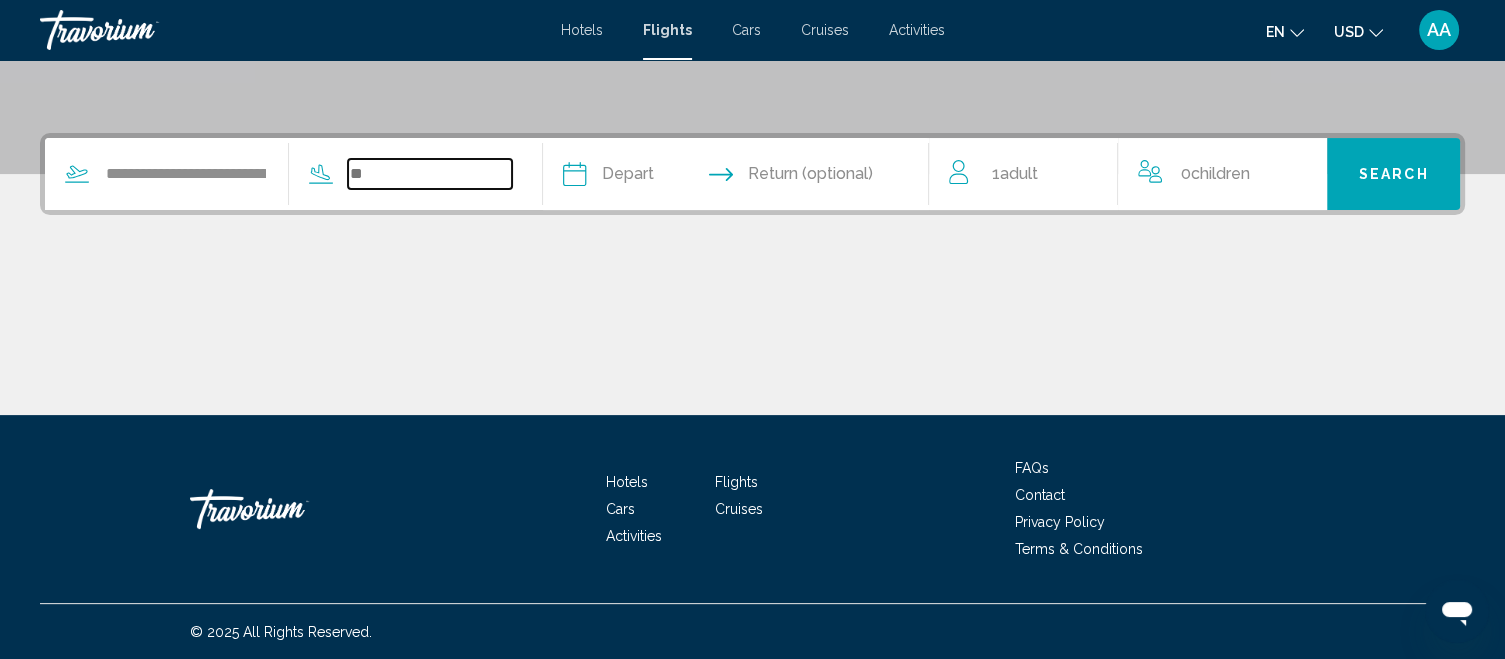 click at bounding box center [430, 174] 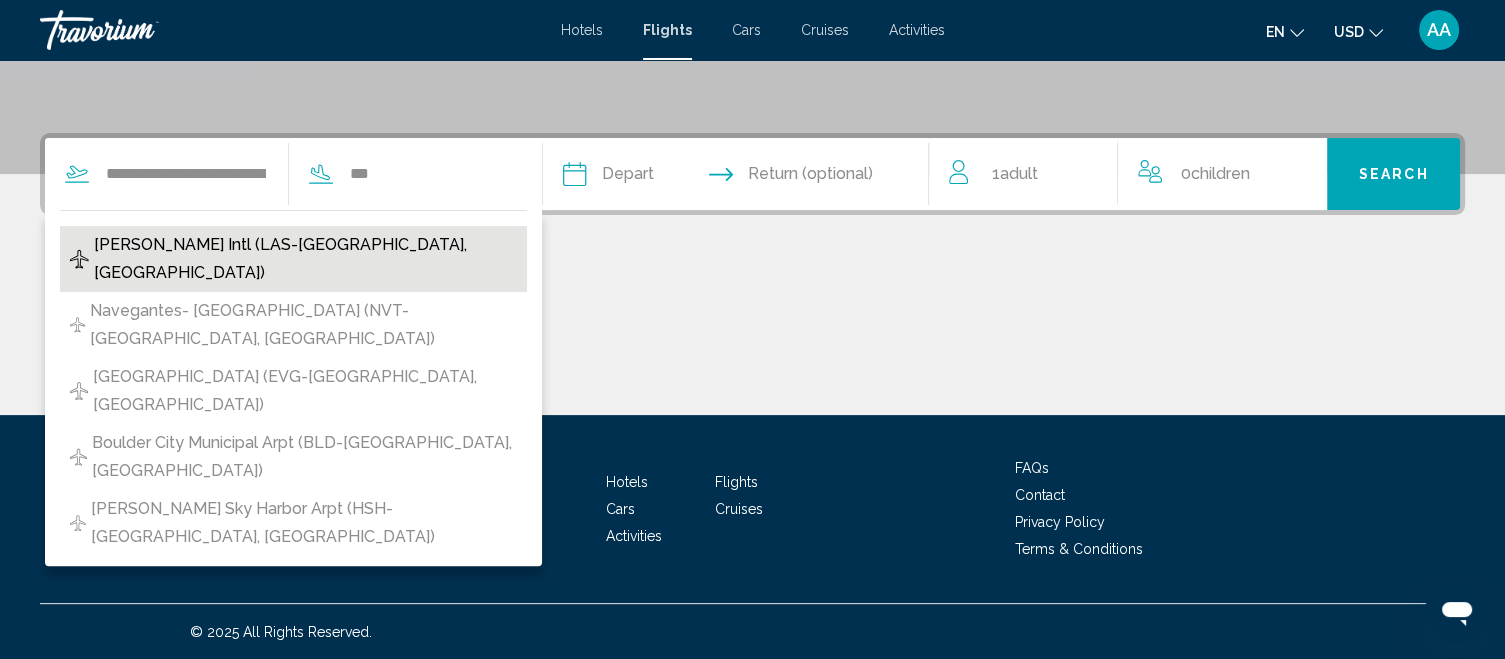 click on "Harry Reid Intl (LAS-Las Vegas, United States of America)" at bounding box center (305, 259) 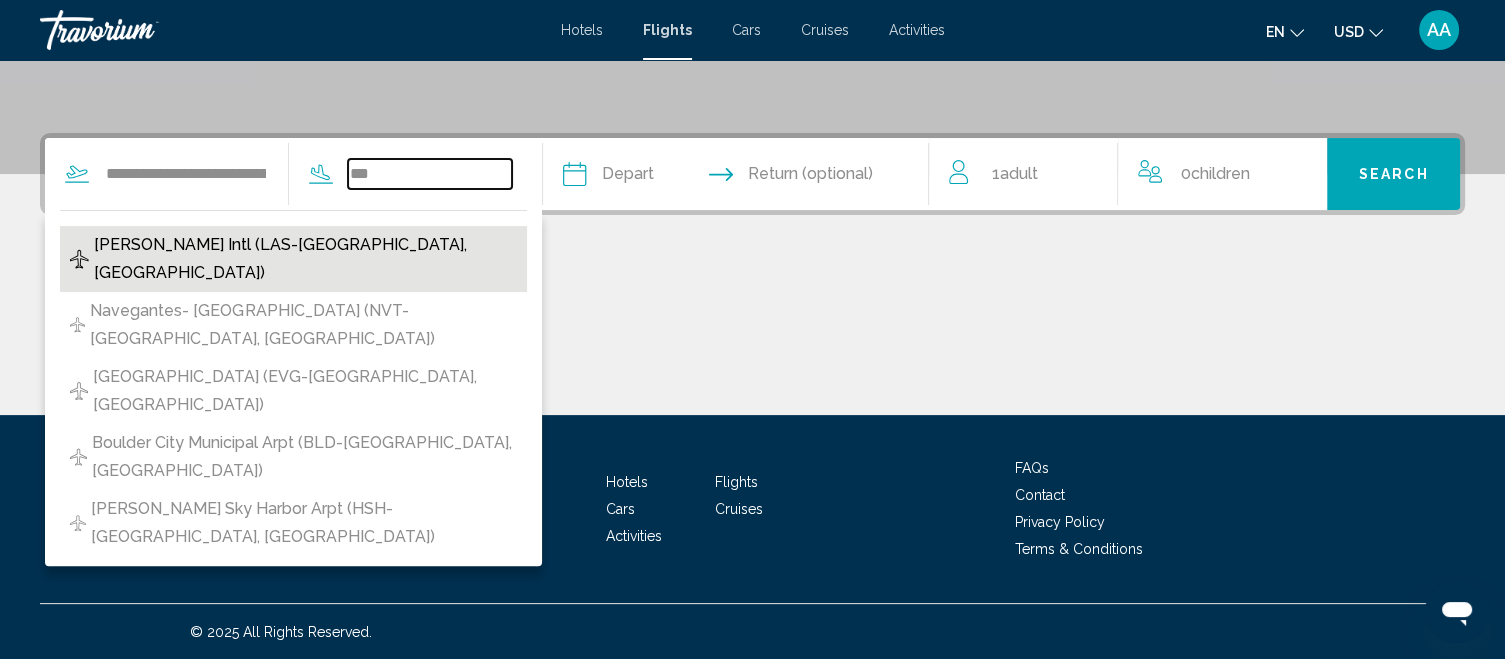 type on "**********" 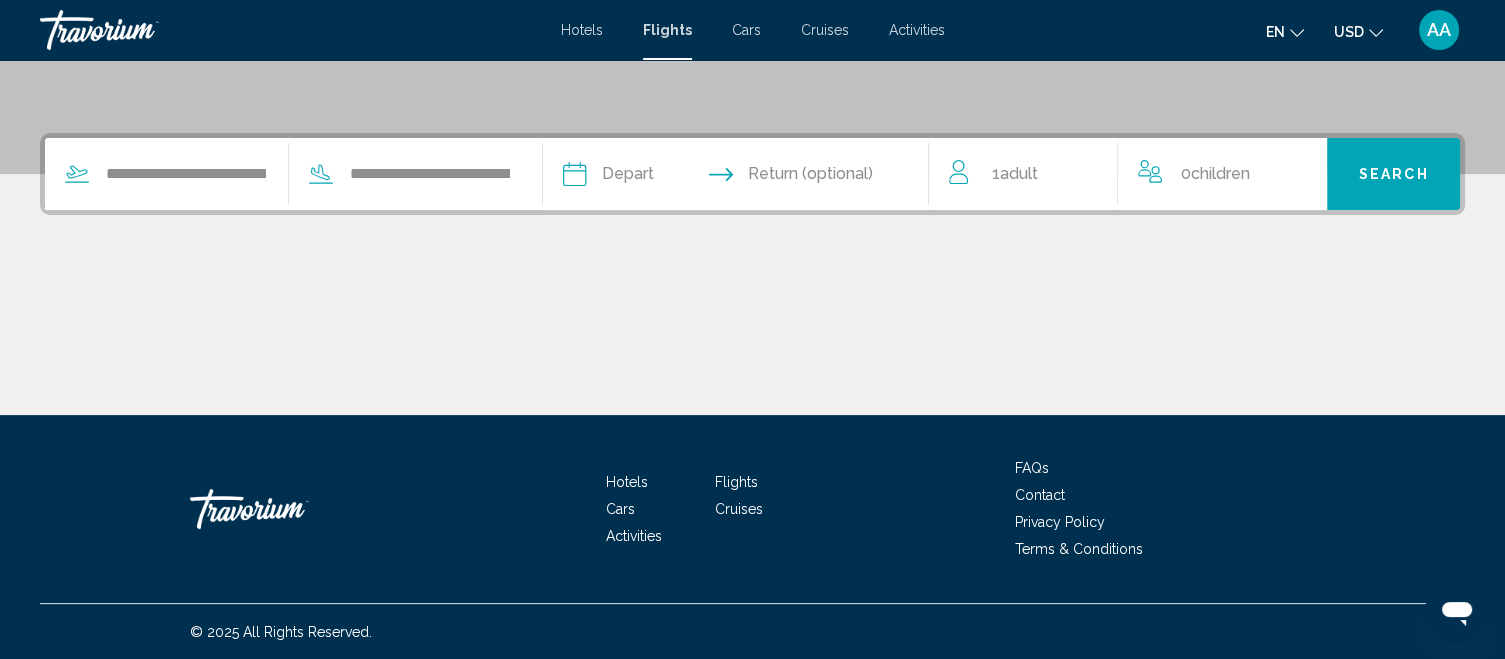 click on "Search" at bounding box center (1394, 175) 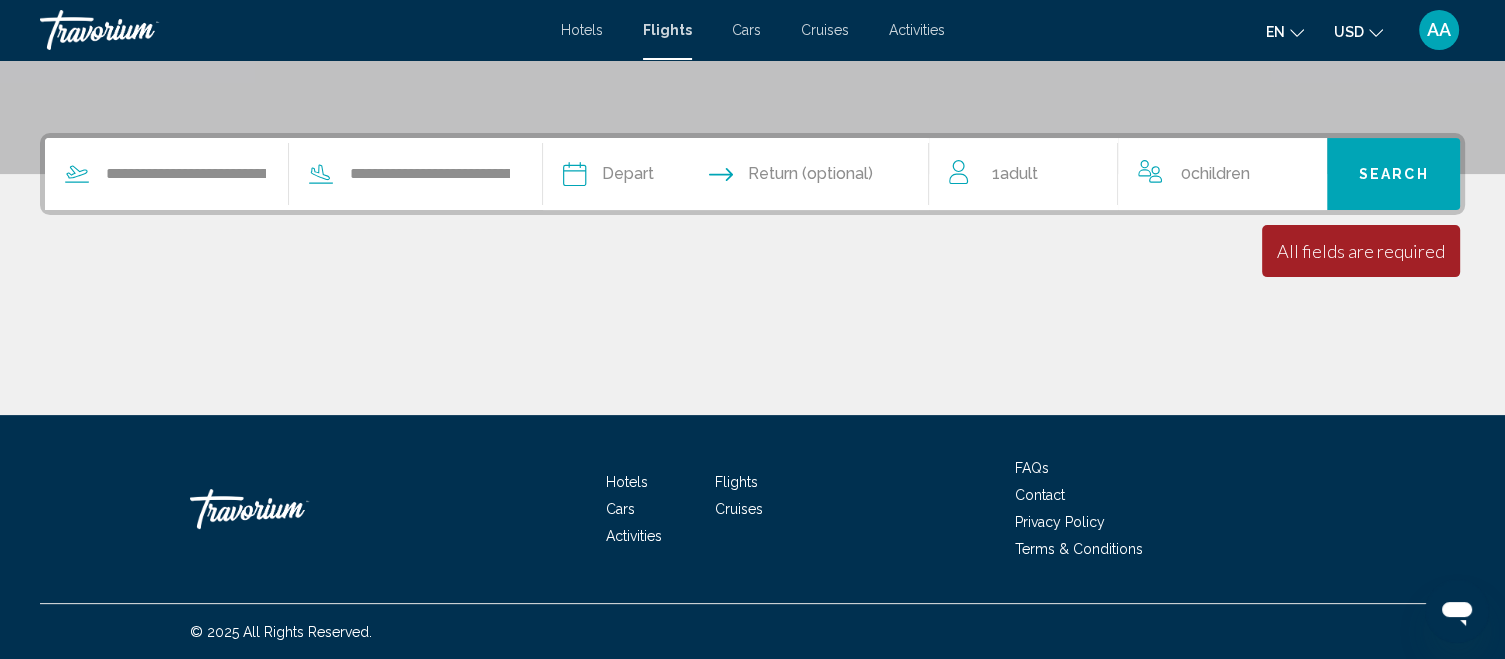 click at bounding box center [653, 177] 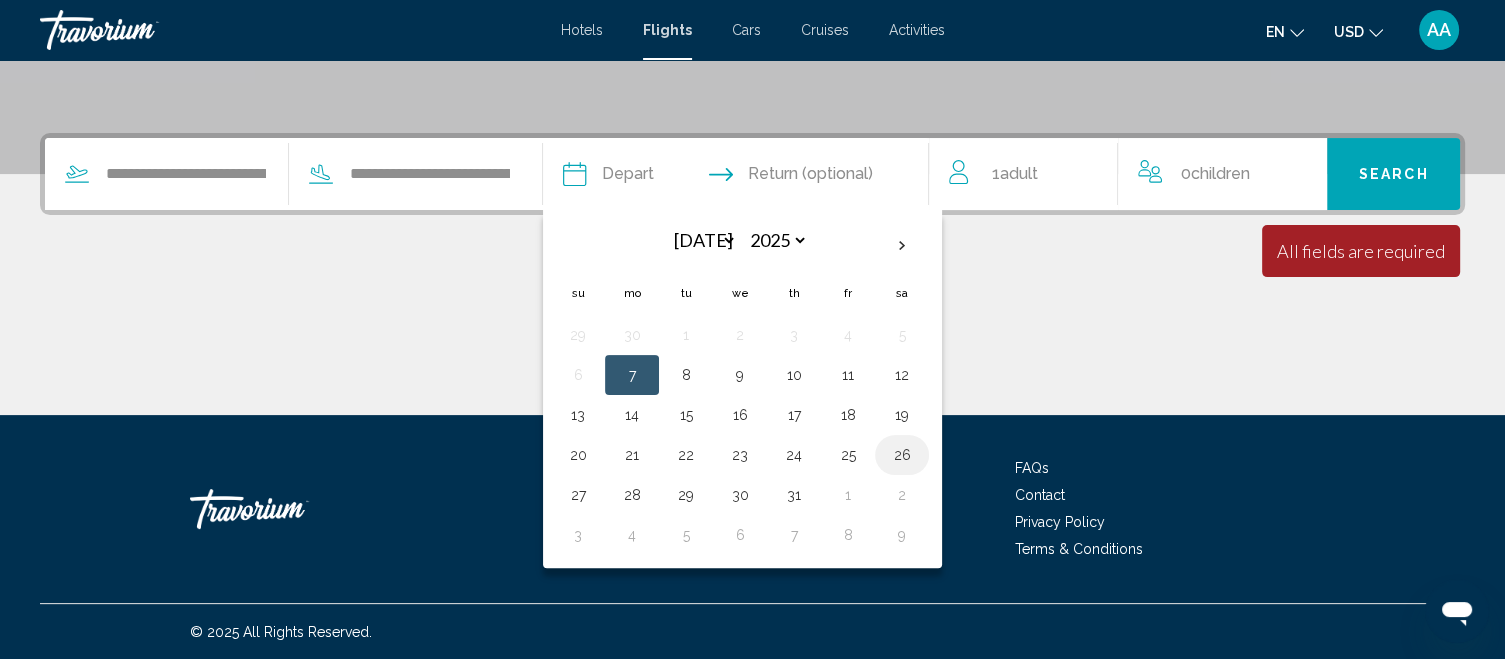 click on "26" at bounding box center (902, 455) 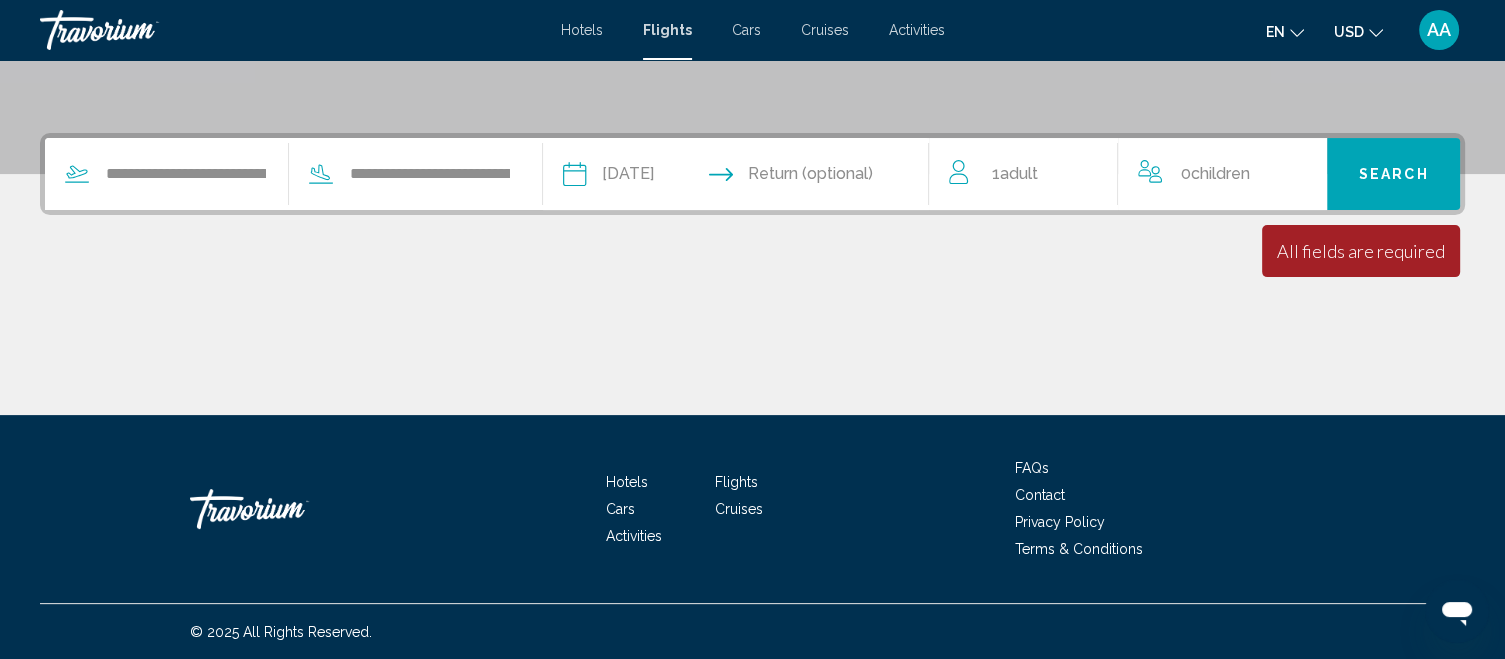click on "Search" at bounding box center (1393, 174) 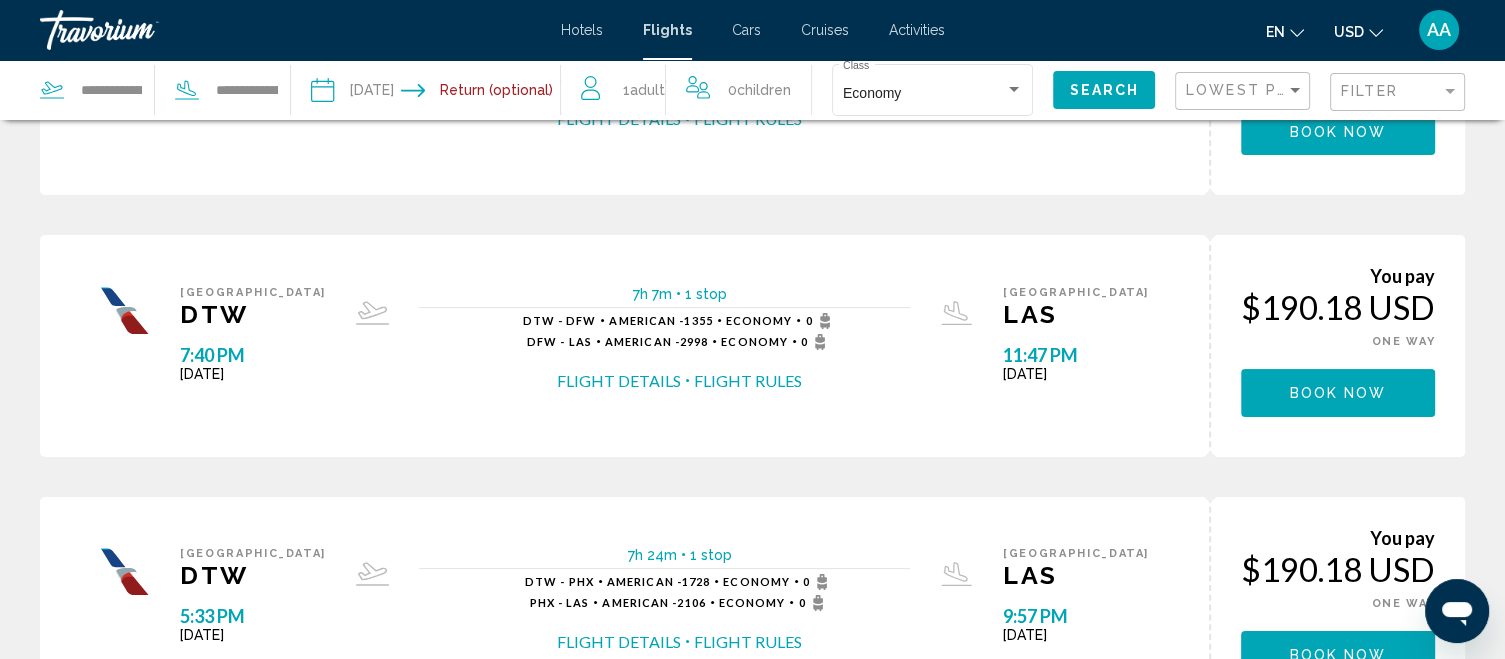 scroll, scrollTop: 215, scrollLeft: 0, axis: vertical 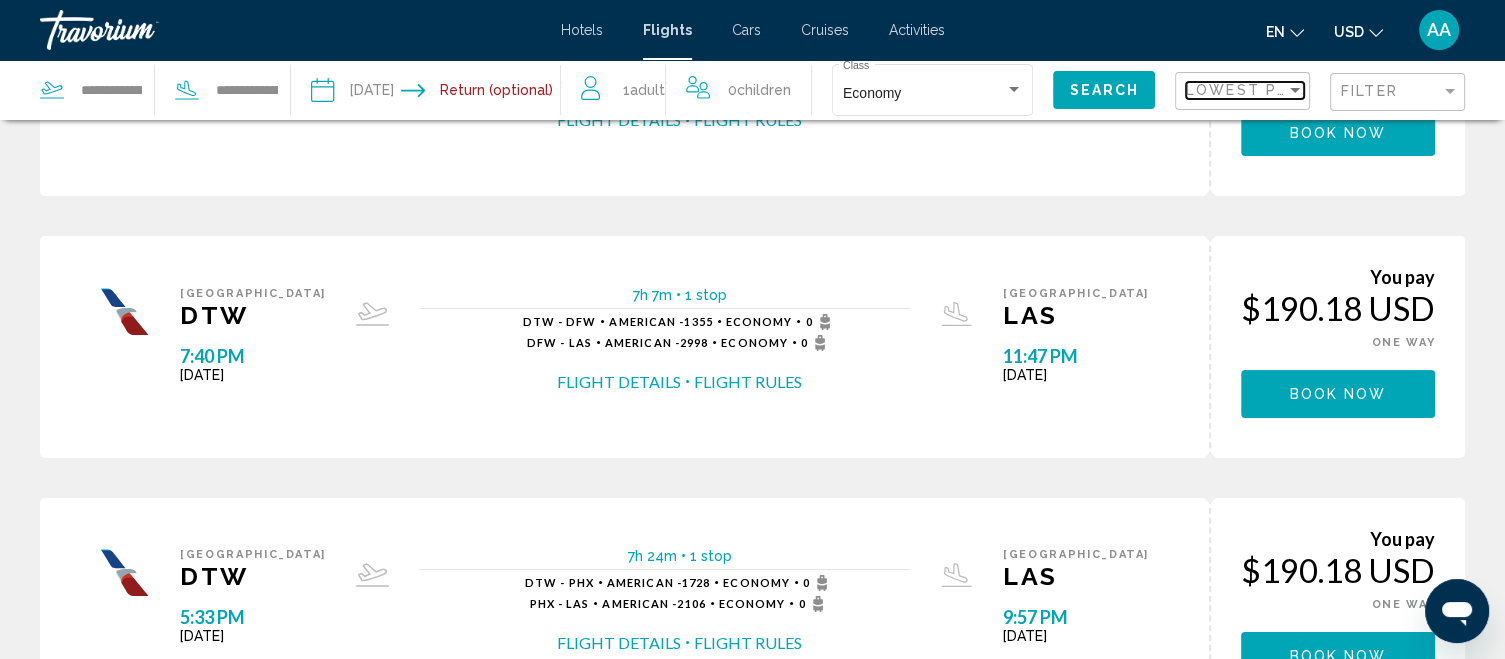 click on "Lowest Price" at bounding box center [1250, 90] 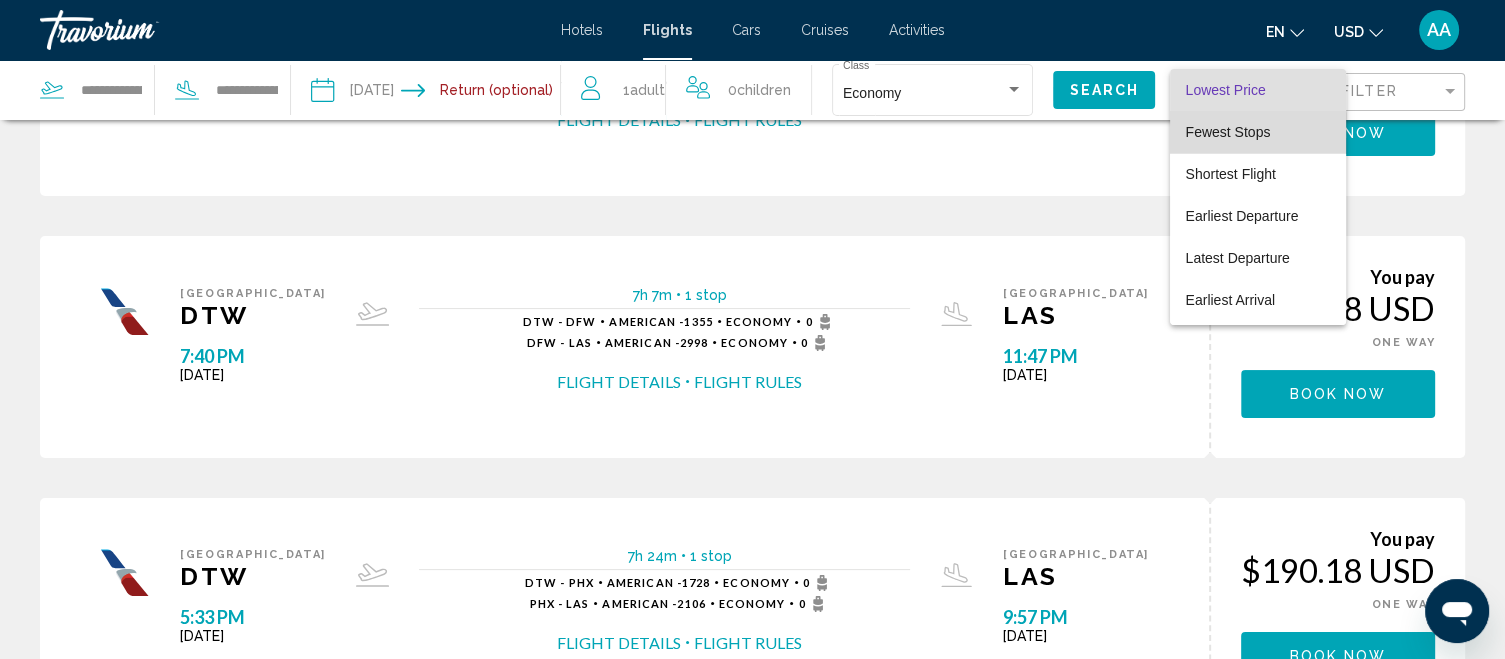 click on "Fewest Stops" at bounding box center (1228, 132) 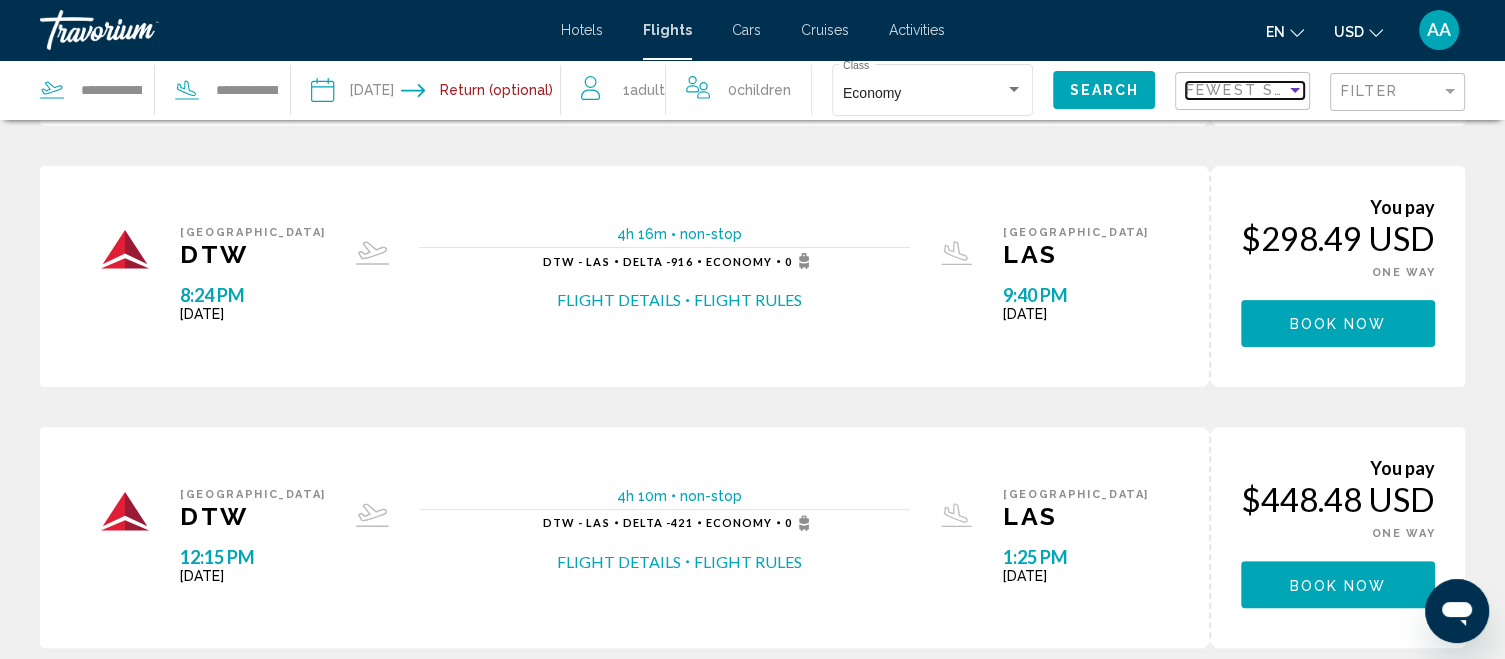 scroll, scrollTop: 0, scrollLeft: 0, axis: both 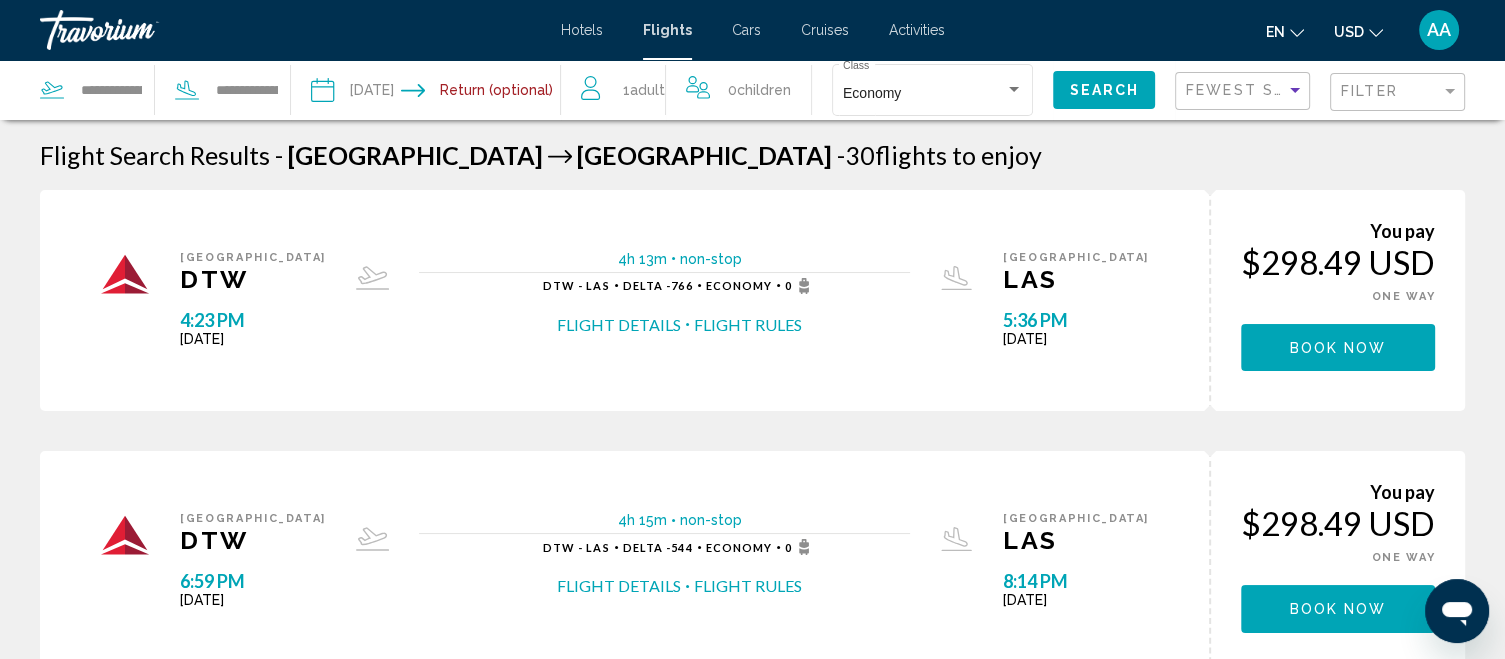 click at bounding box center (502, 93) 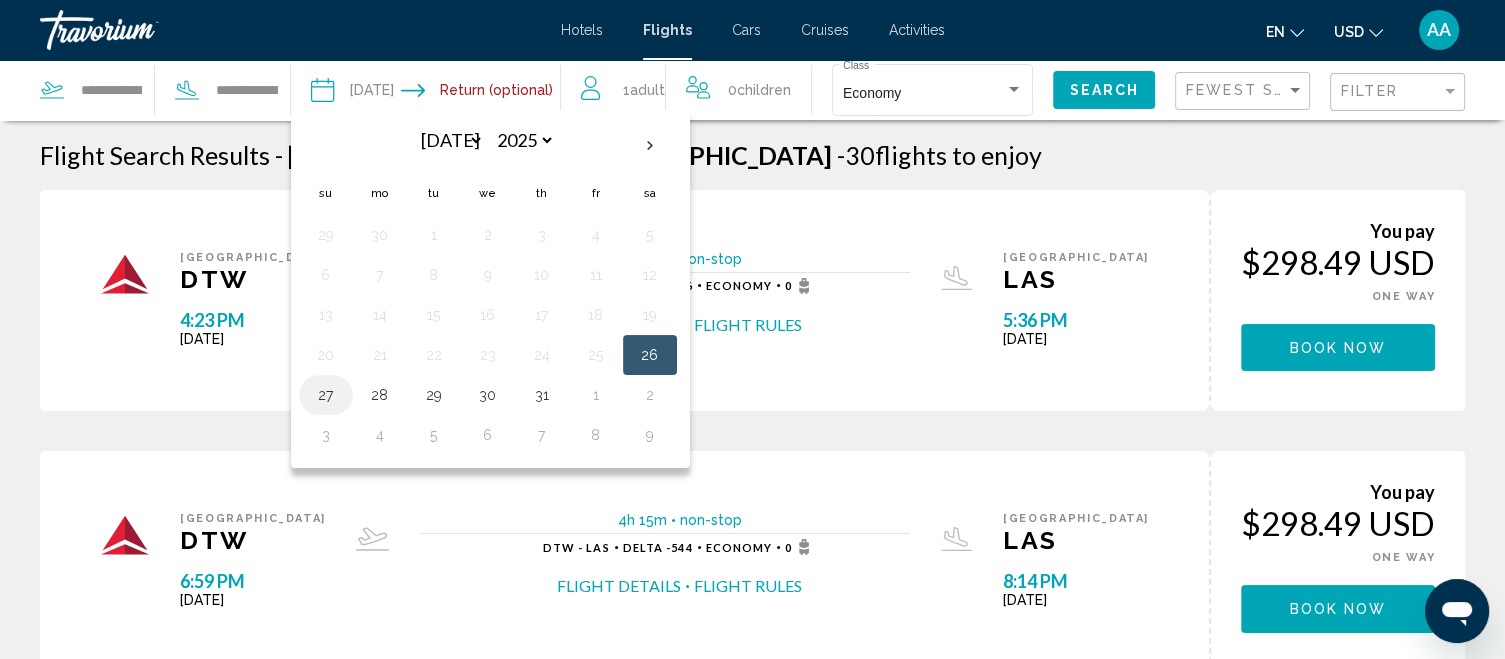 click on "27" at bounding box center [326, 395] 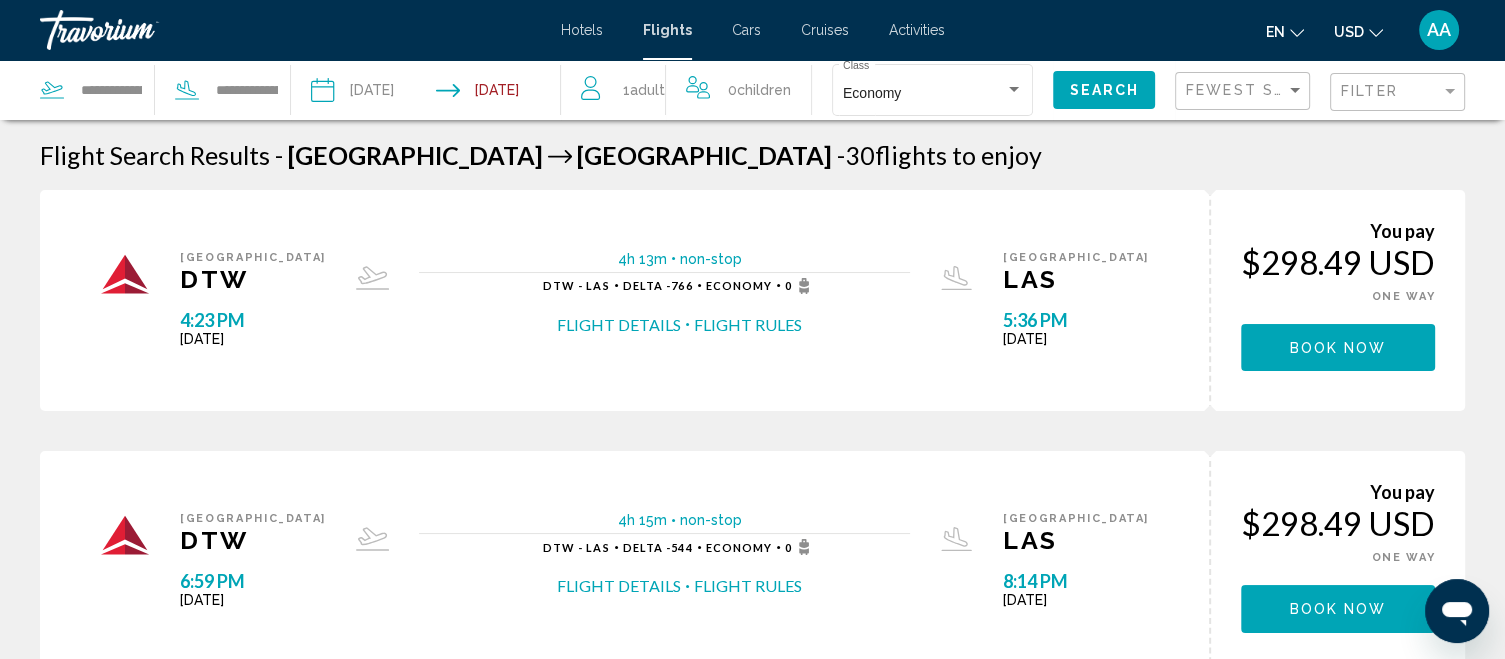 click at bounding box center [372, 93] 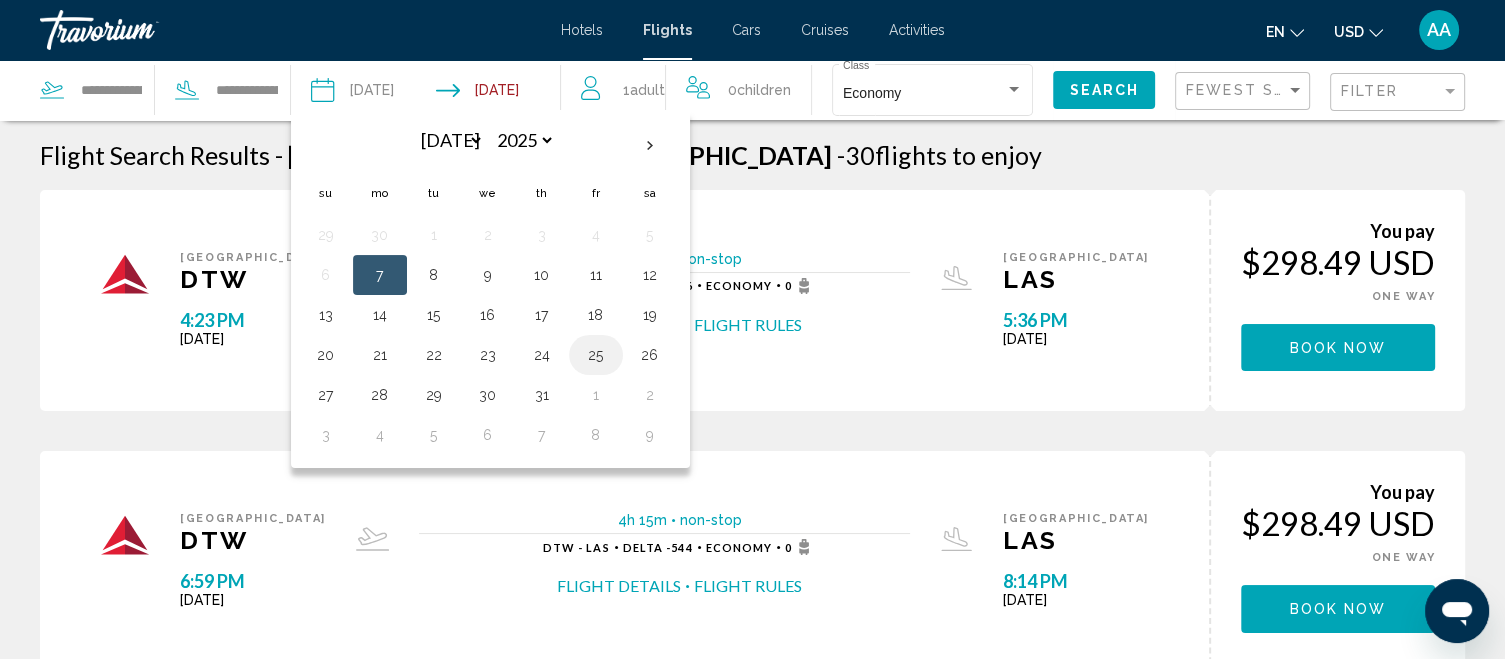 click on "25" at bounding box center [596, 355] 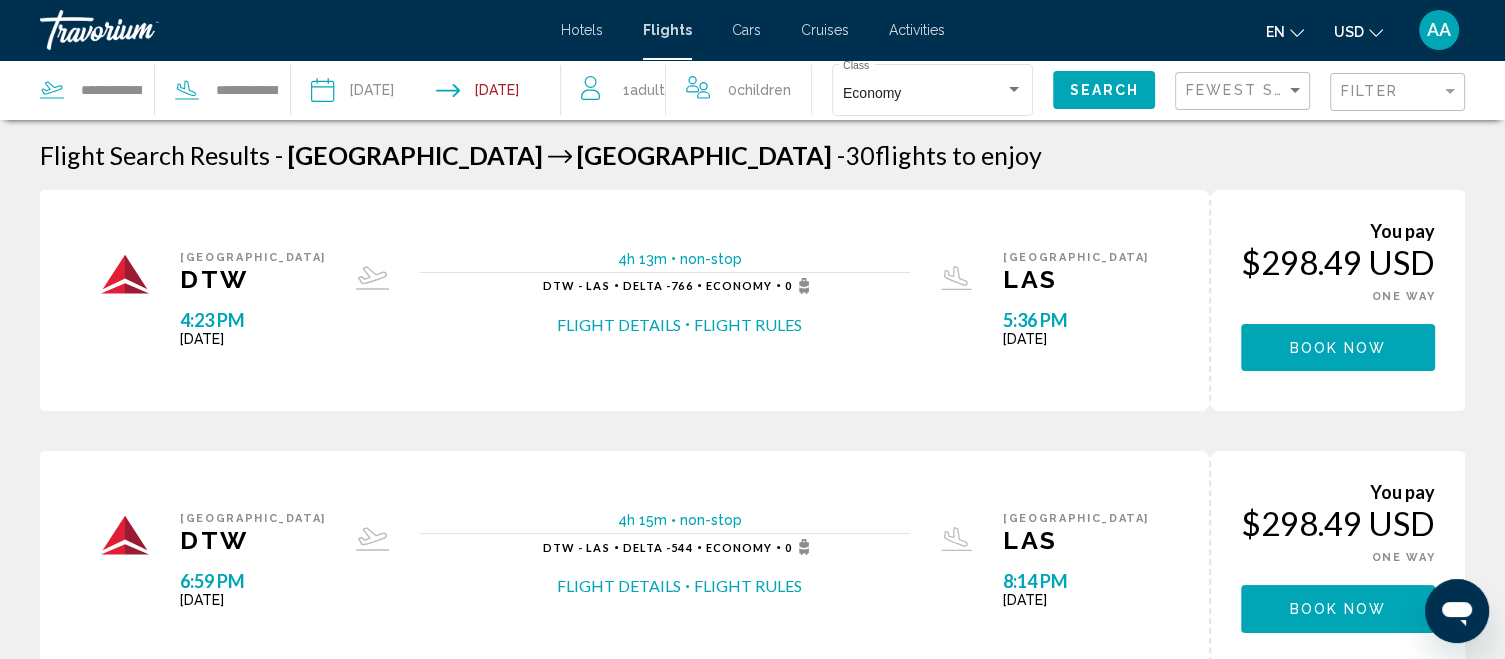 click on "Search" 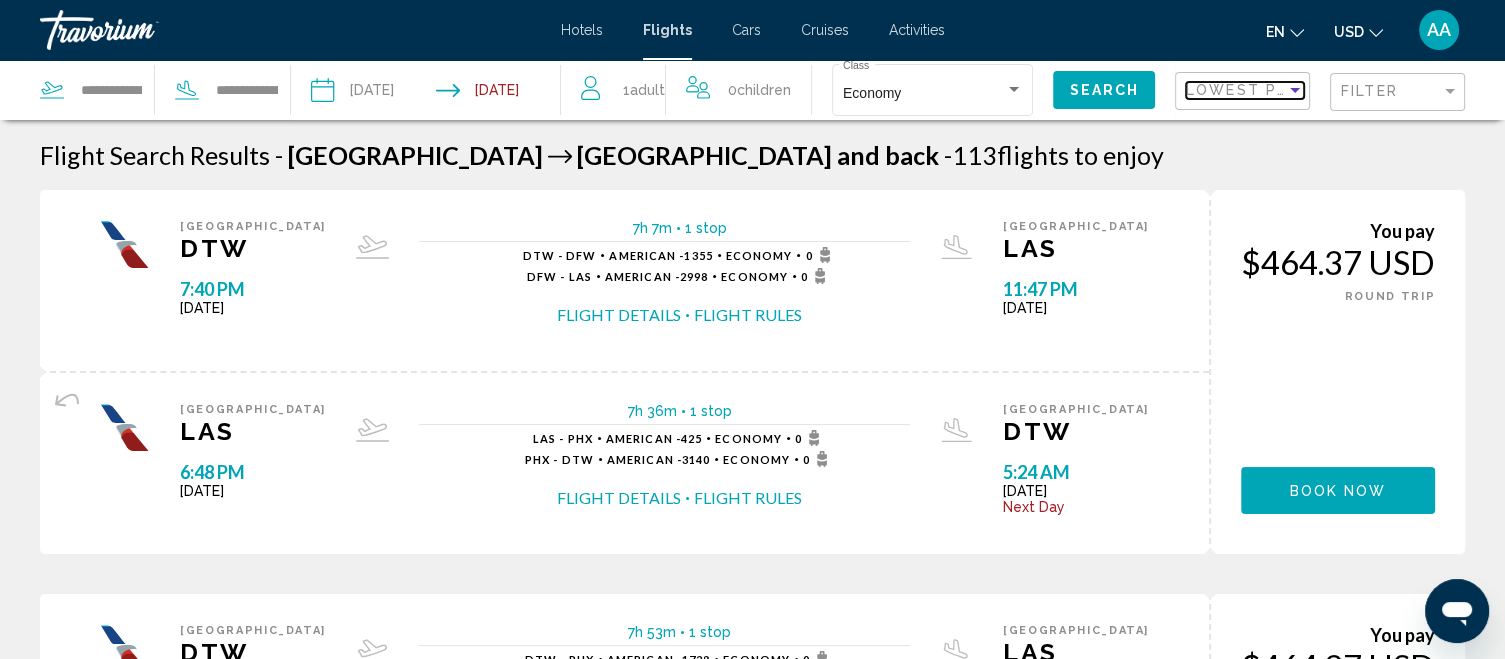 click on "Lowest Price" at bounding box center [1250, 90] 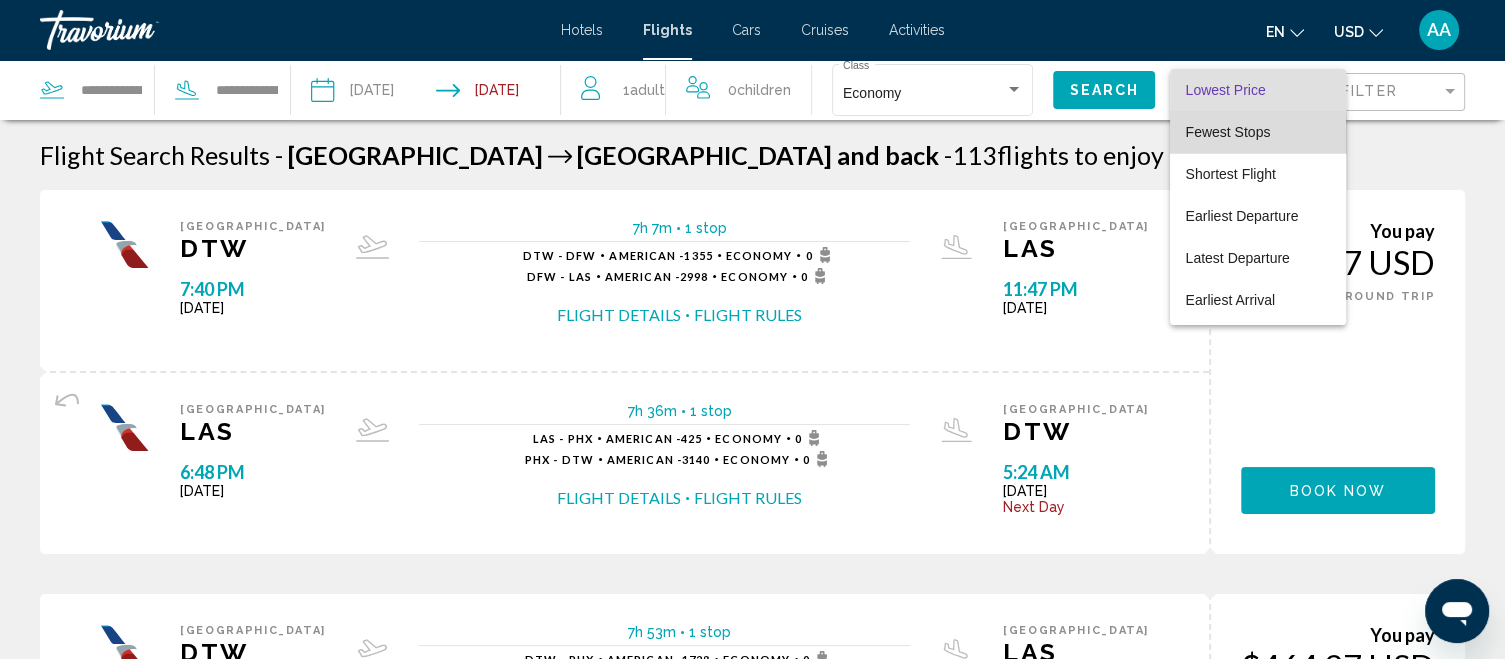 click on "Fewest Stops" at bounding box center (1228, 132) 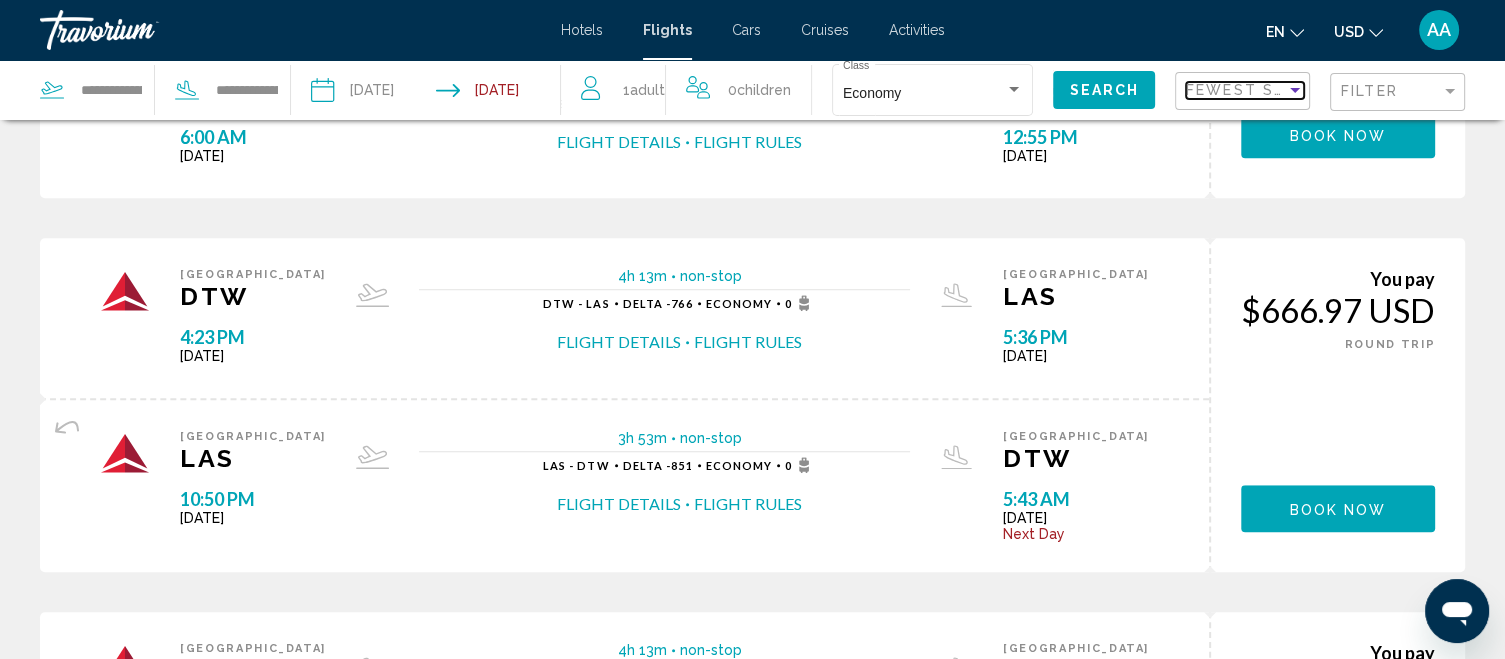 scroll, scrollTop: 1412, scrollLeft: 0, axis: vertical 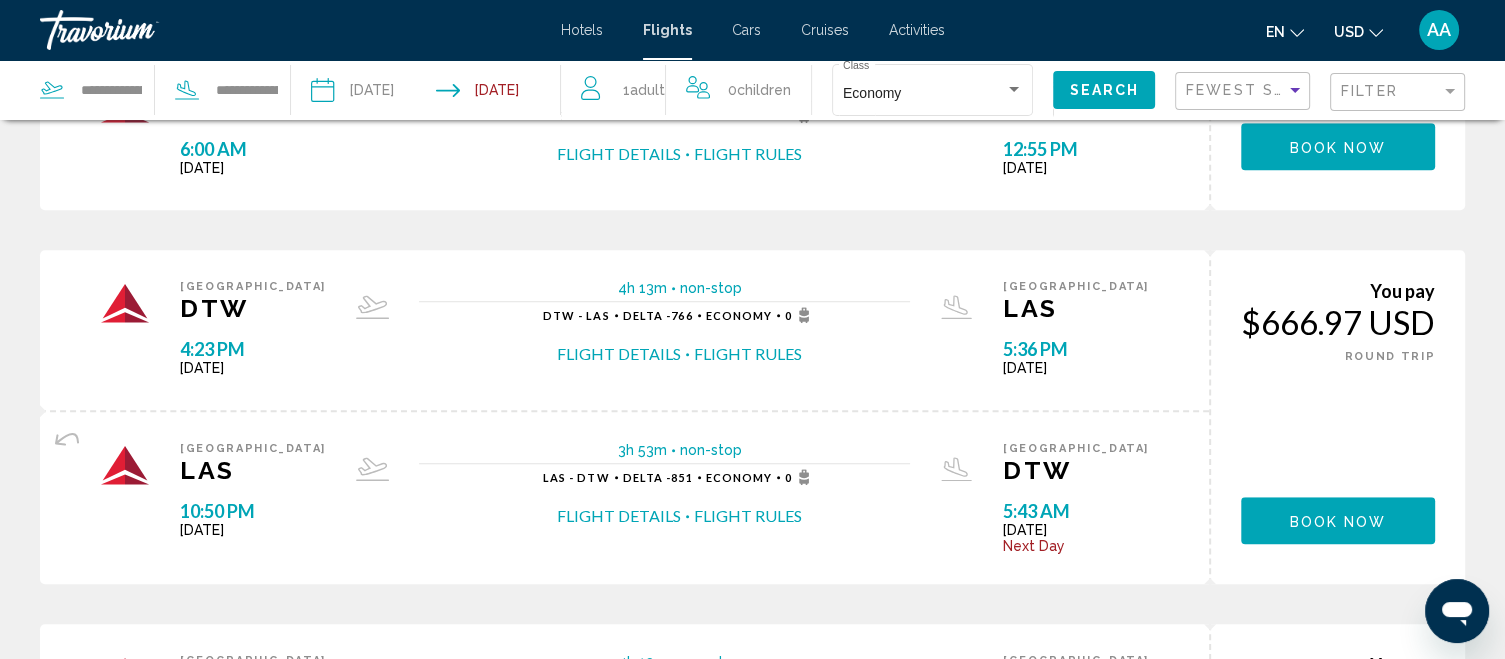 click on "Book now" at bounding box center [1338, -952] 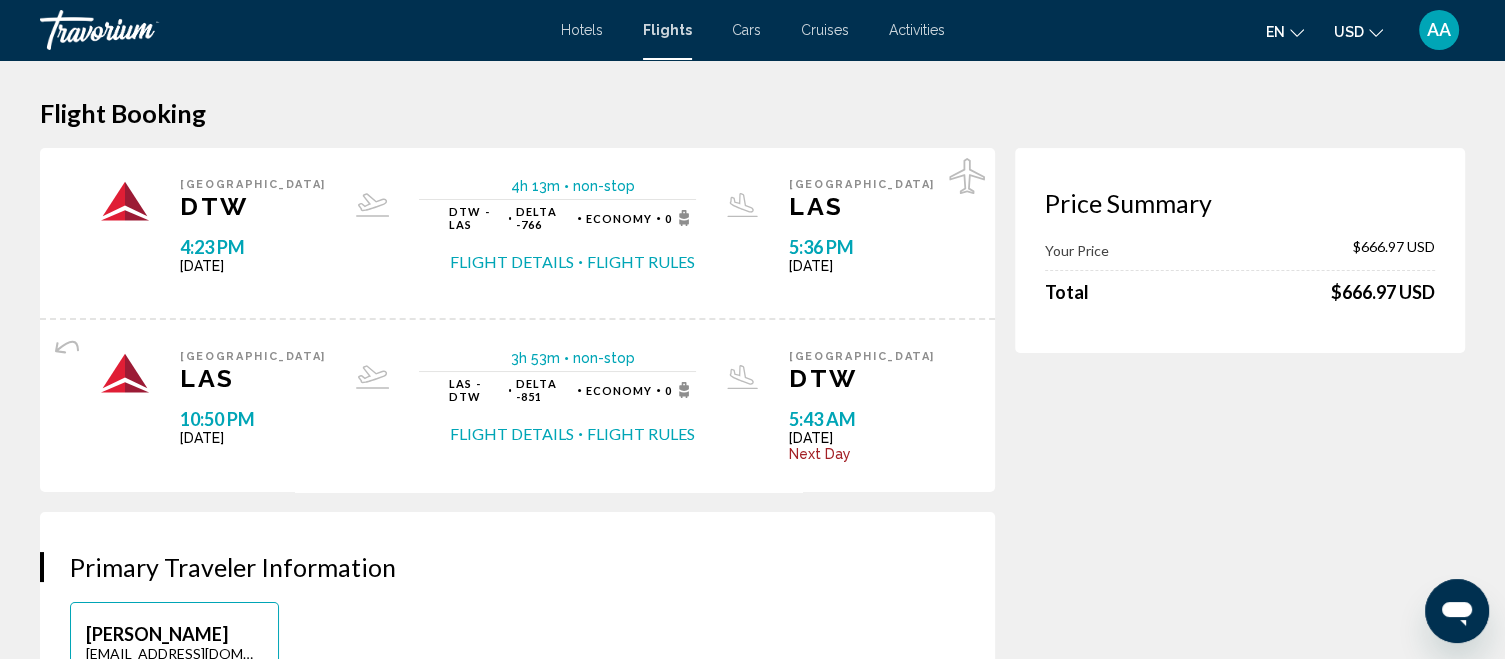 scroll, scrollTop: 0, scrollLeft: 0, axis: both 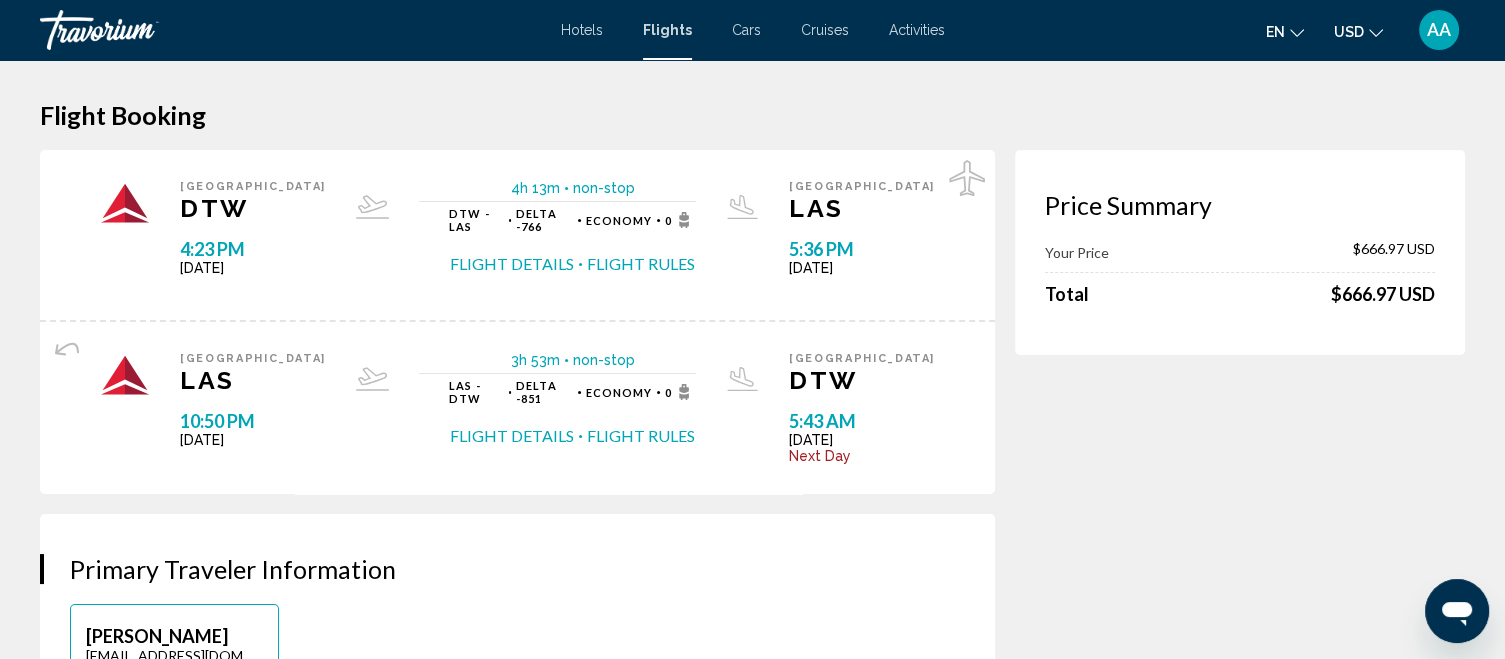 click on "Flights" at bounding box center (667, 30) 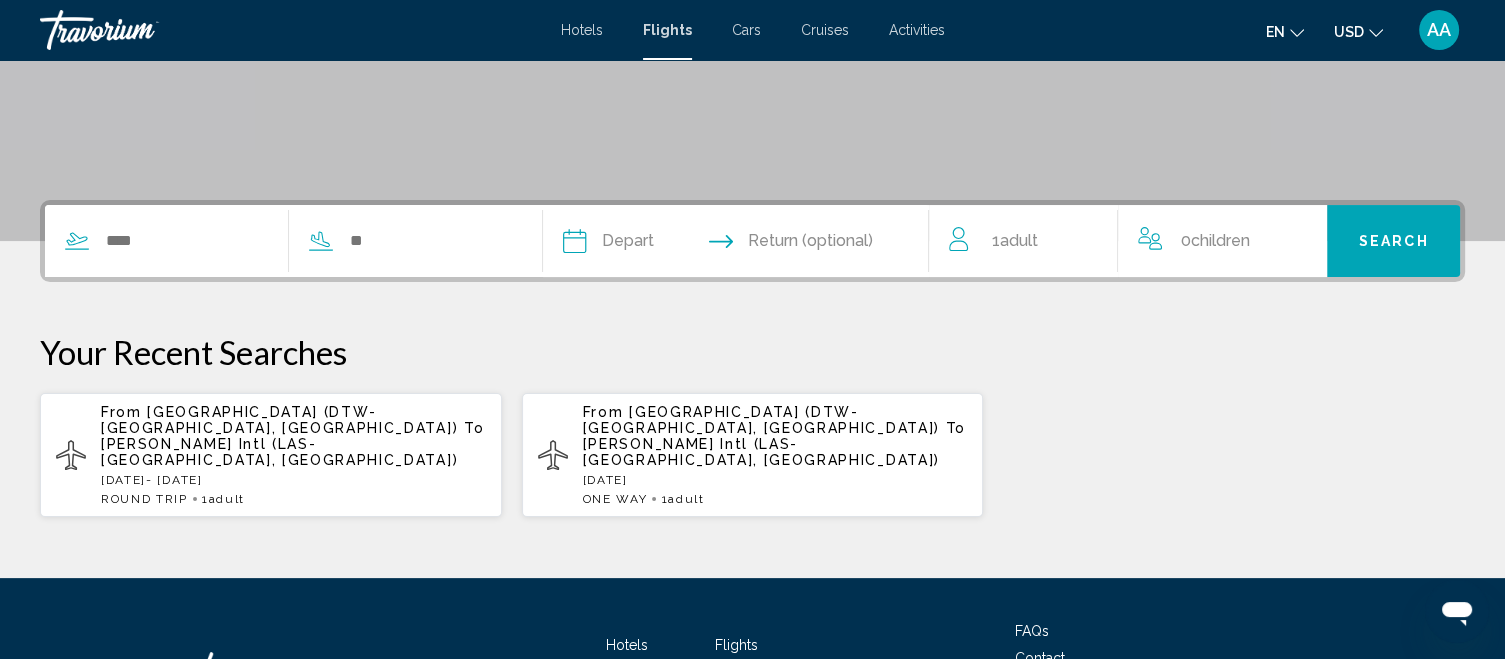 scroll, scrollTop: 505, scrollLeft: 0, axis: vertical 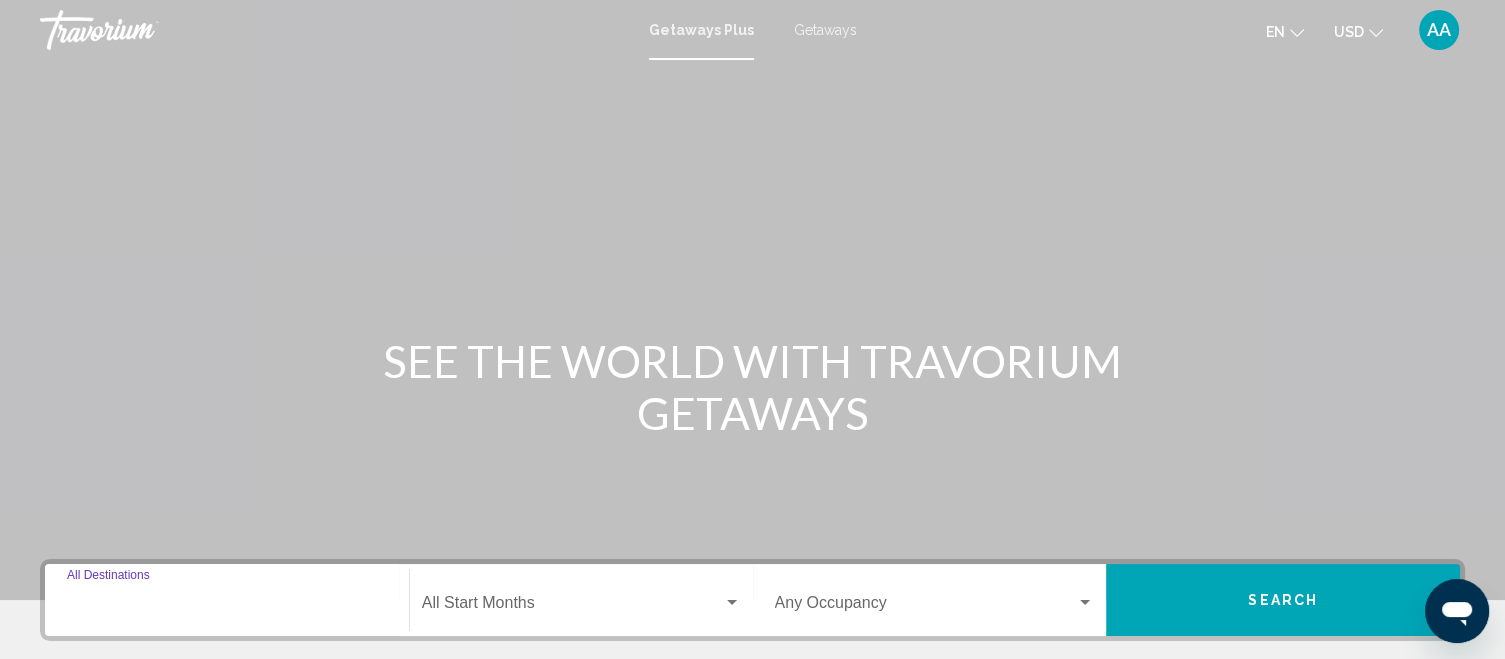 click on "Destination All Destinations" at bounding box center (227, 607) 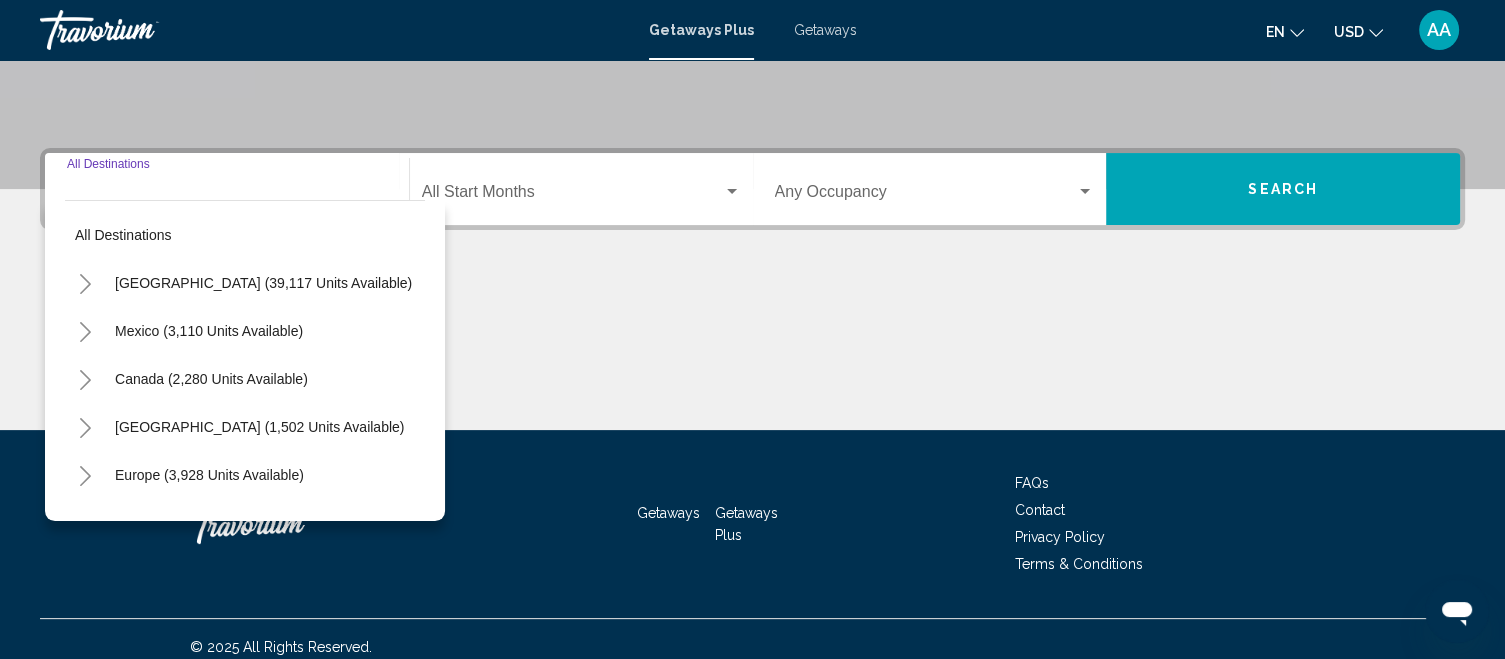 scroll, scrollTop: 426, scrollLeft: 0, axis: vertical 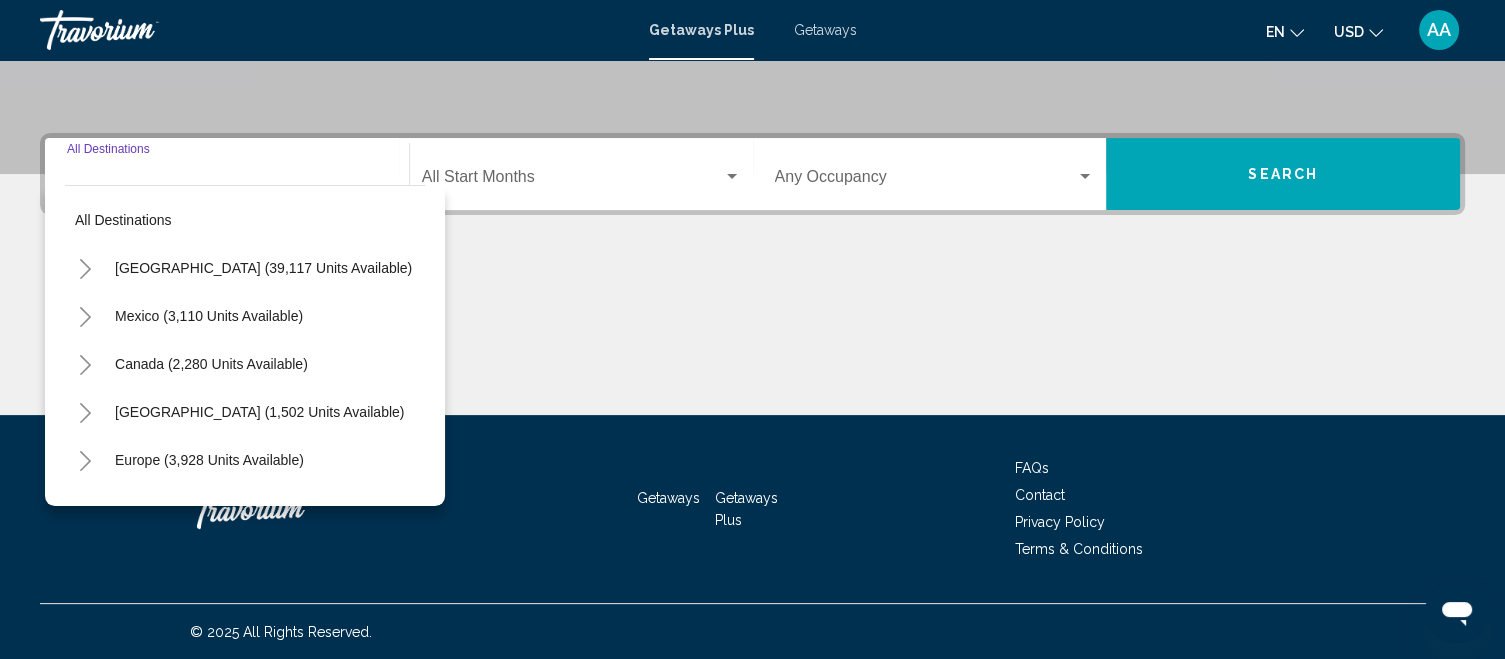 click on "Destination All Destinations" at bounding box center (227, 174) 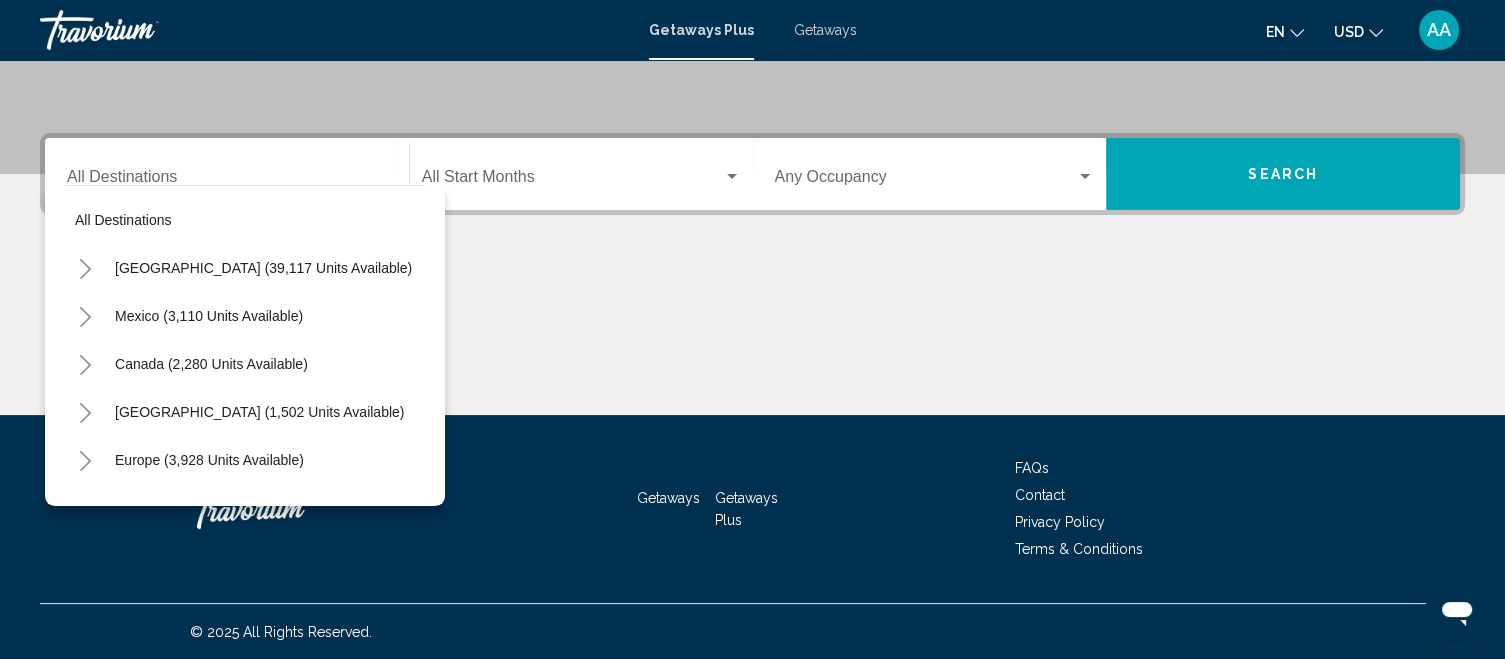 click on "Destination All Destinations" at bounding box center (227, 174) 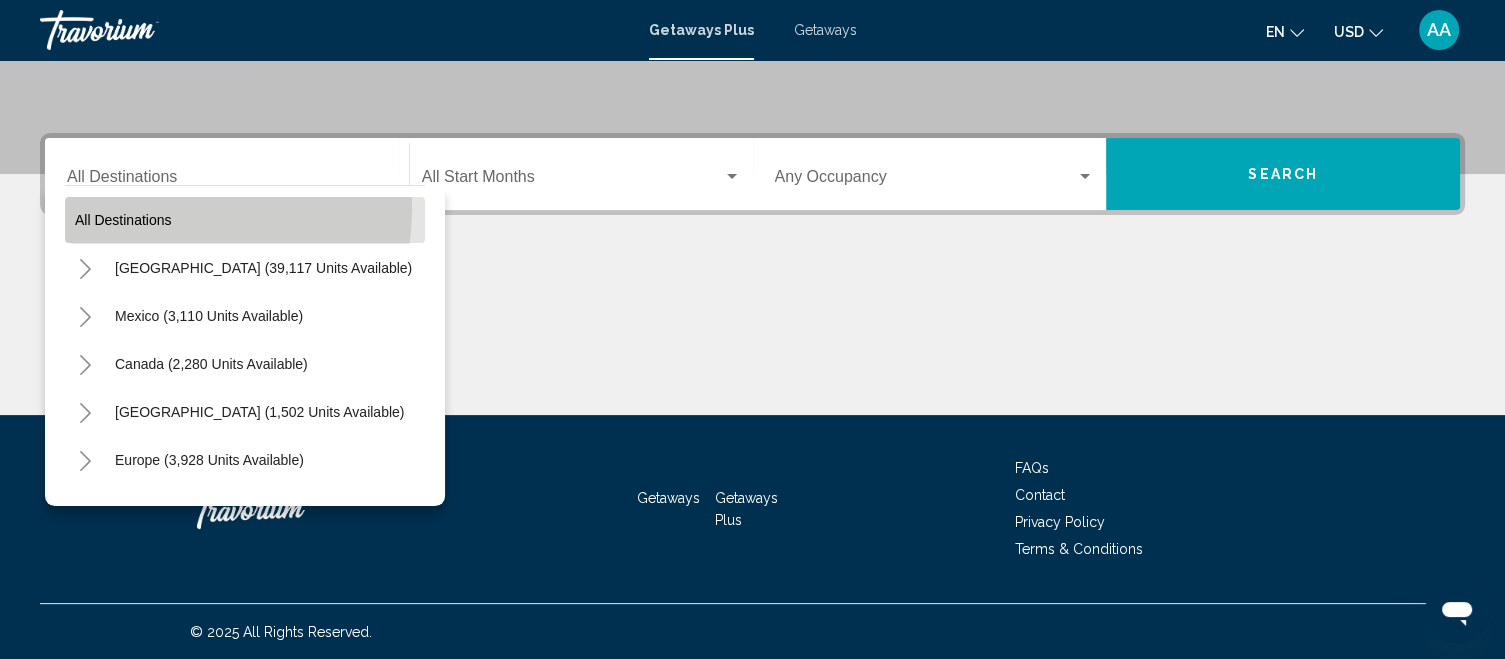 click on "All destinations" at bounding box center [245, 220] 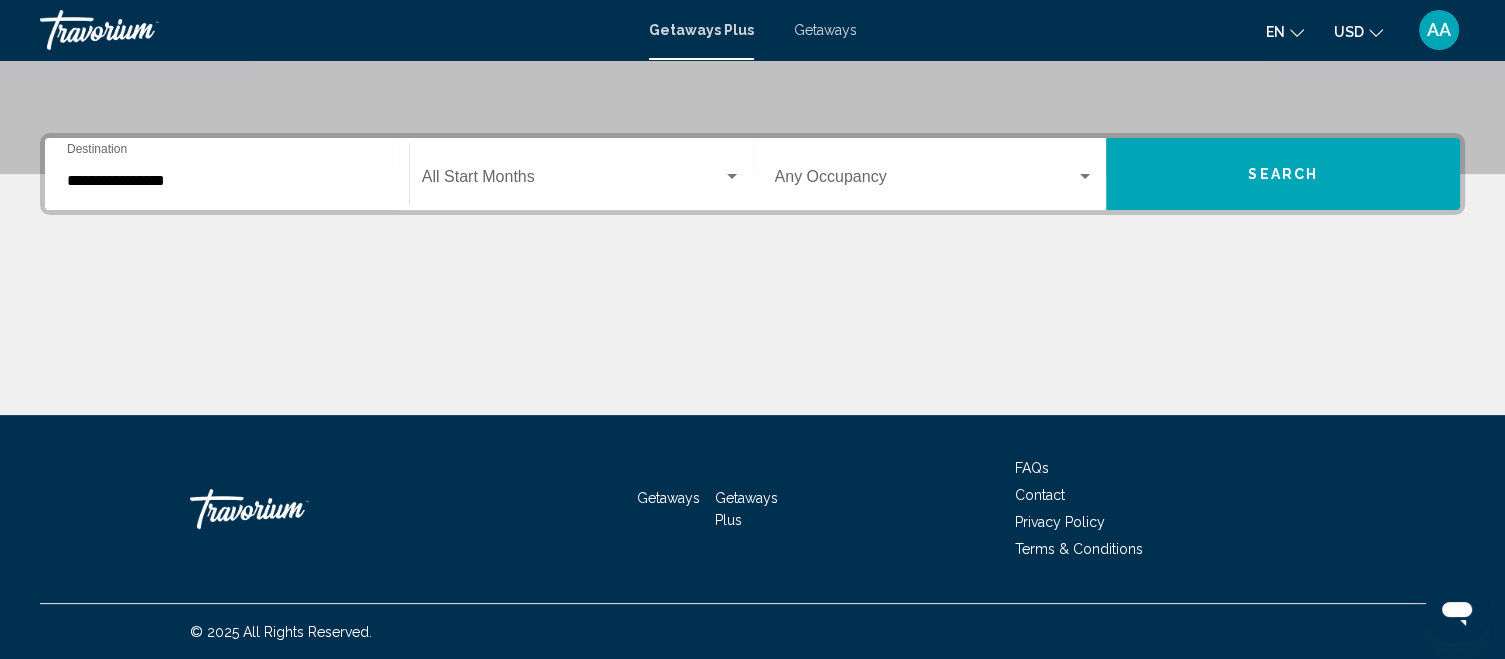 click on "**********" at bounding box center [227, 181] 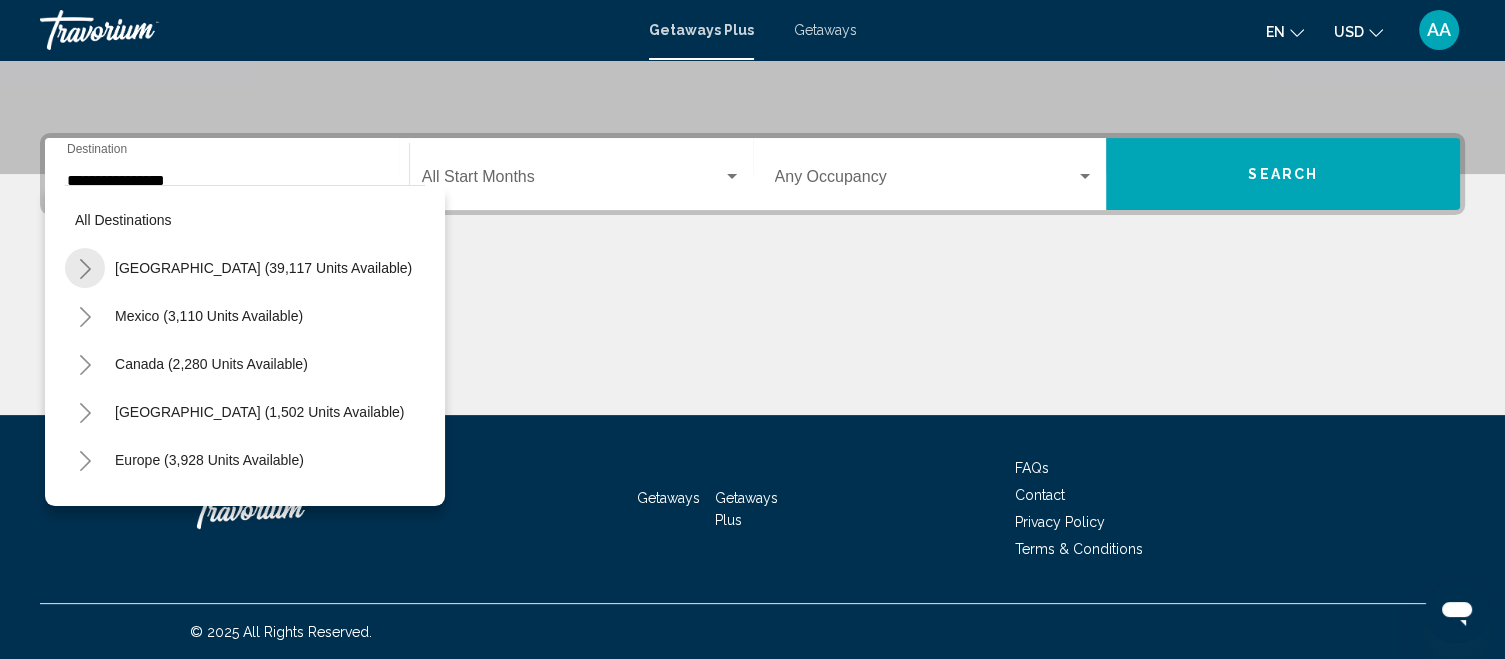 click 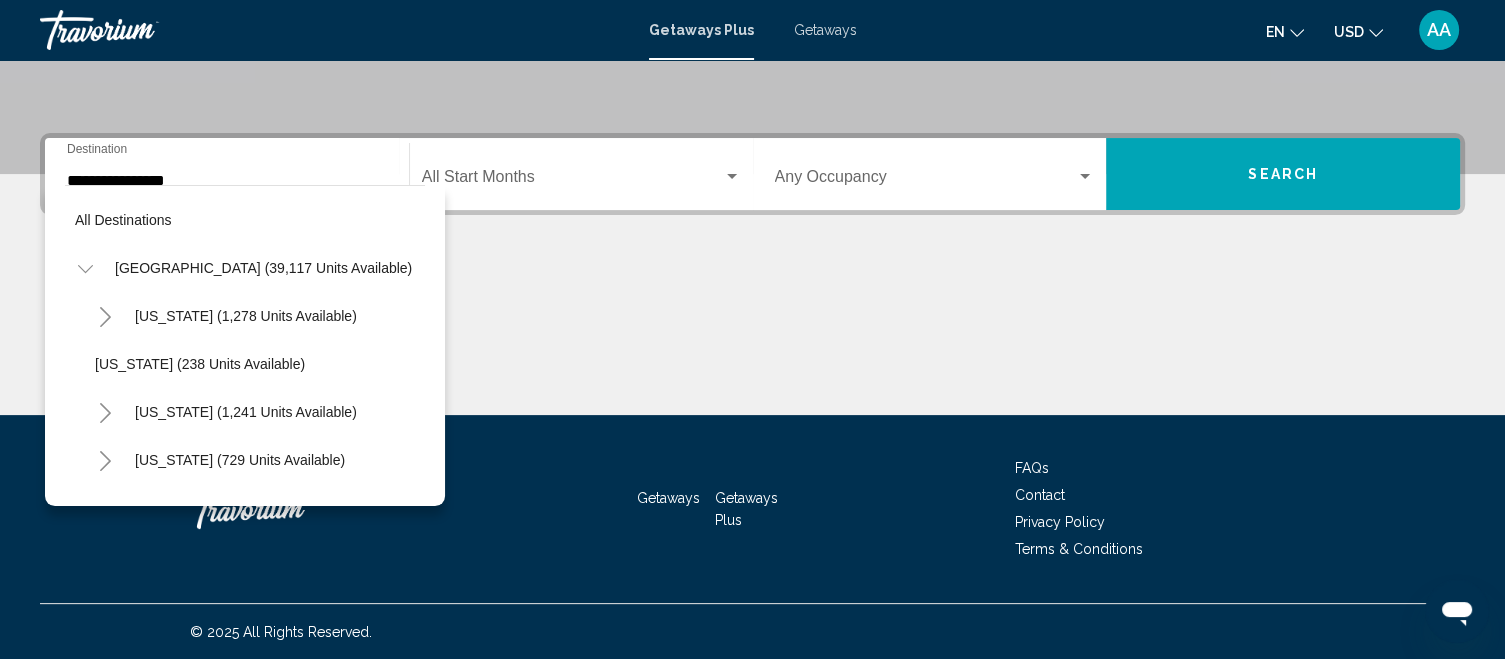 click 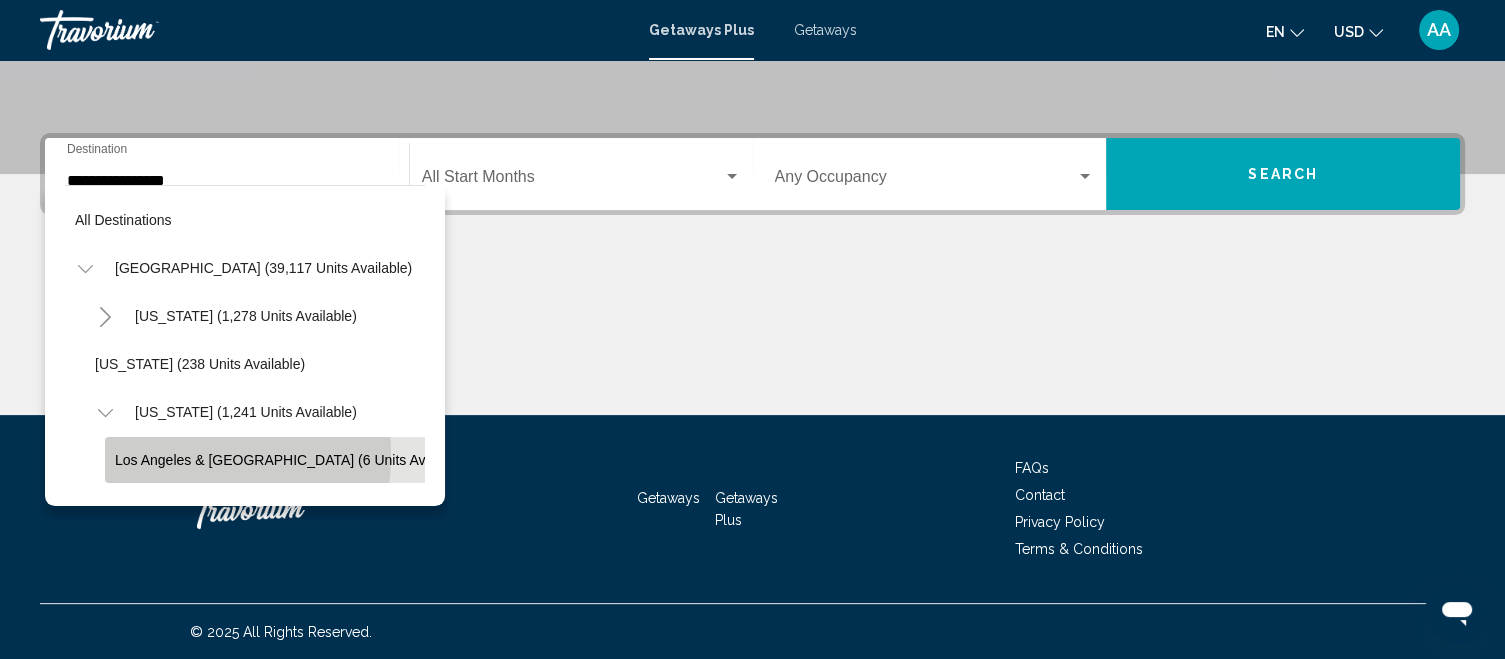 click on "Los Angeles & [GEOGRAPHIC_DATA] (6 units available)" 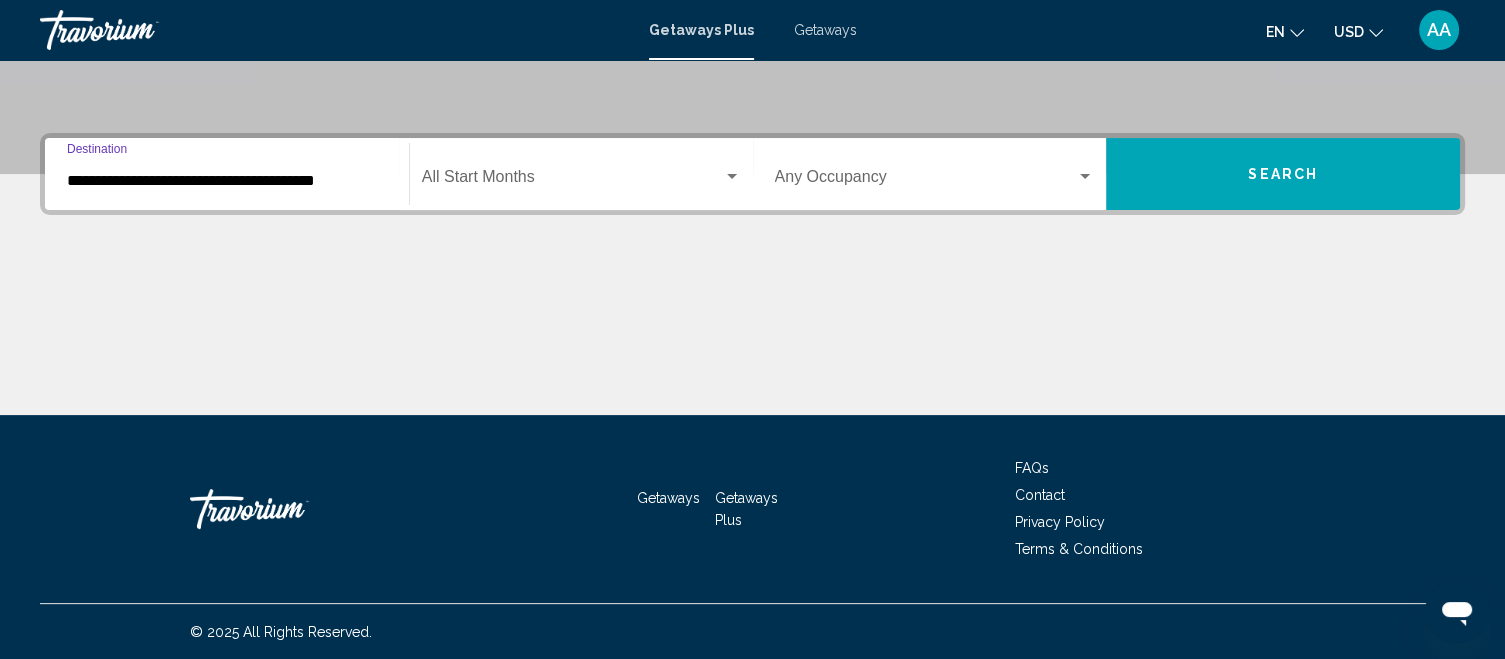 click on "Start Month All Start Months" 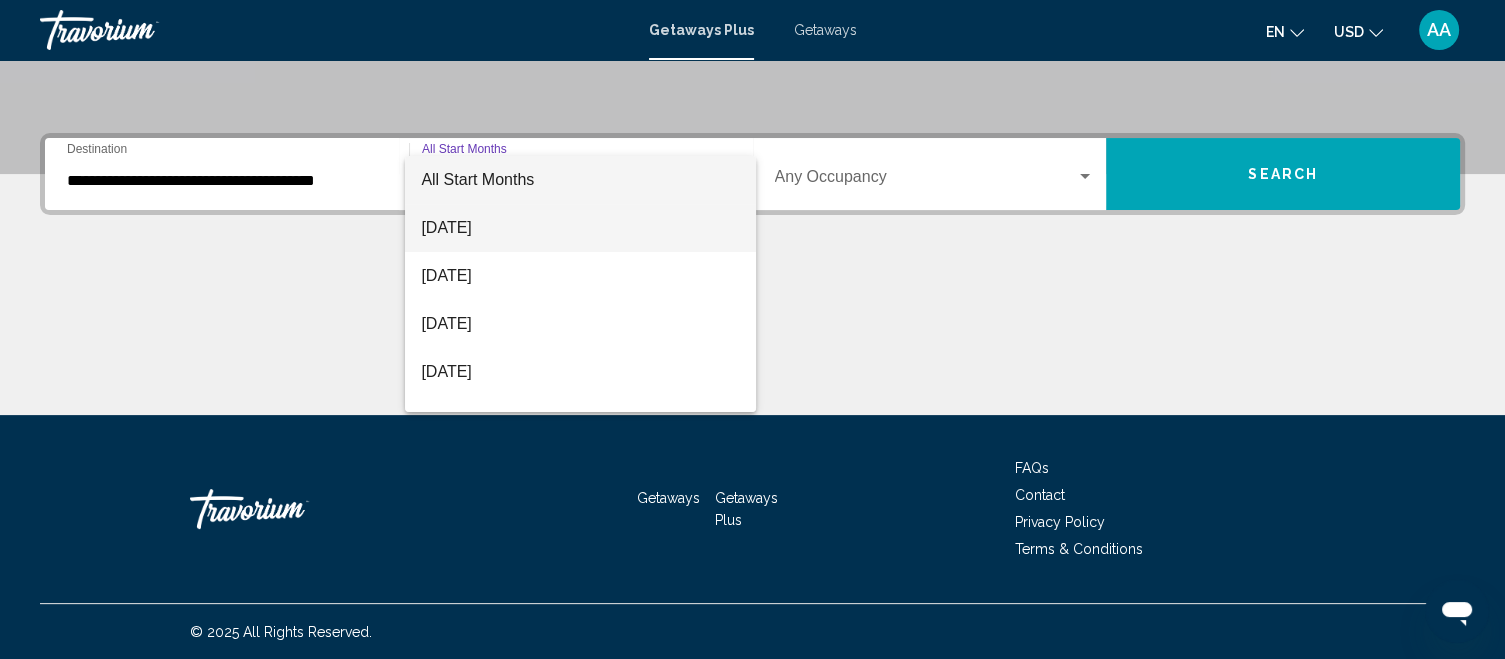 click on "[DATE]" at bounding box center [580, 228] 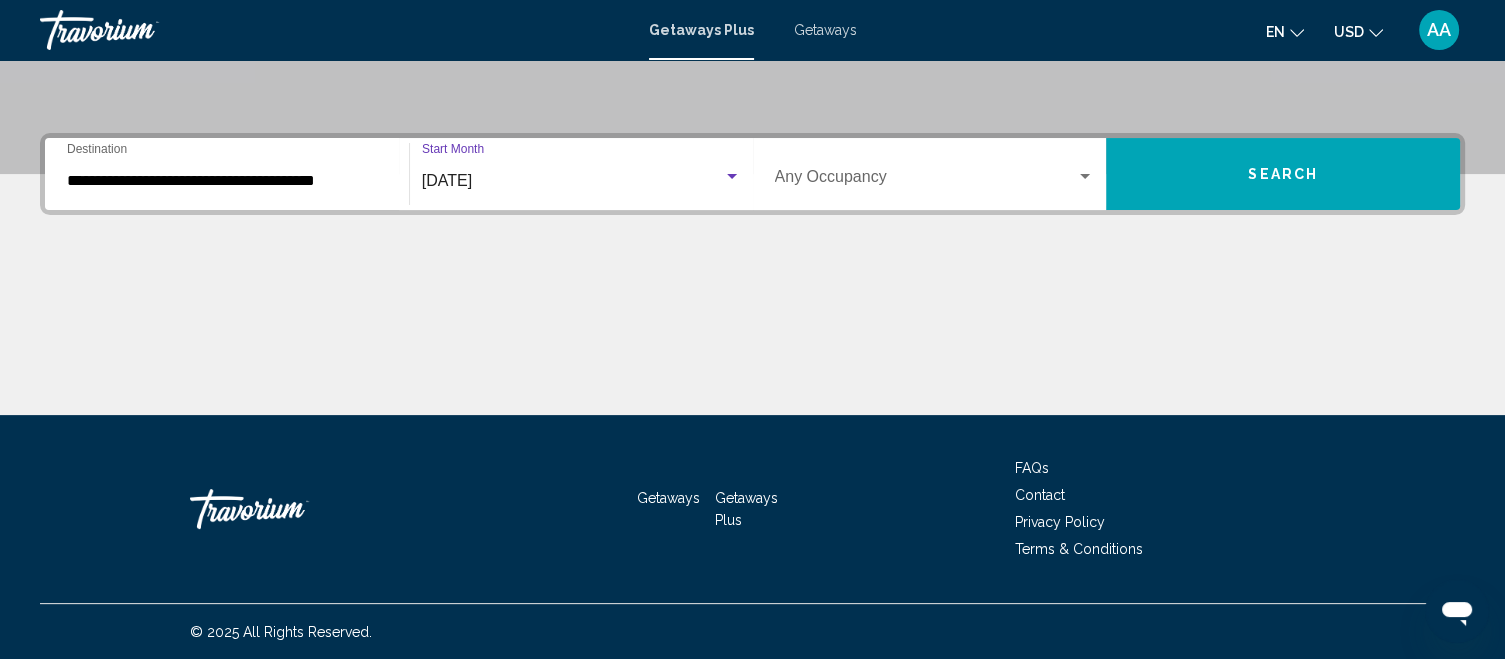 click on "Search" at bounding box center (1283, 174) 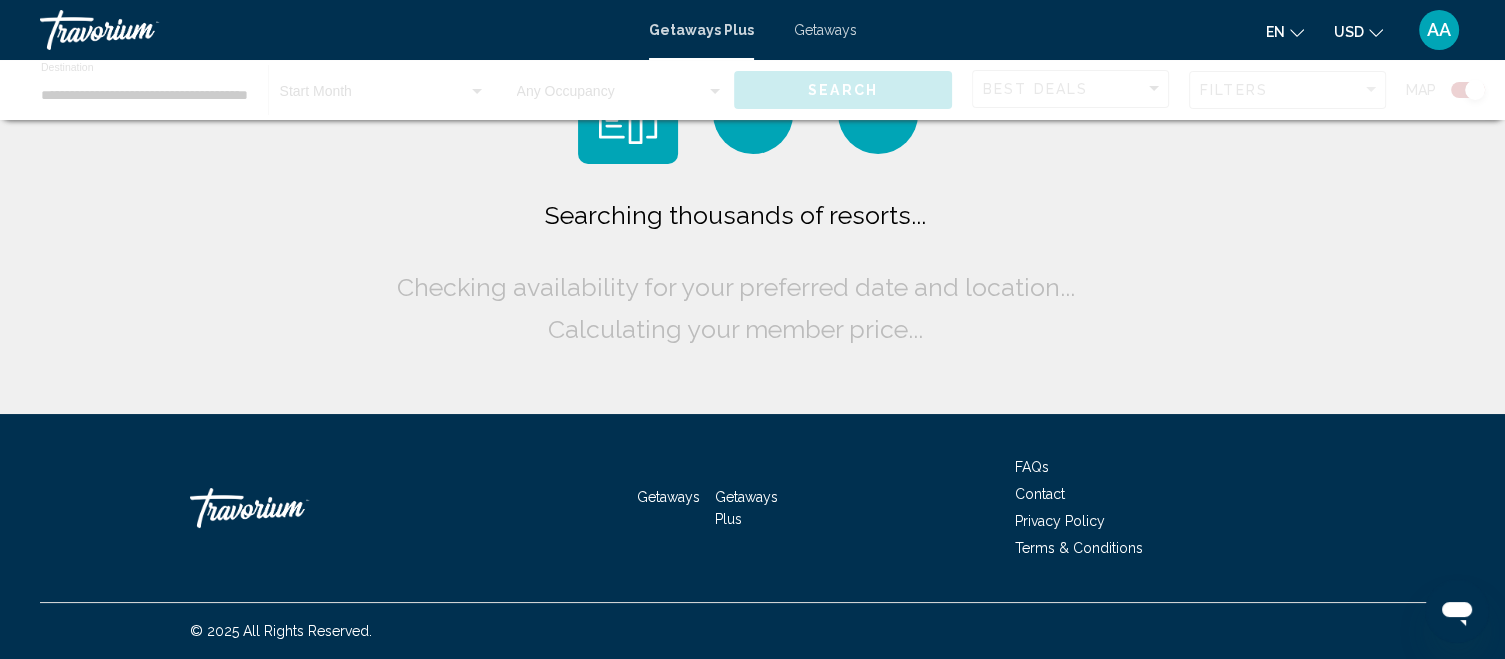 scroll, scrollTop: 0, scrollLeft: 0, axis: both 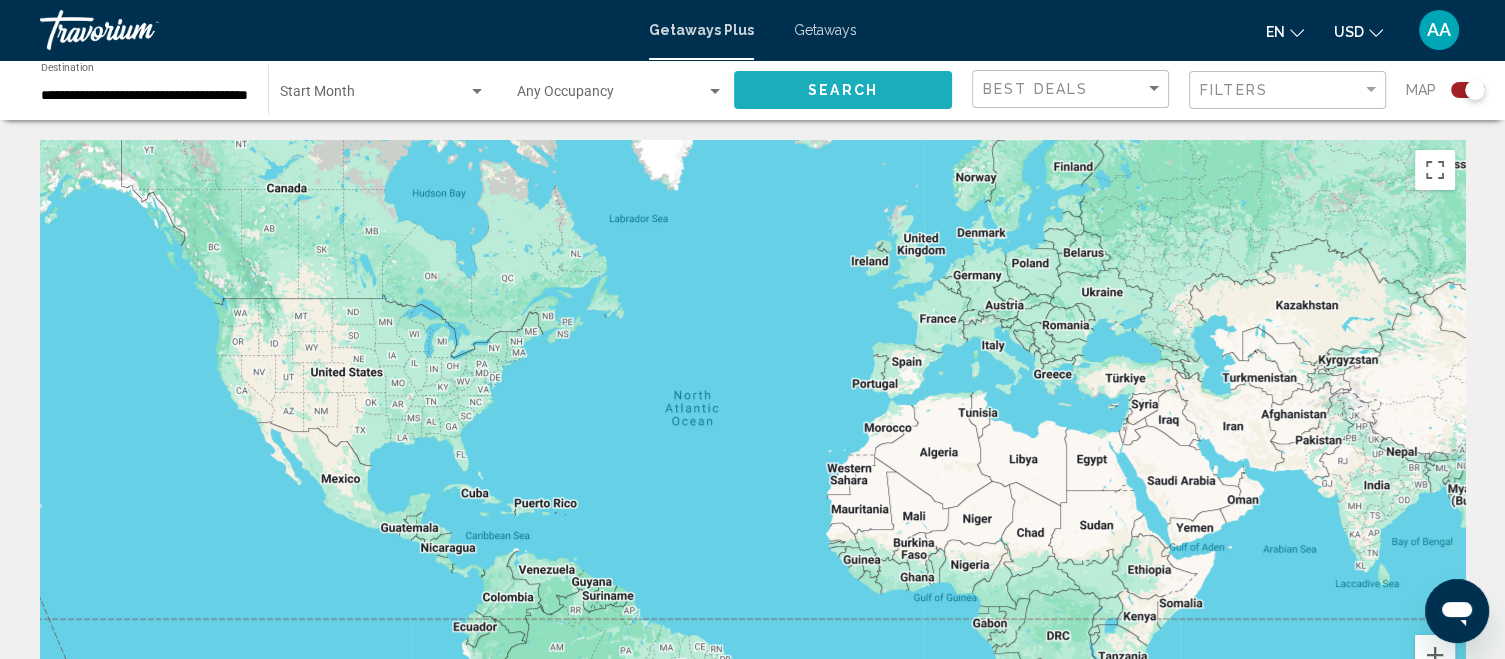 click on "Search" 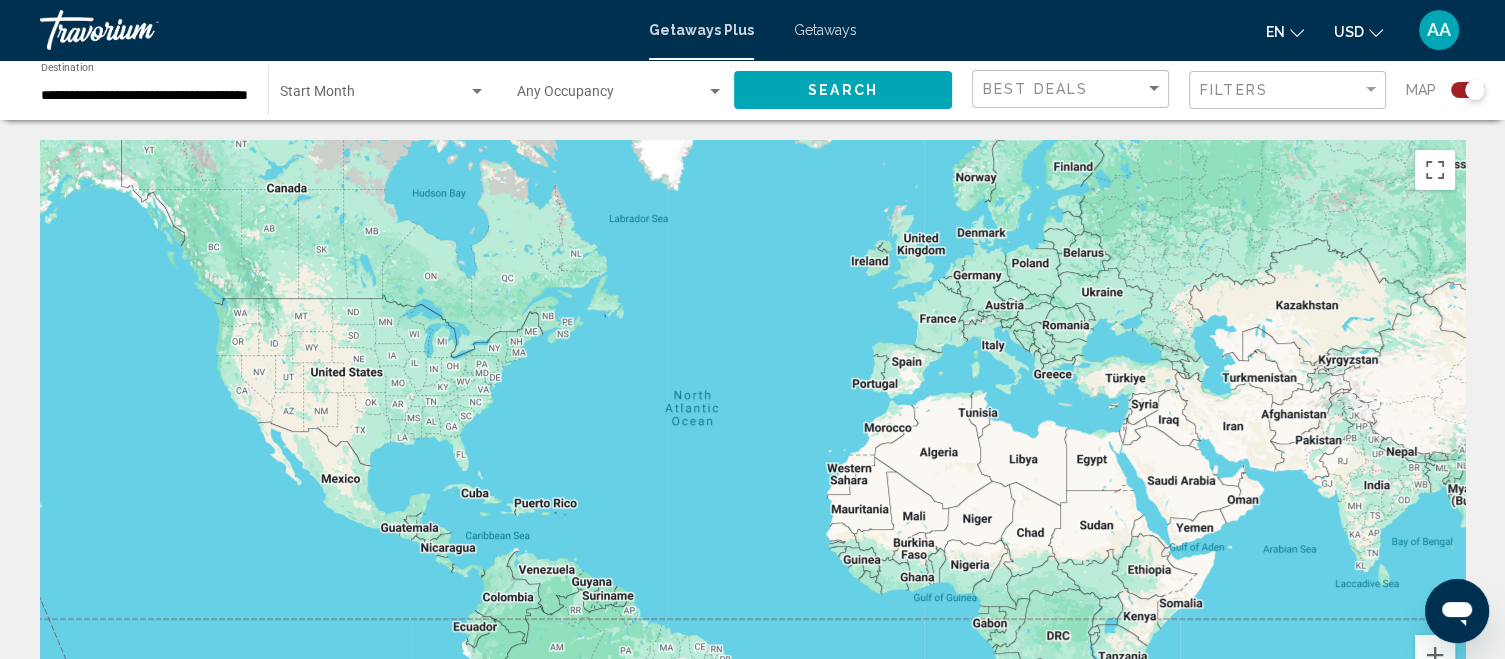 click on "To navigate, press the arrow keys." at bounding box center (752, 440) 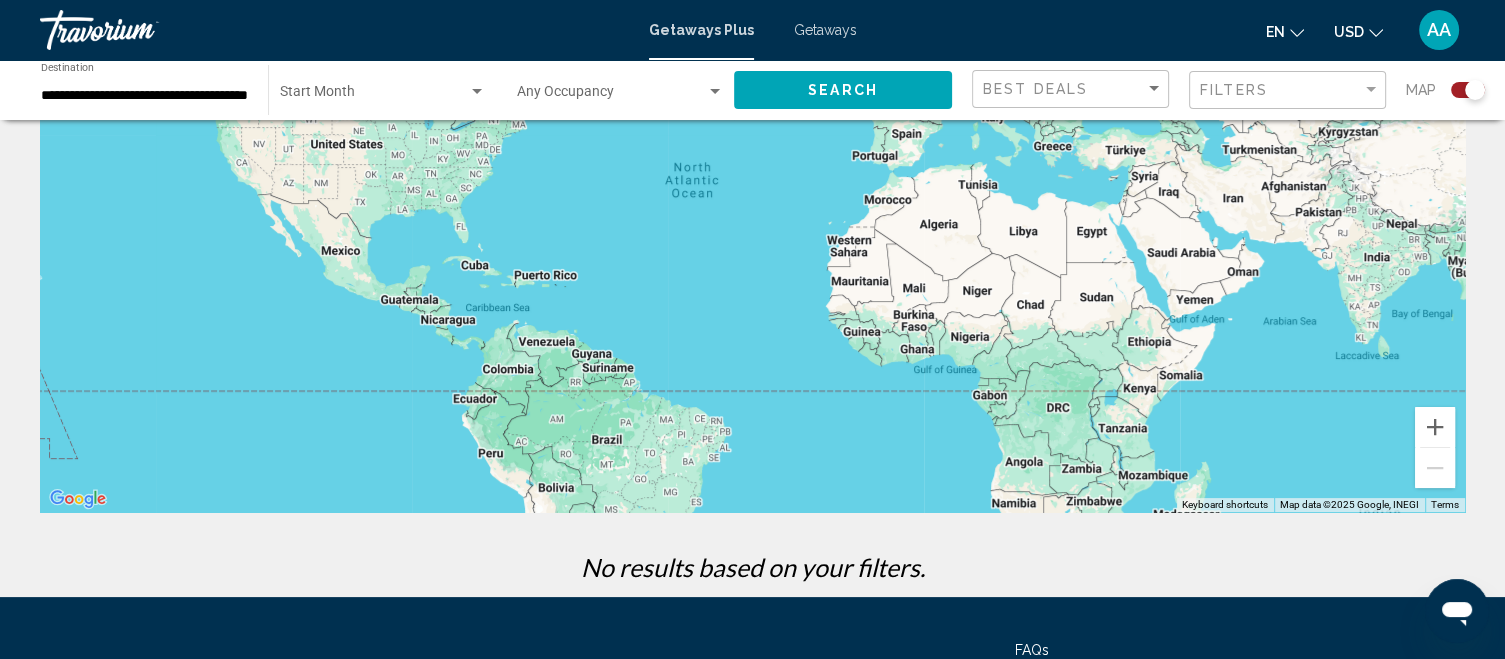 scroll, scrollTop: 410, scrollLeft: 0, axis: vertical 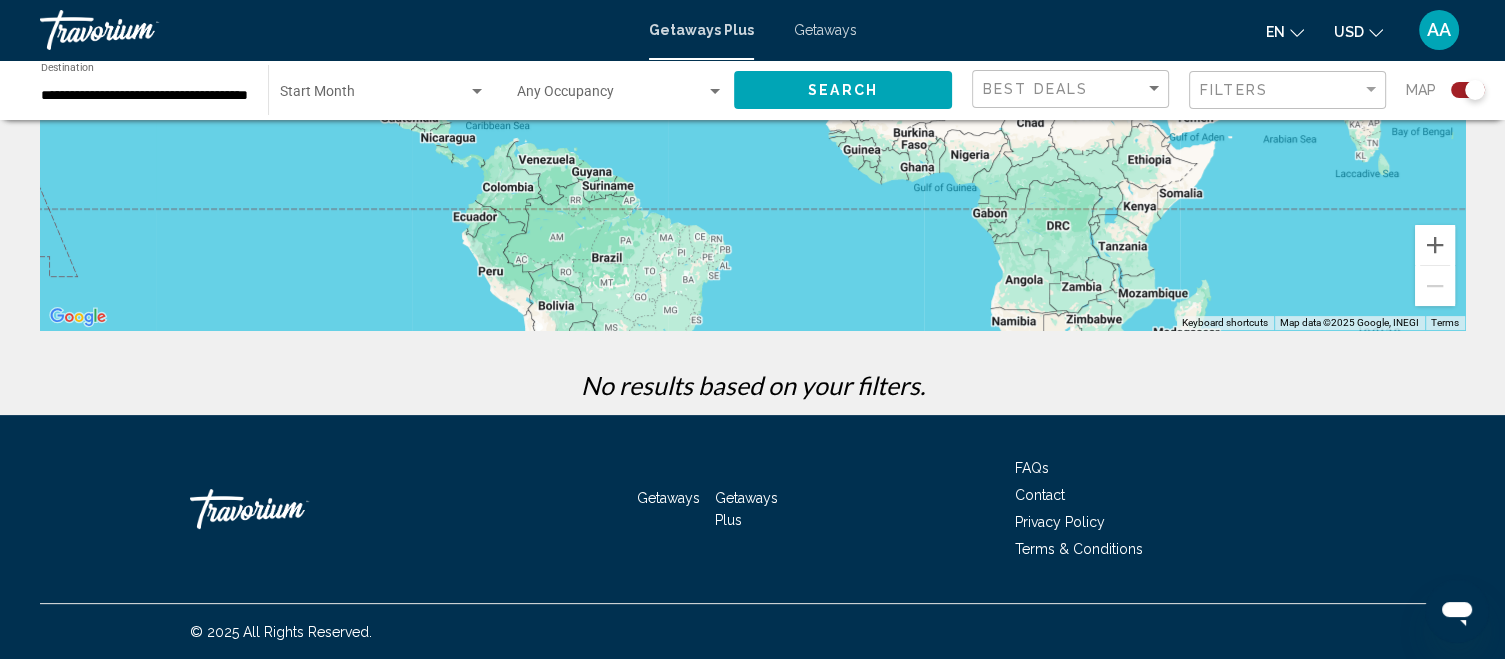 click on "Start Month All Start Months" 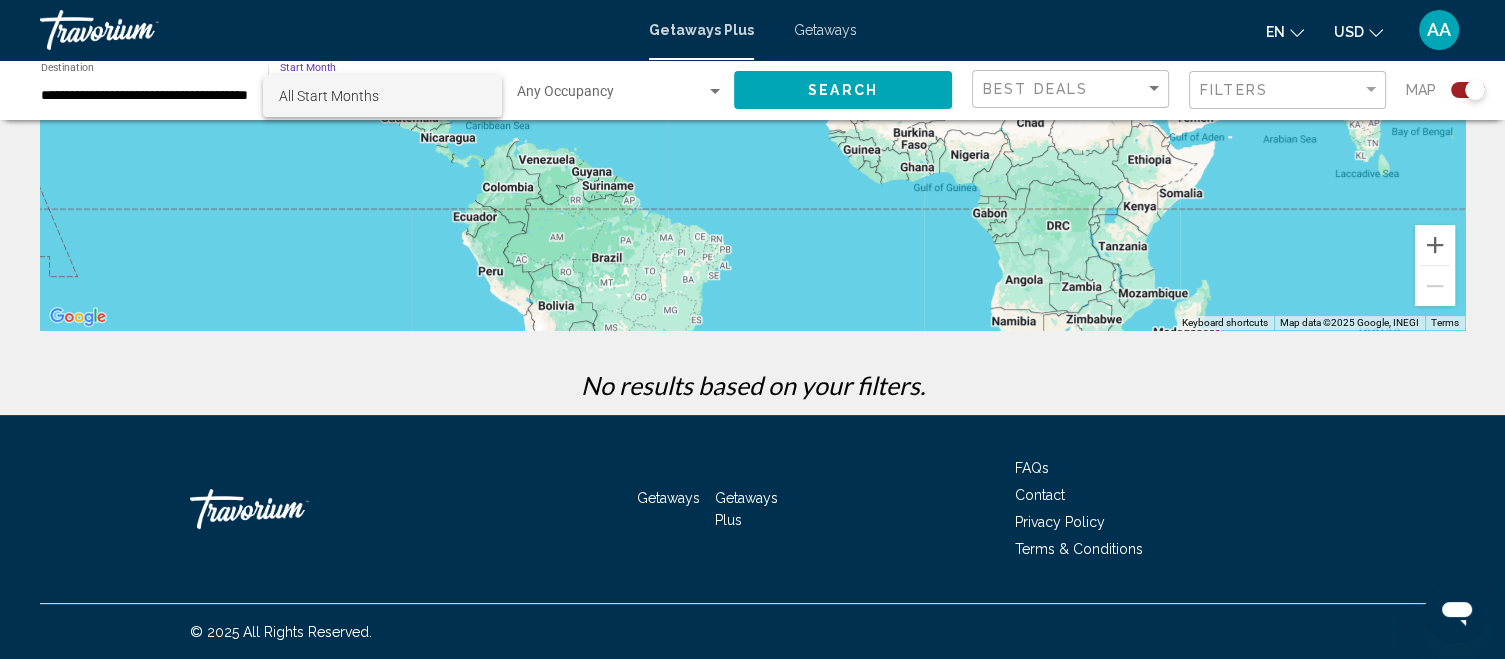 click on "All Start Months" at bounding box center [382, 96] 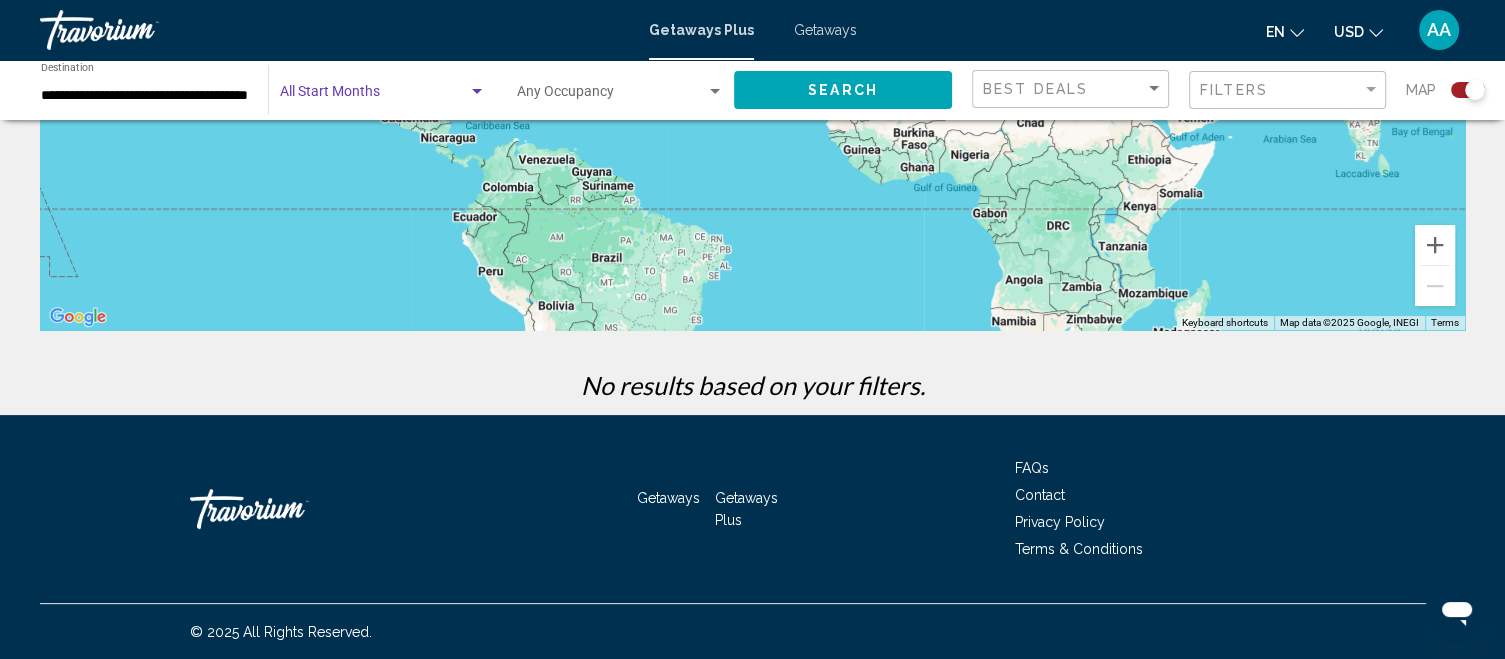 click at bounding box center [383, 96] 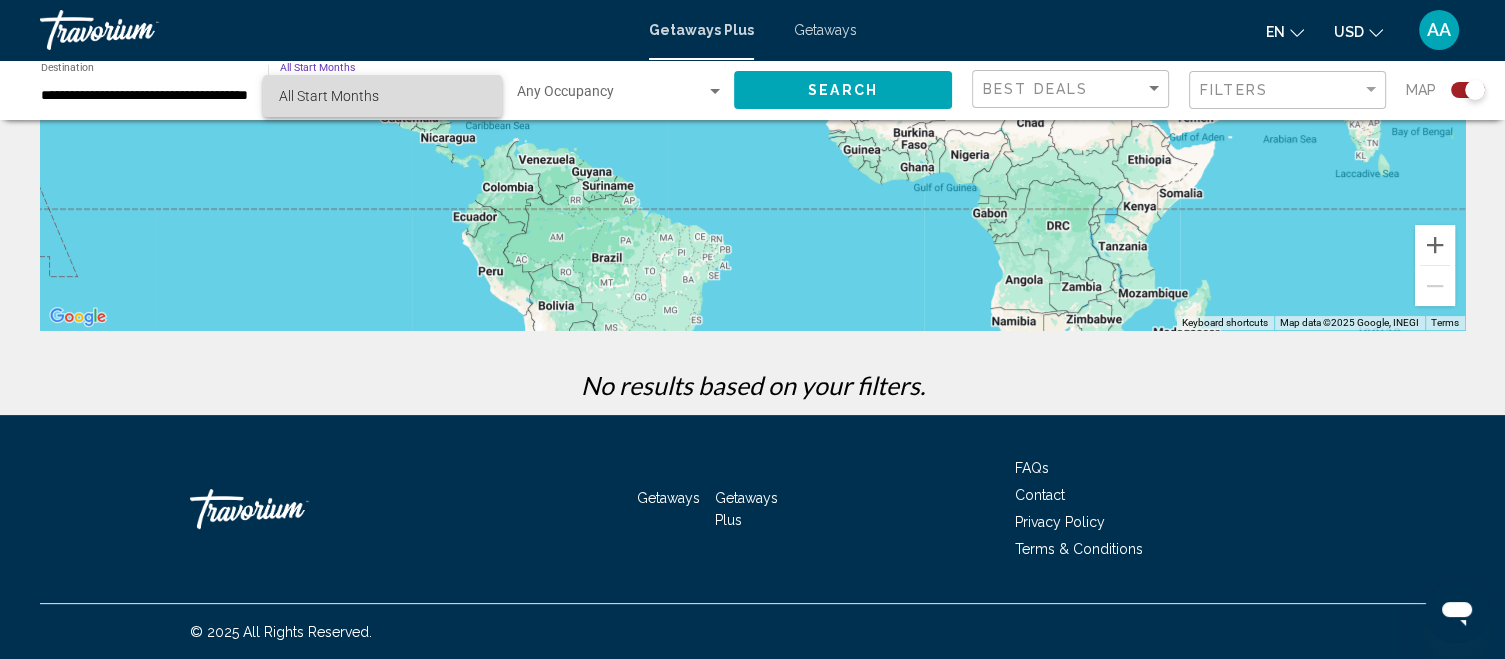 click on "All Start Months" at bounding box center (382, 96) 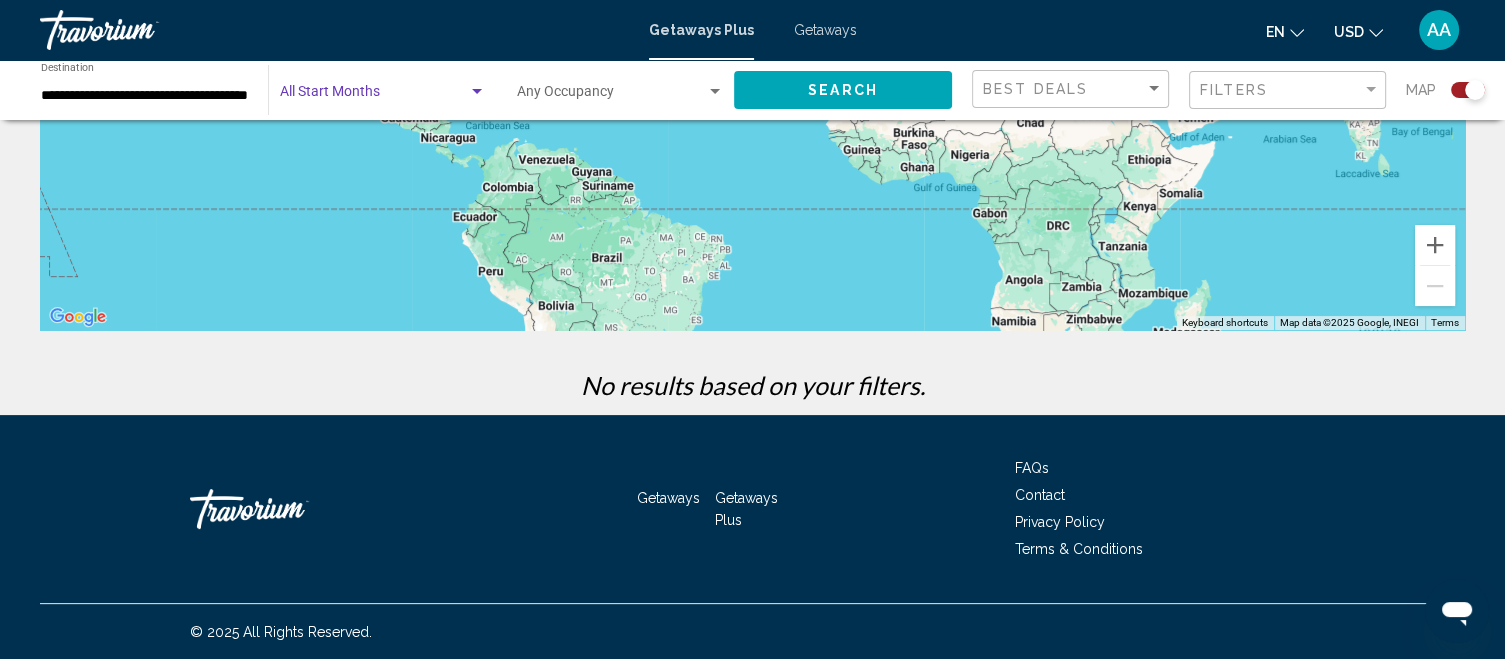 click on "**********" 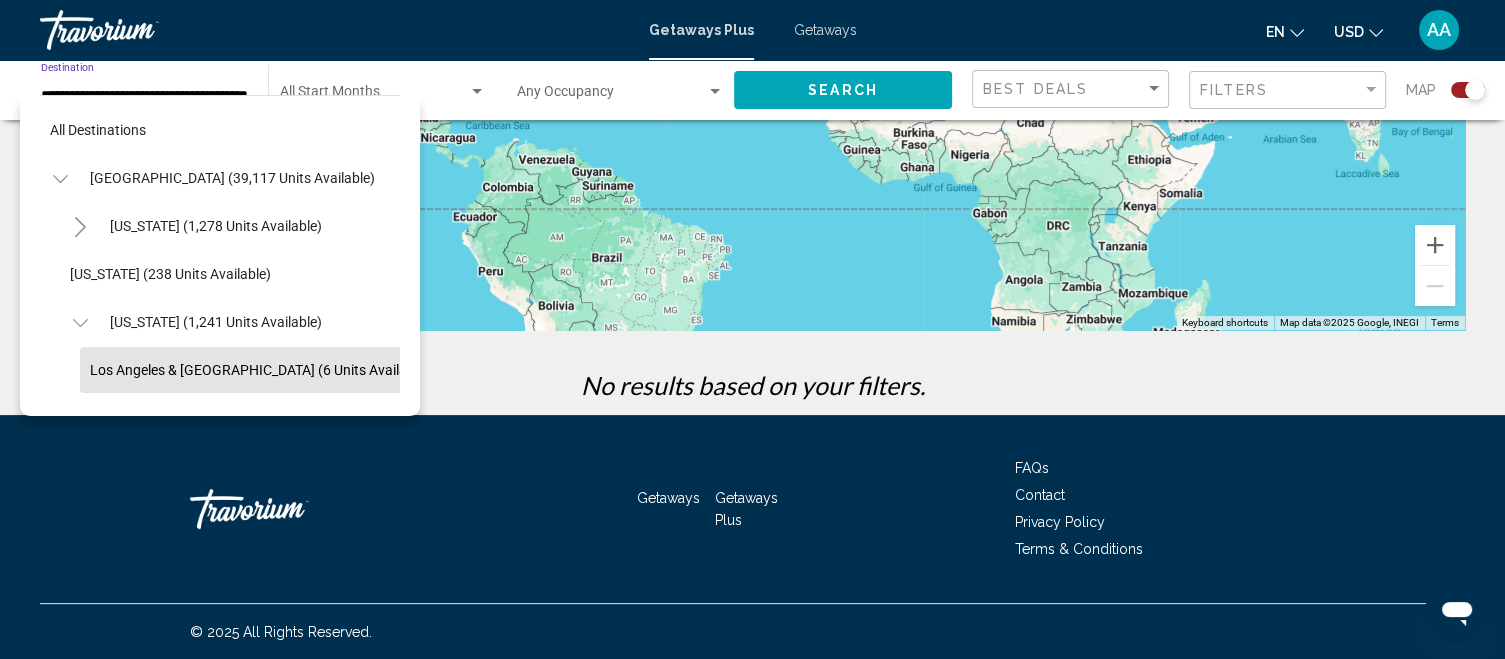 scroll, scrollTop: 0, scrollLeft: 53, axis: horizontal 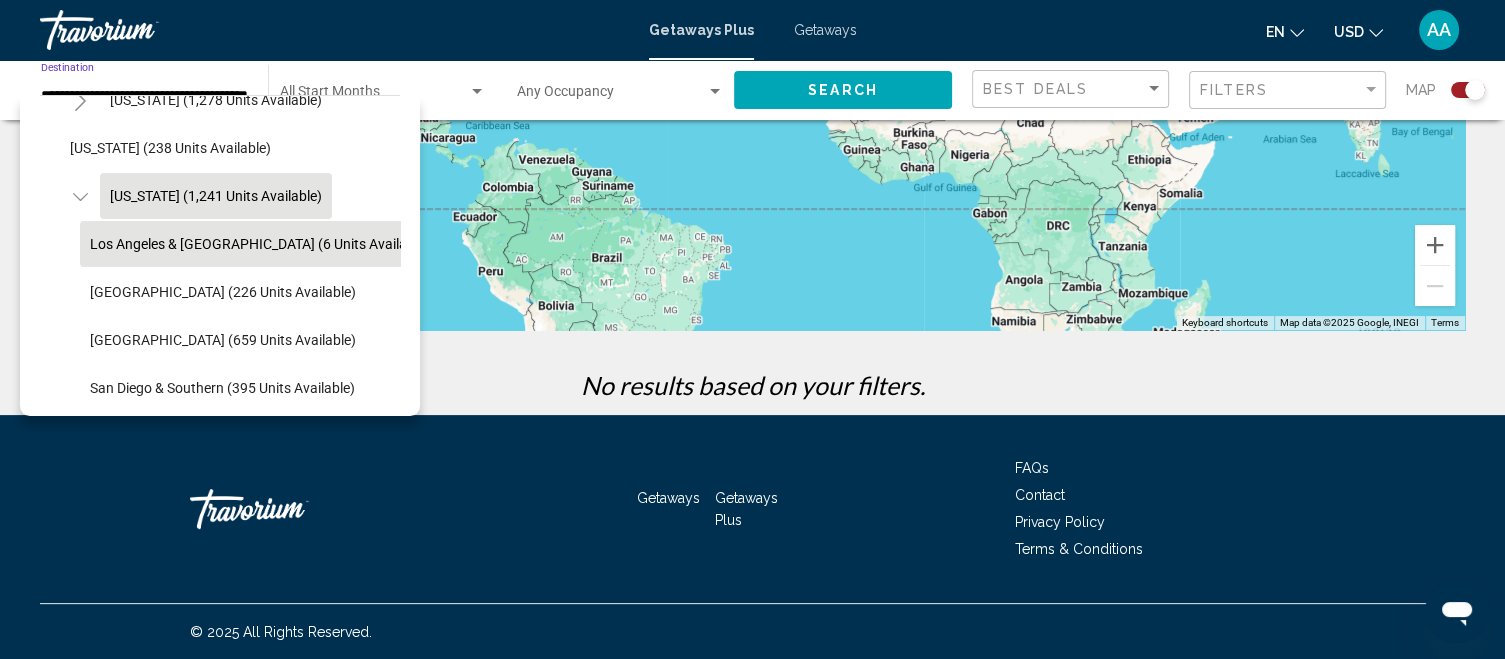 click on "[US_STATE] (1,241 units available)" 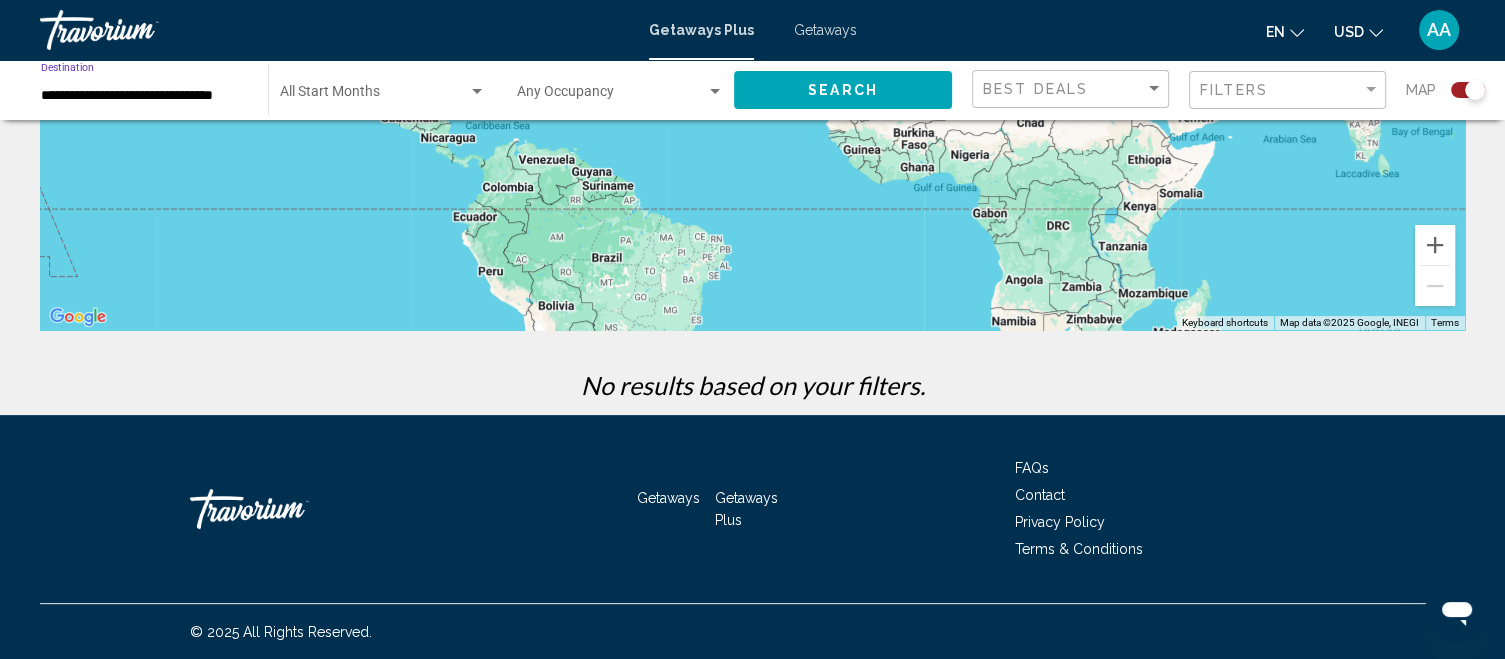 scroll, scrollTop: 0, scrollLeft: 0, axis: both 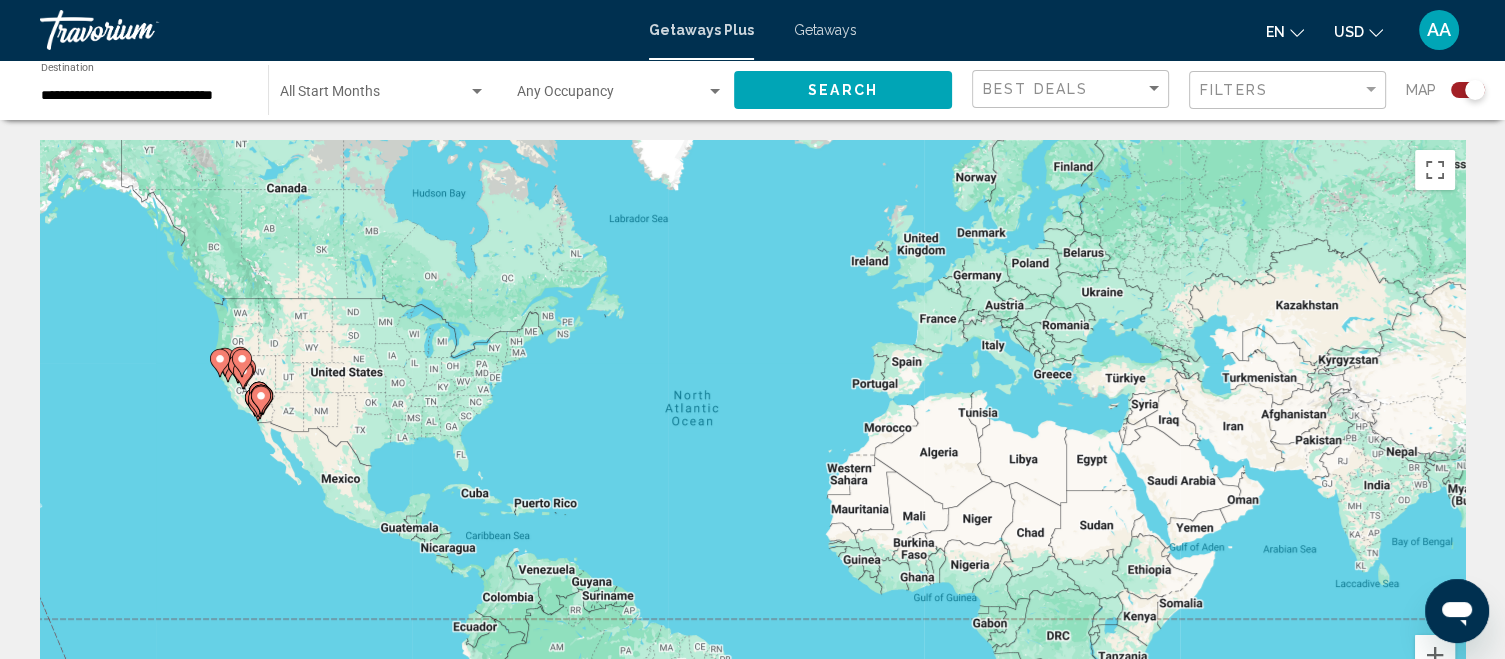 click at bounding box center [140, 30] 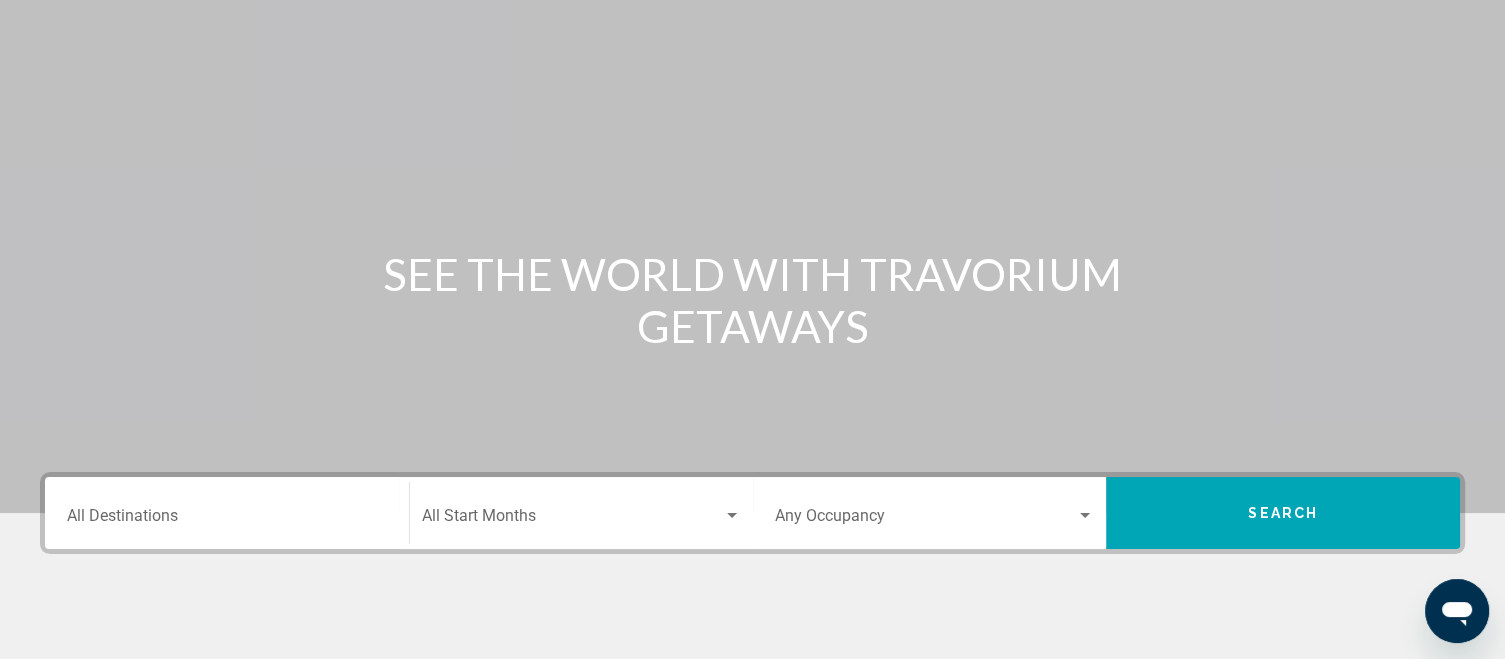 scroll, scrollTop: 0, scrollLeft: 0, axis: both 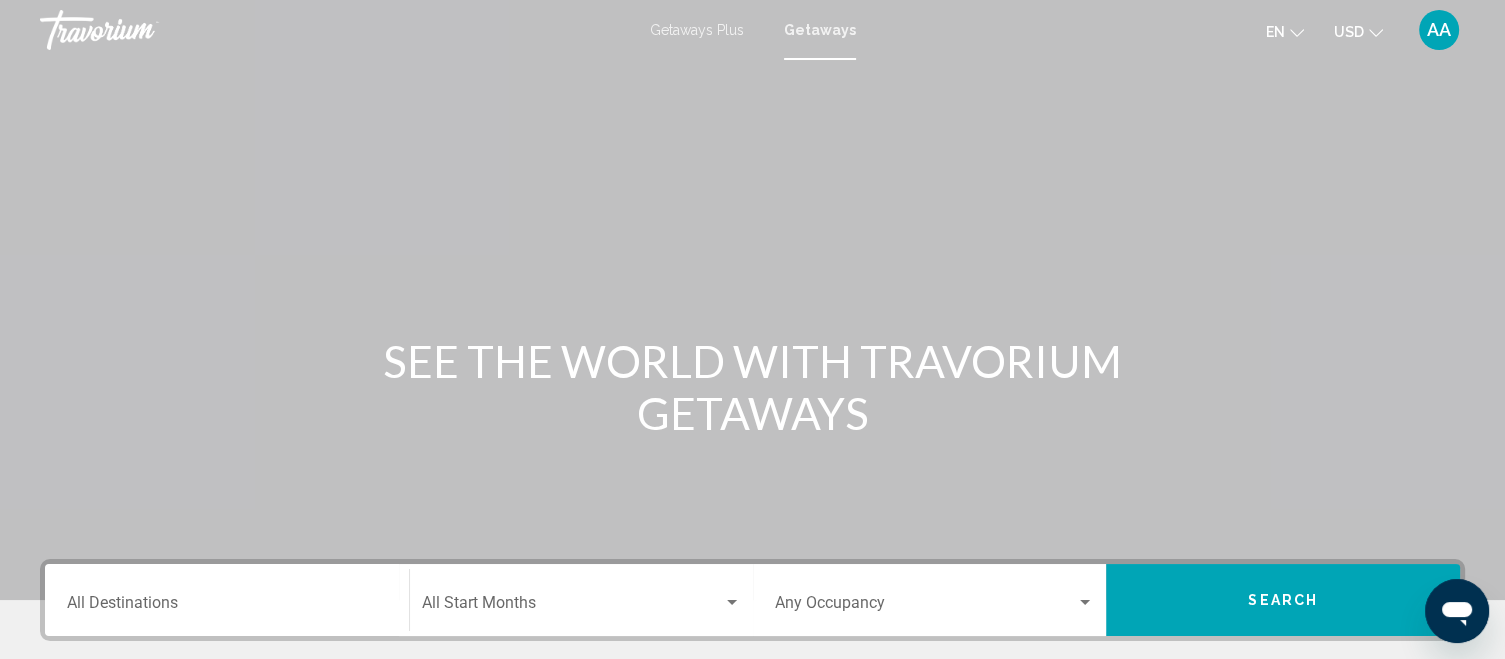 click on "Getaways Plus" at bounding box center [697, 30] 